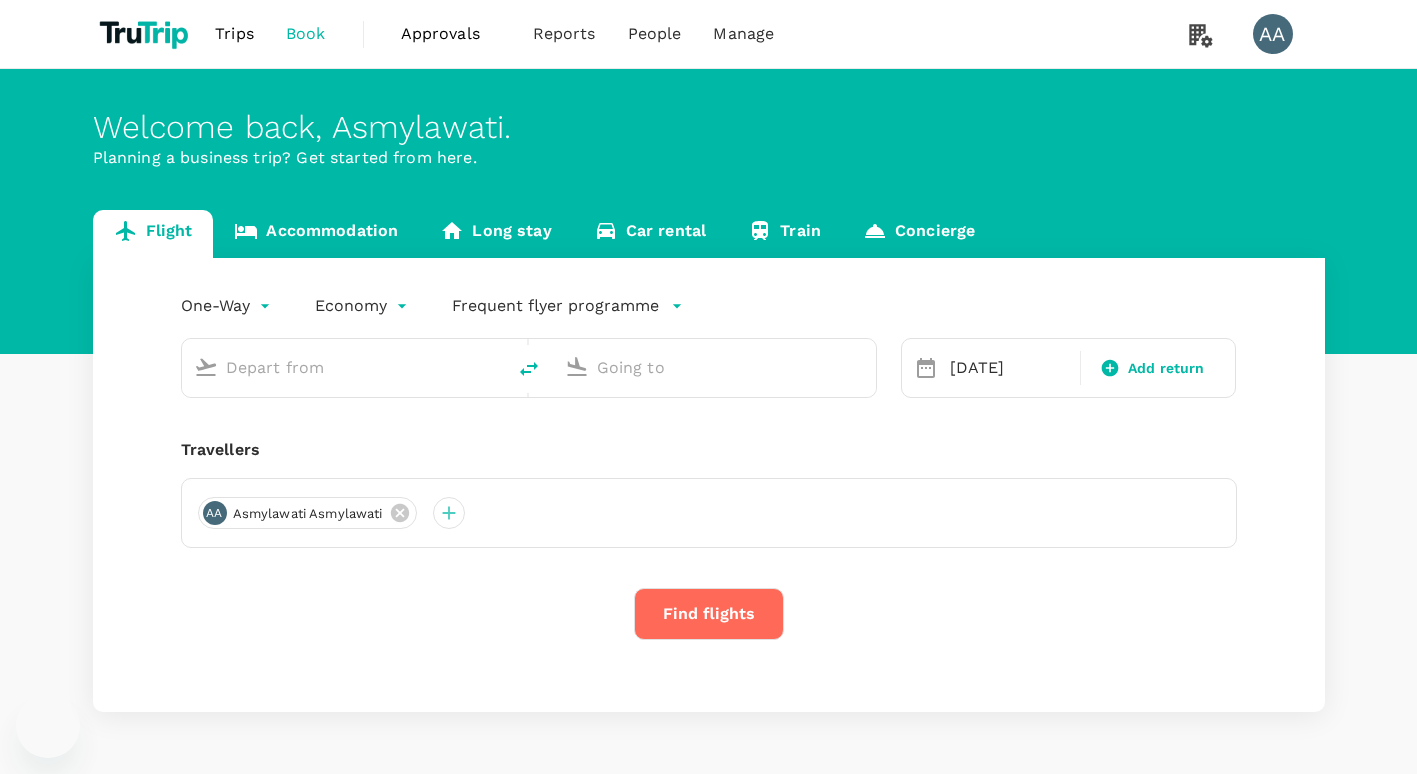 scroll, scrollTop: 0, scrollLeft: 0, axis: both 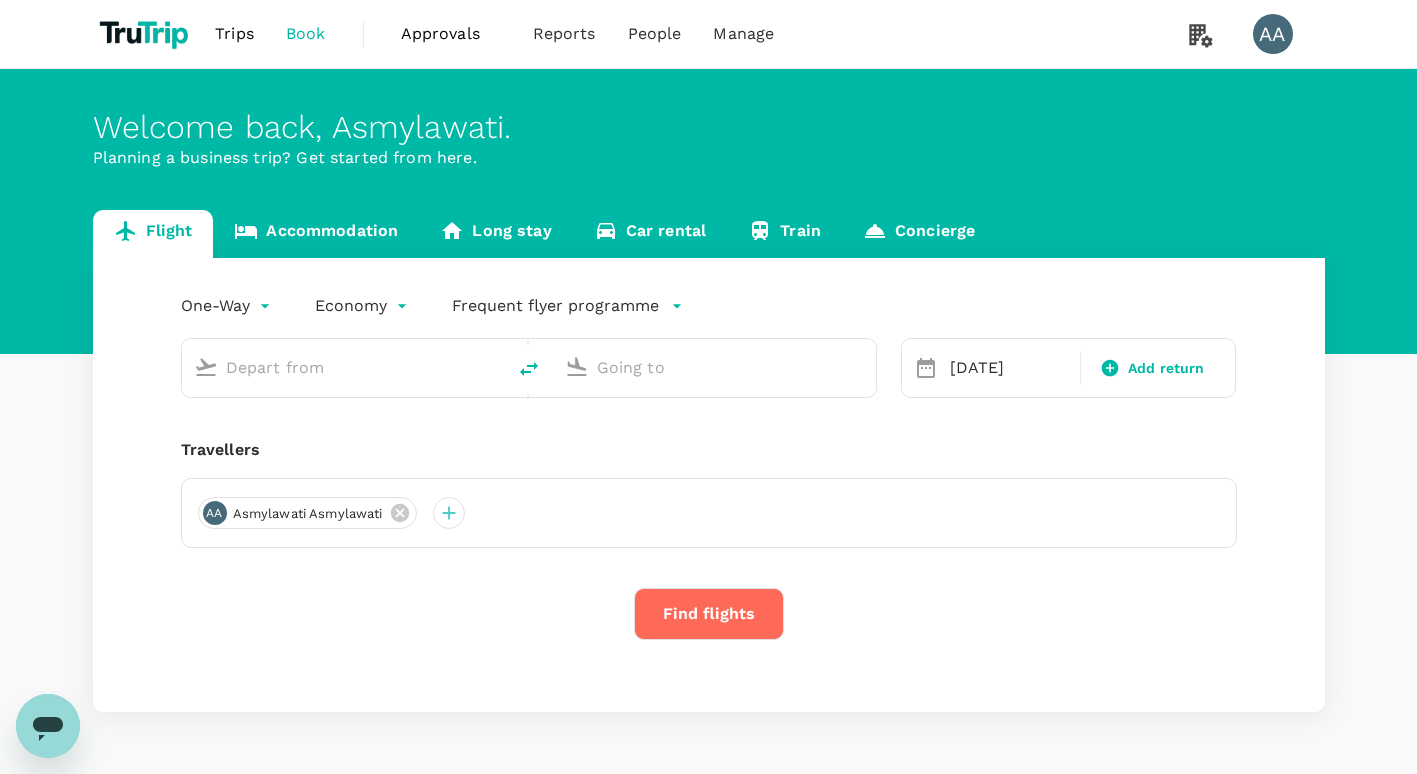 type on "Kuala Lumpur Intl ([GEOGRAPHIC_DATA])" 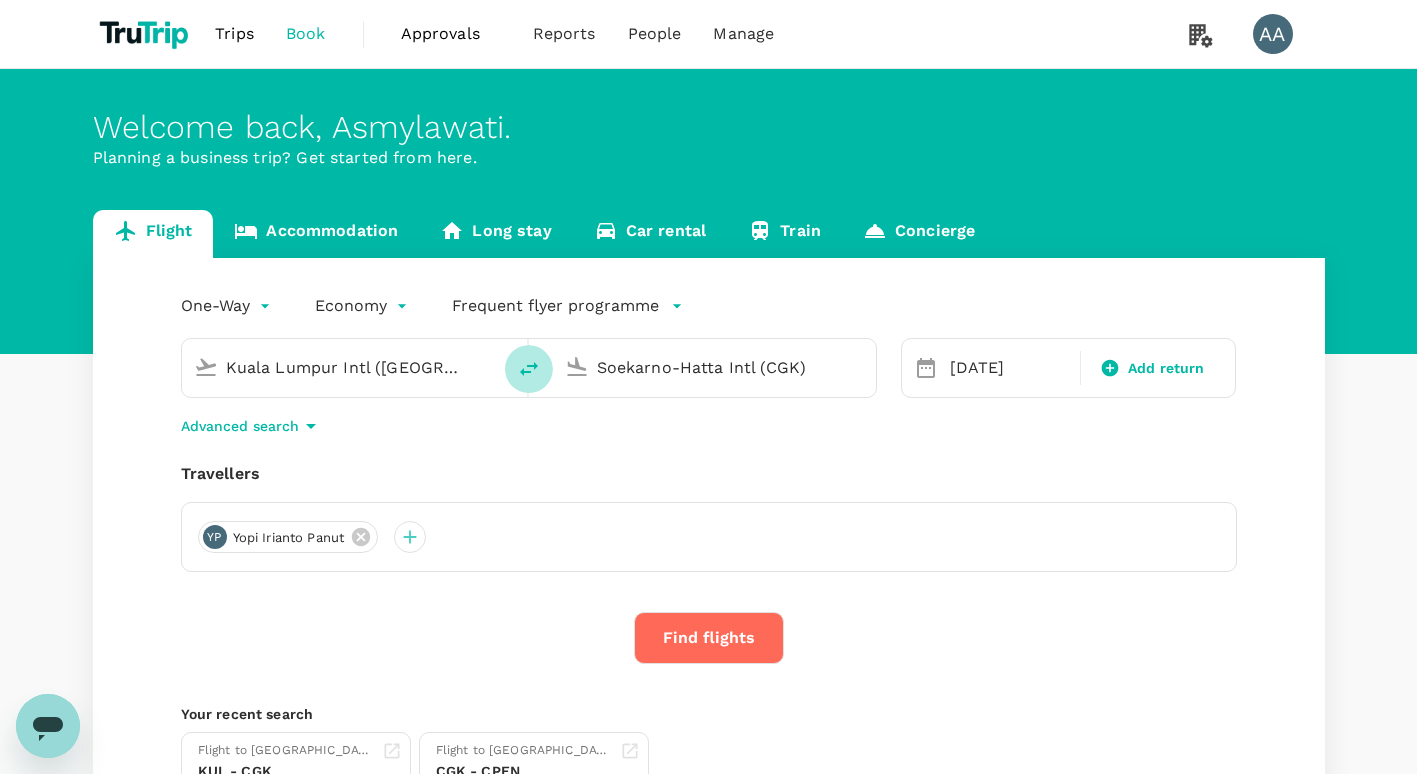 click 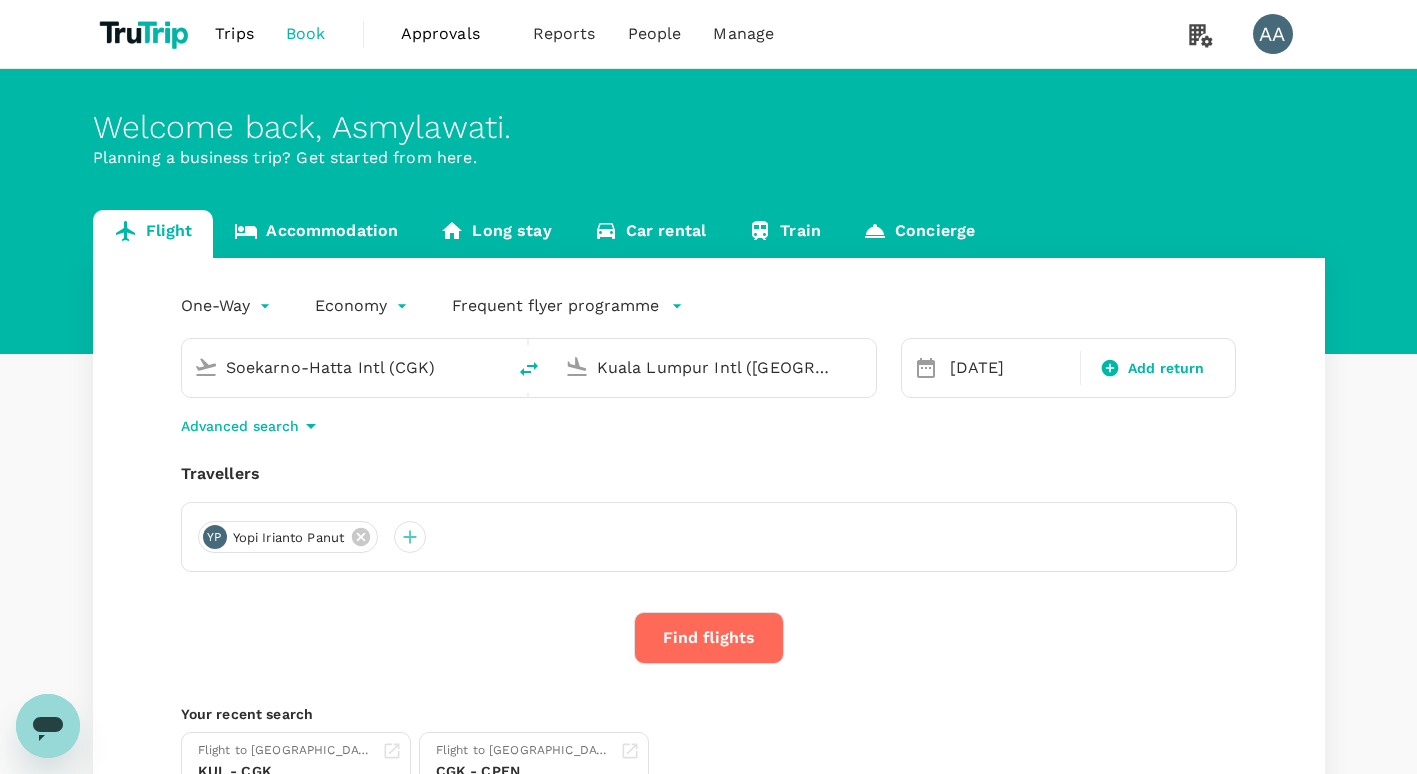 click on "Kuala Lumpur Intl ([GEOGRAPHIC_DATA])" at bounding box center (715, 367) 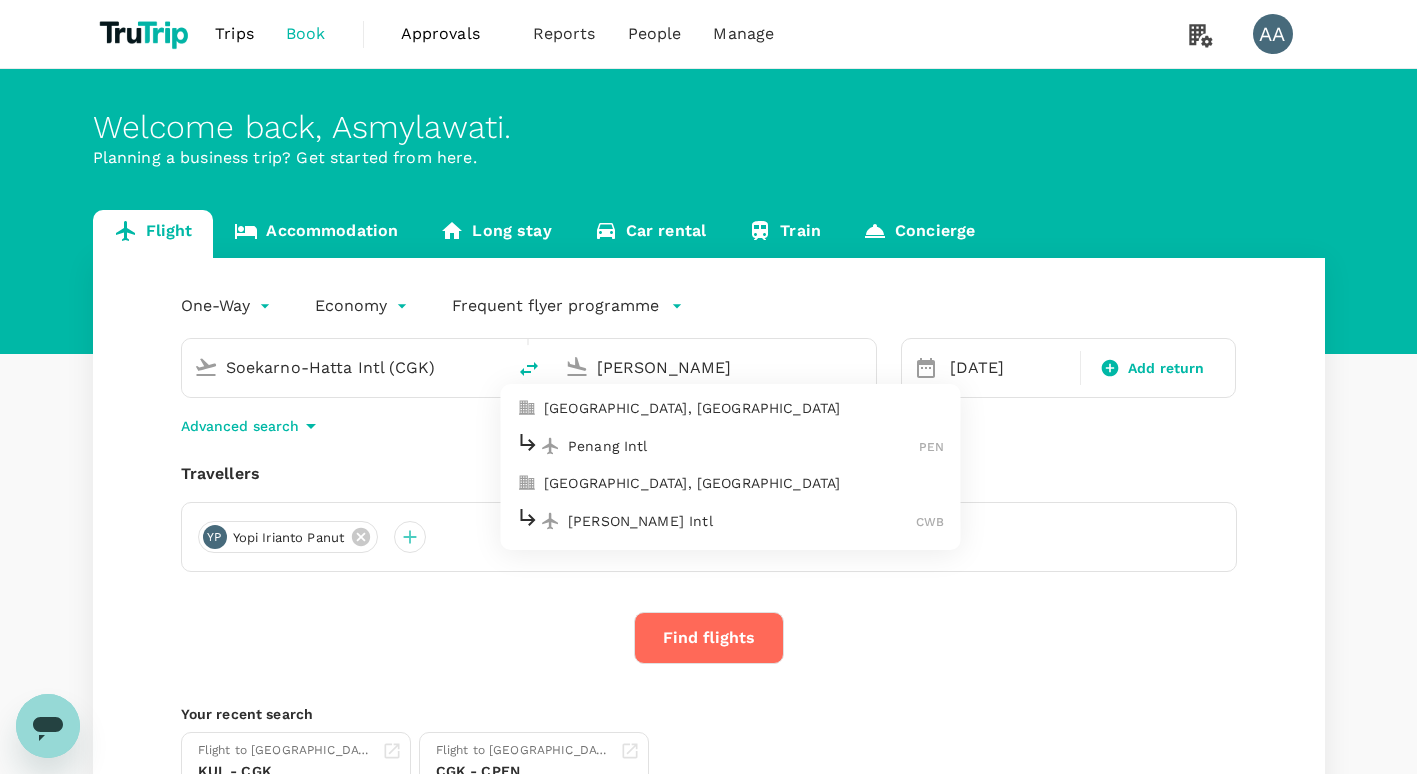 click on "[GEOGRAPHIC_DATA], [GEOGRAPHIC_DATA]" at bounding box center (744, 408) 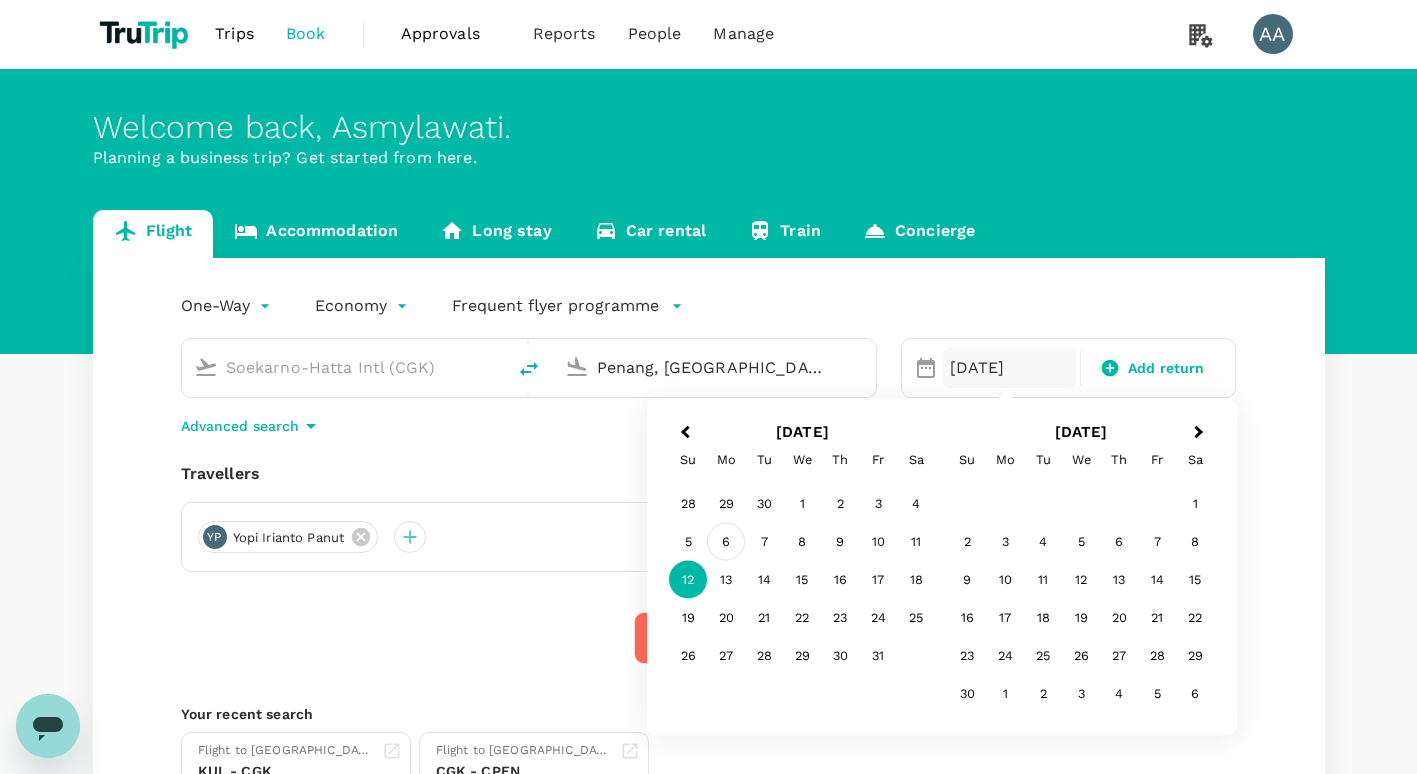 type on "Penang, [GEOGRAPHIC_DATA] (any)" 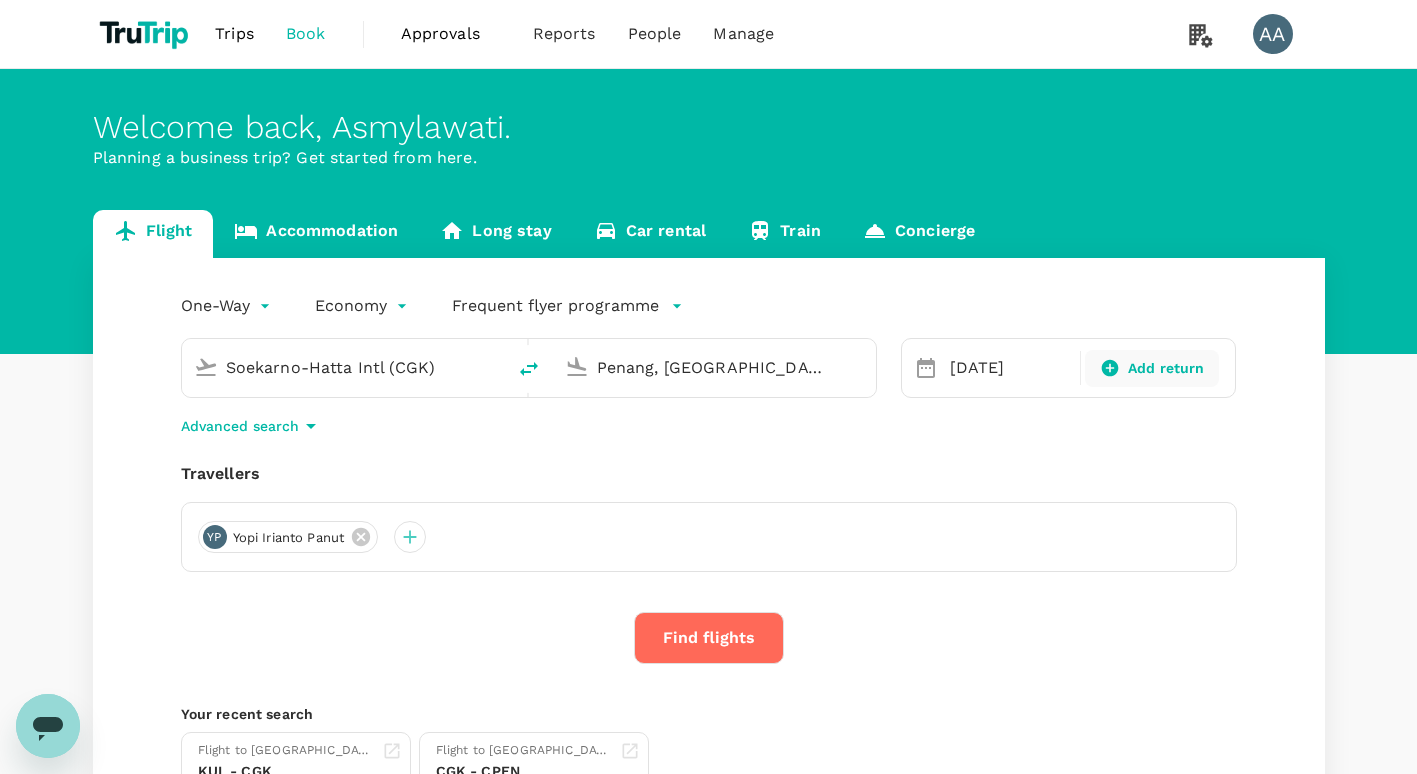 click on "Add return" at bounding box center (1166, 368) 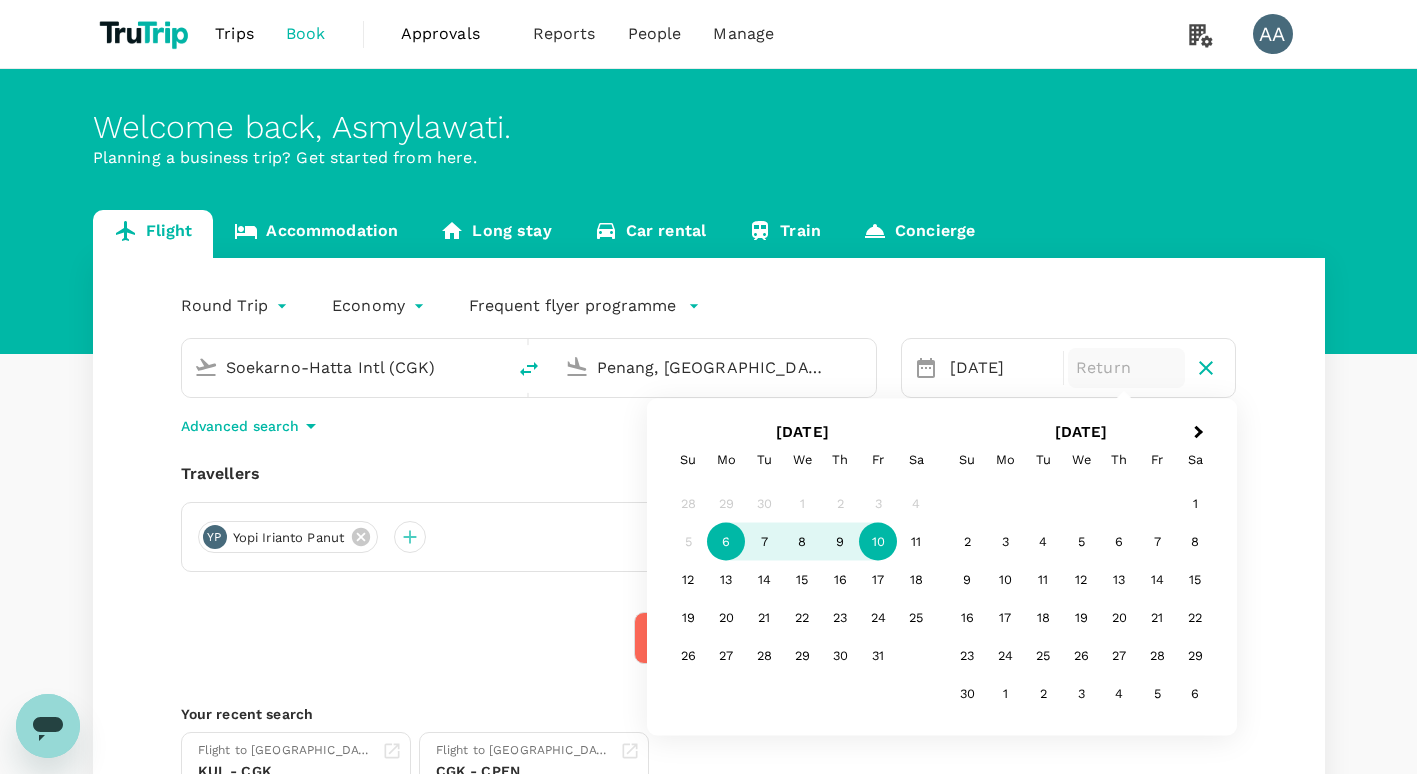 click on "10" at bounding box center (878, 542) 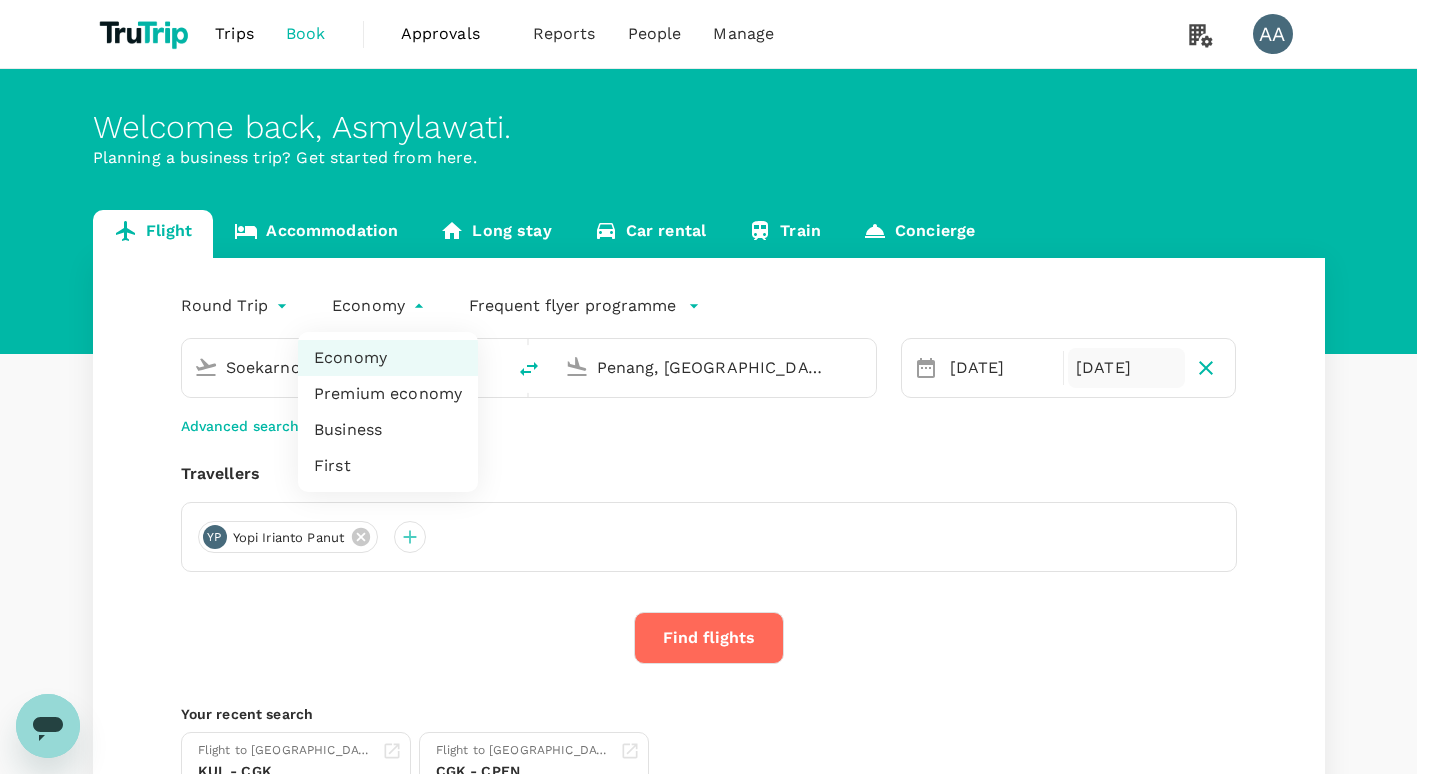 click on "Trips Book Approvals 0 Reports People Manage AA Welcome back , [GEOGRAPHIC_DATA] . Planning a business trip? Get started from here. Flight Accommodation Long stay Car rental Train Concierge Round Trip roundtrip Economy economy Frequent flyer programme Soekarno-Hatta Intl (CGK) [GEOGRAPHIC_DATA], [GEOGRAPHIC_DATA] (any) Selected date: [DATE] [DATE] Selected date: [DATE] [DATE] Advanced search Travellers   YP Yopi Irianto Panut Find flights Your recent search Flight to [GEOGRAPHIC_DATA] KUL - CGK [DATE] - [DATE] · 1 Traveller Flight to [GEOGRAPHIC_DATA] CGK - CPEN [DATE] - [DATE] · 1 Traveller Version 3.47.1 Privacy Policy Terms of Use Help Centre Frequent flyer programme Add new Economy Premium economy Business First" at bounding box center (716, 484) 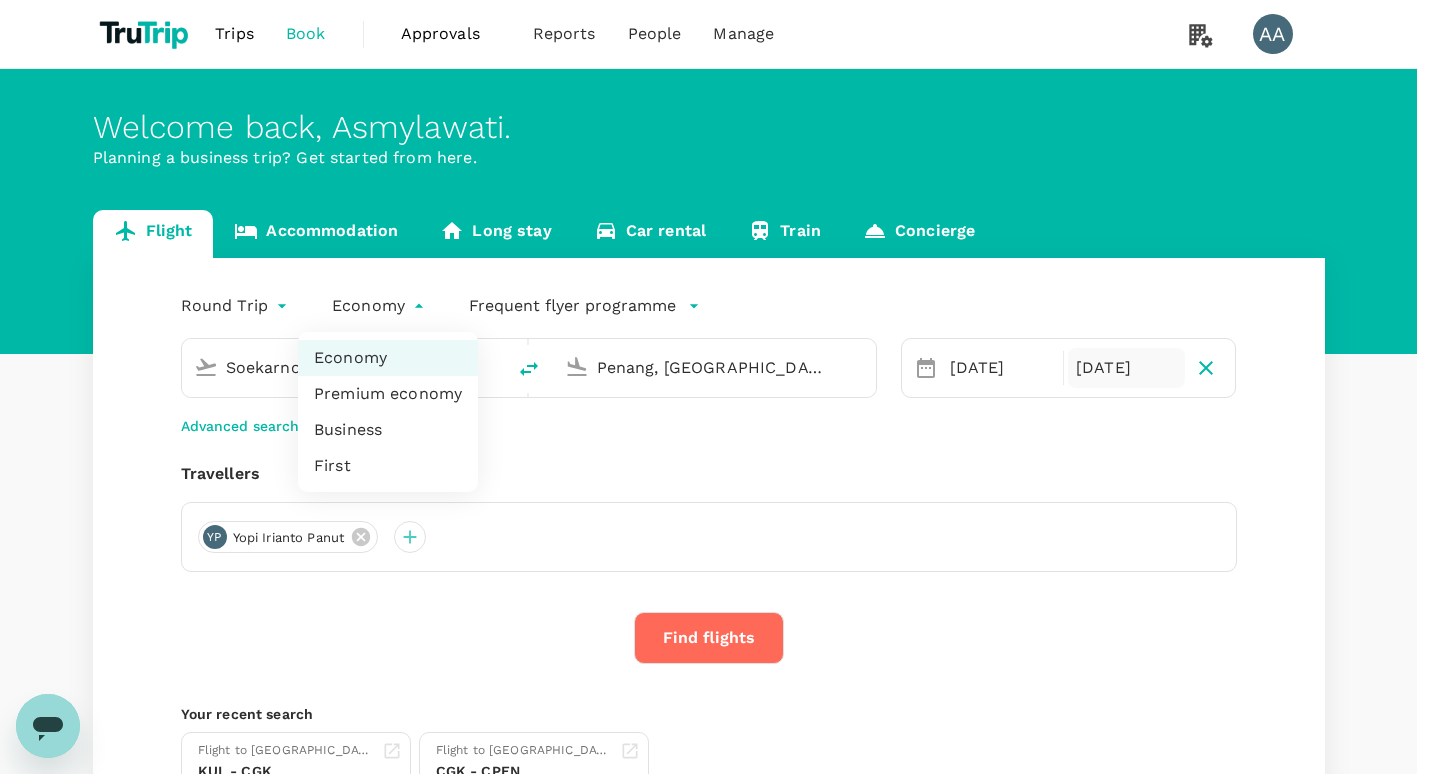 click on "Premium economy" at bounding box center (388, 394) 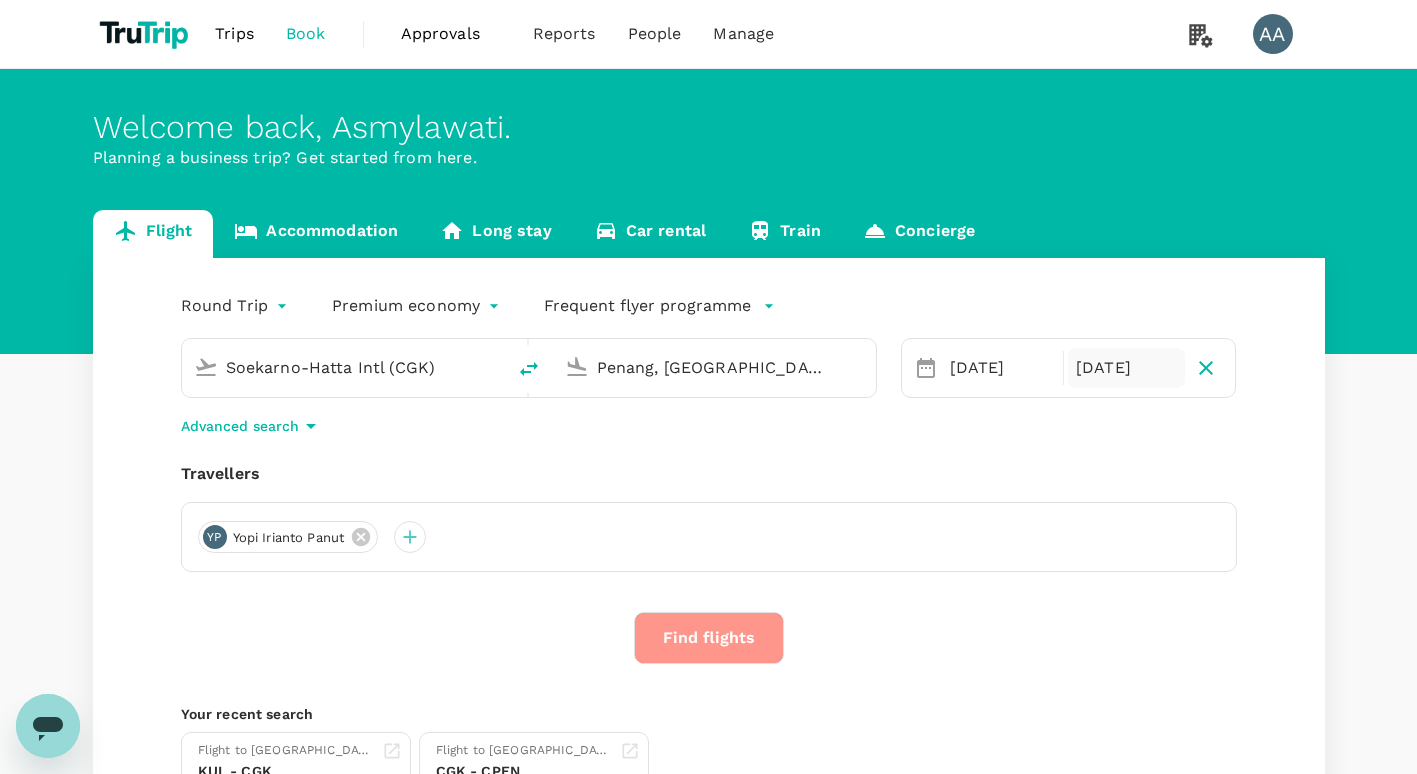 click on "Find flights" at bounding box center [709, 638] 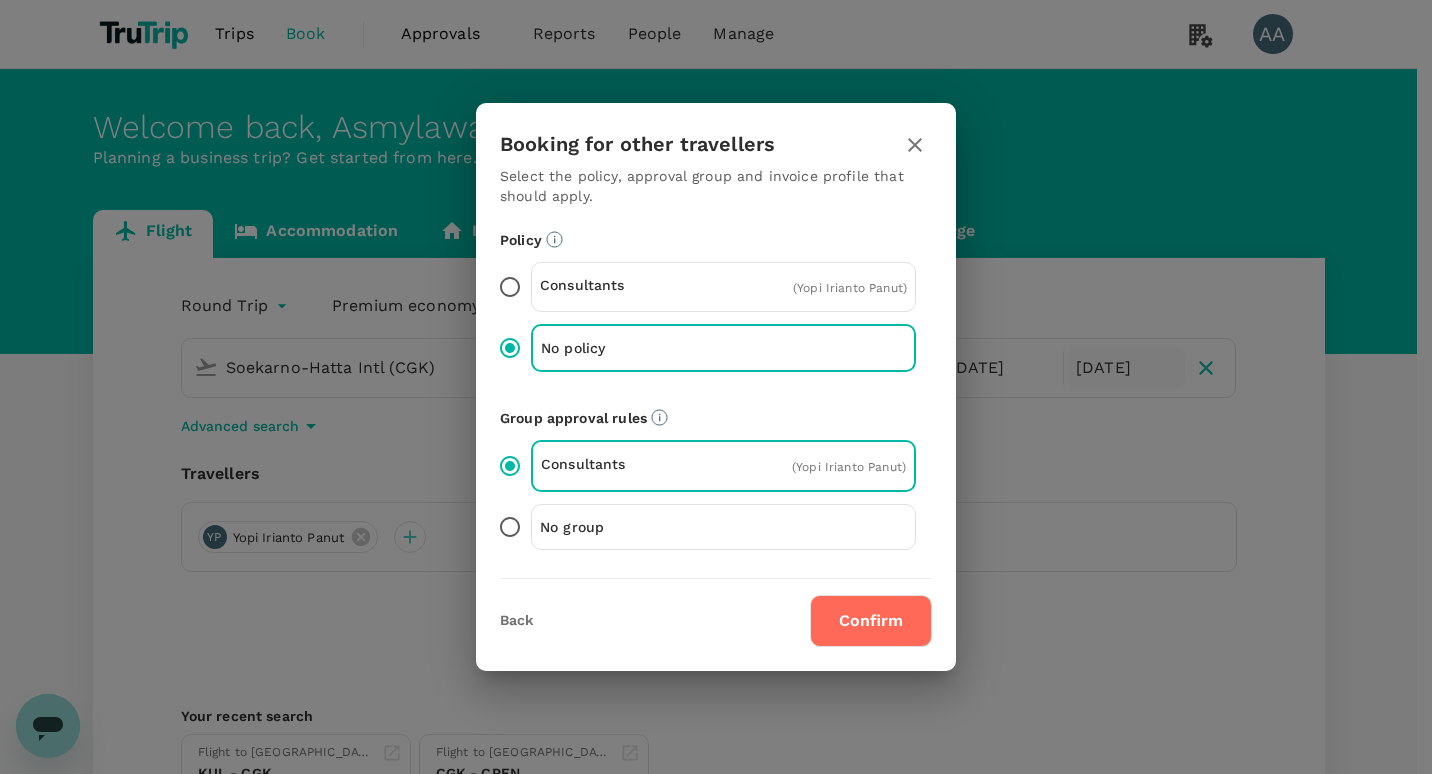 click on "No group" at bounding box center [632, 527] 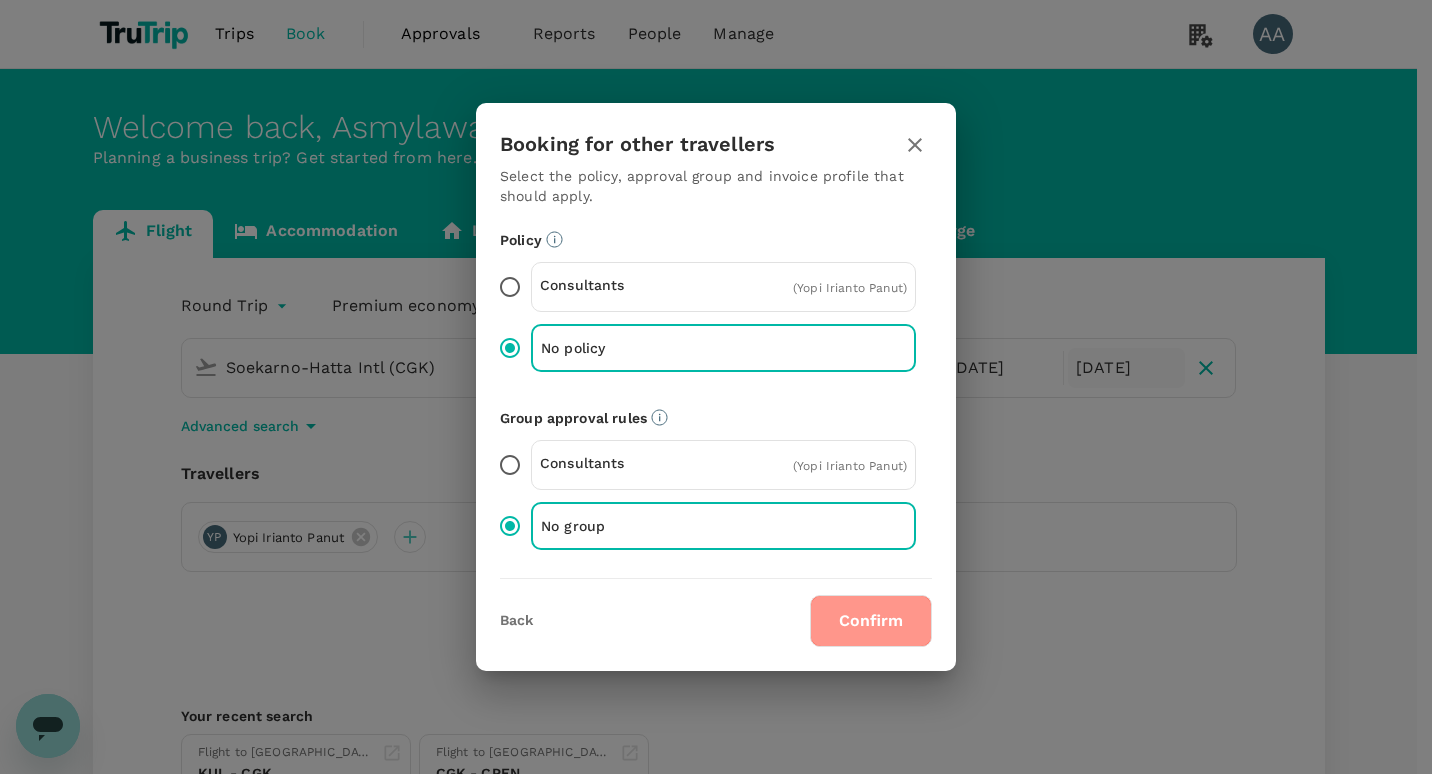 click on "Confirm" at bounding box center (871, 621) 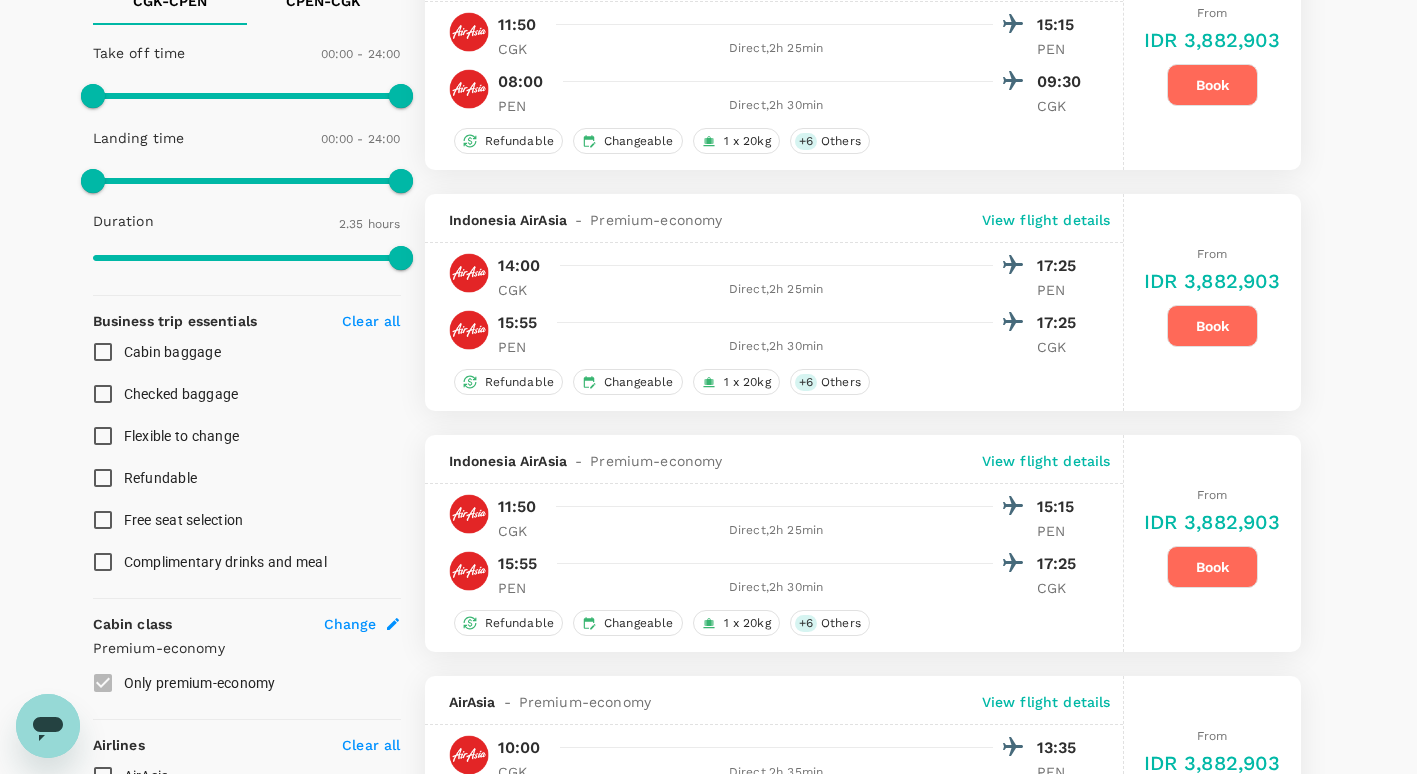 scroll, scrollTop: 500, scrollLeft: 0, axis: vertical 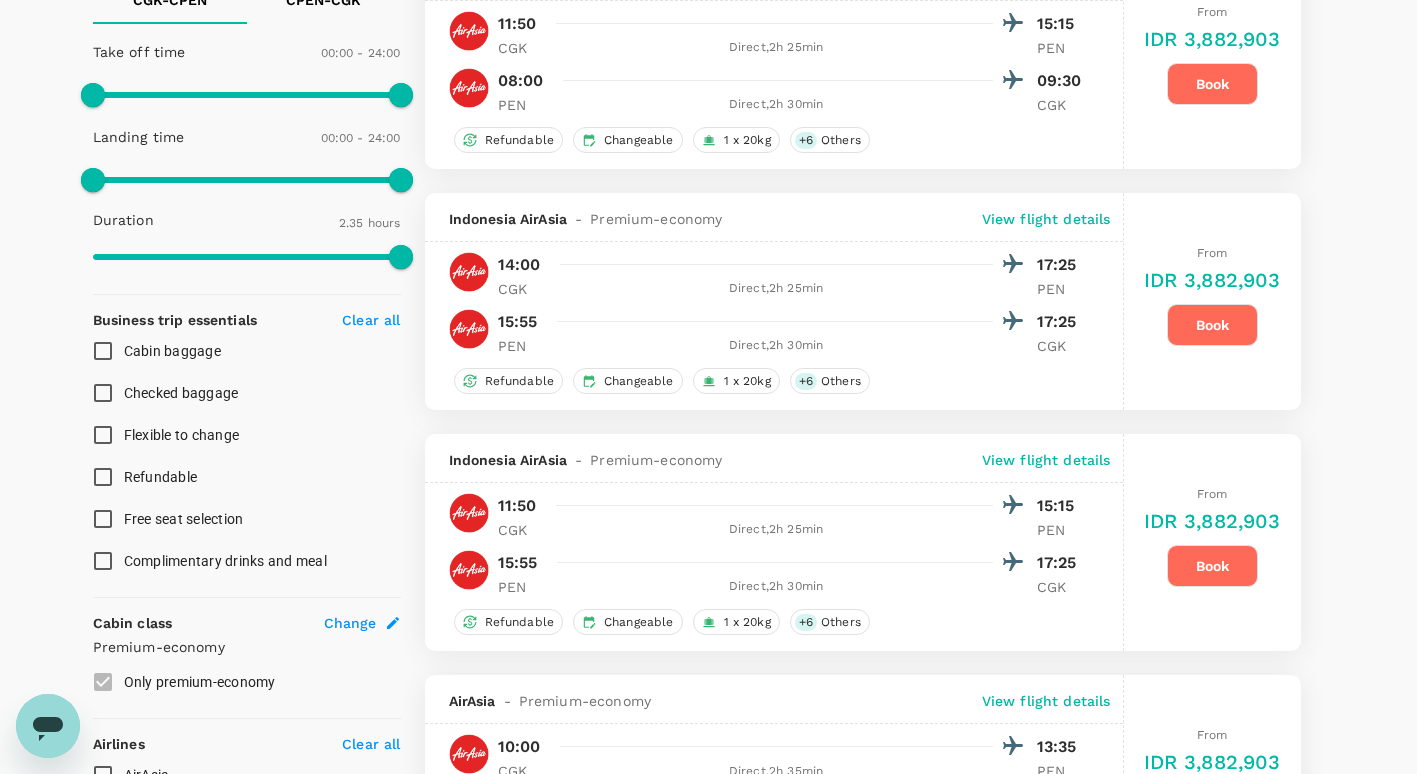 click 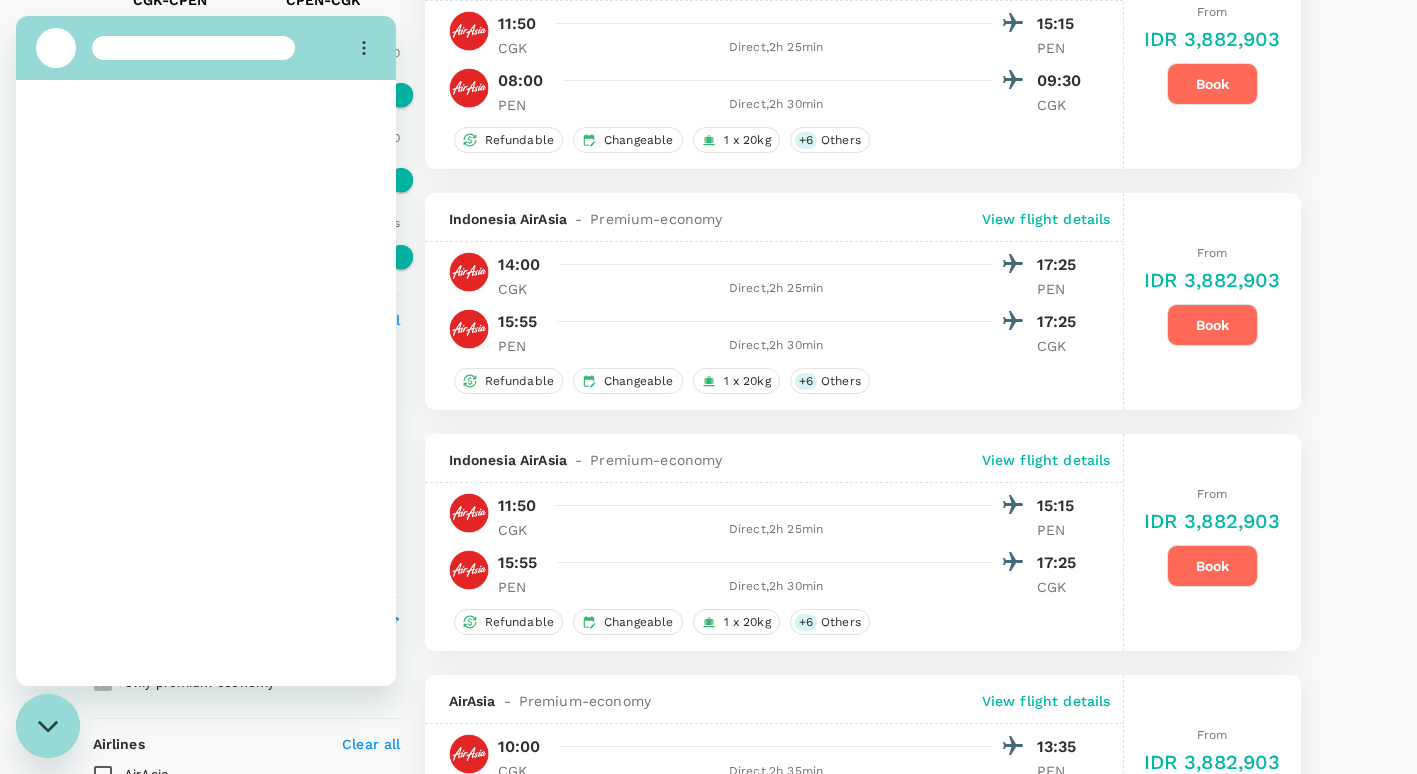 scroll, scrollTop: 0, scrollLeft: 0, axis: both 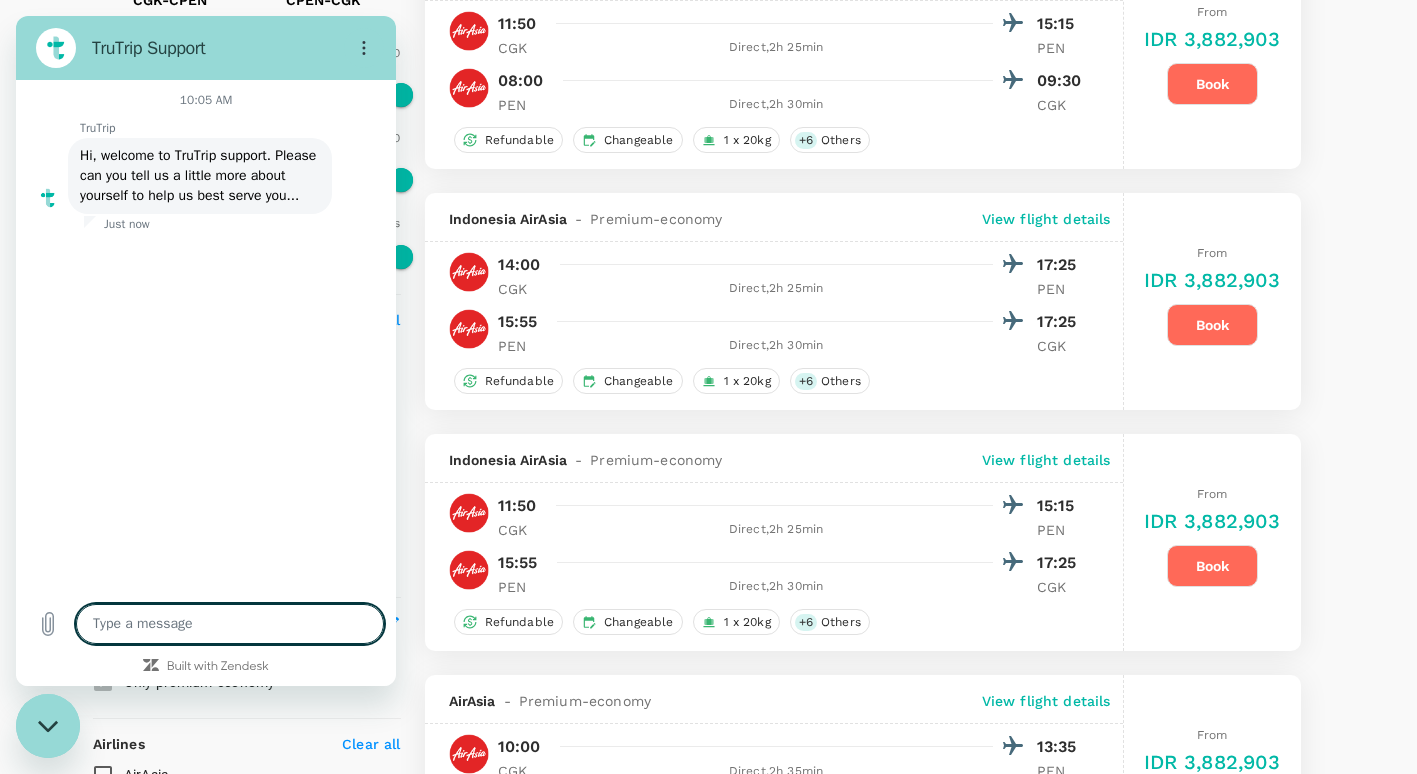 type on "x" 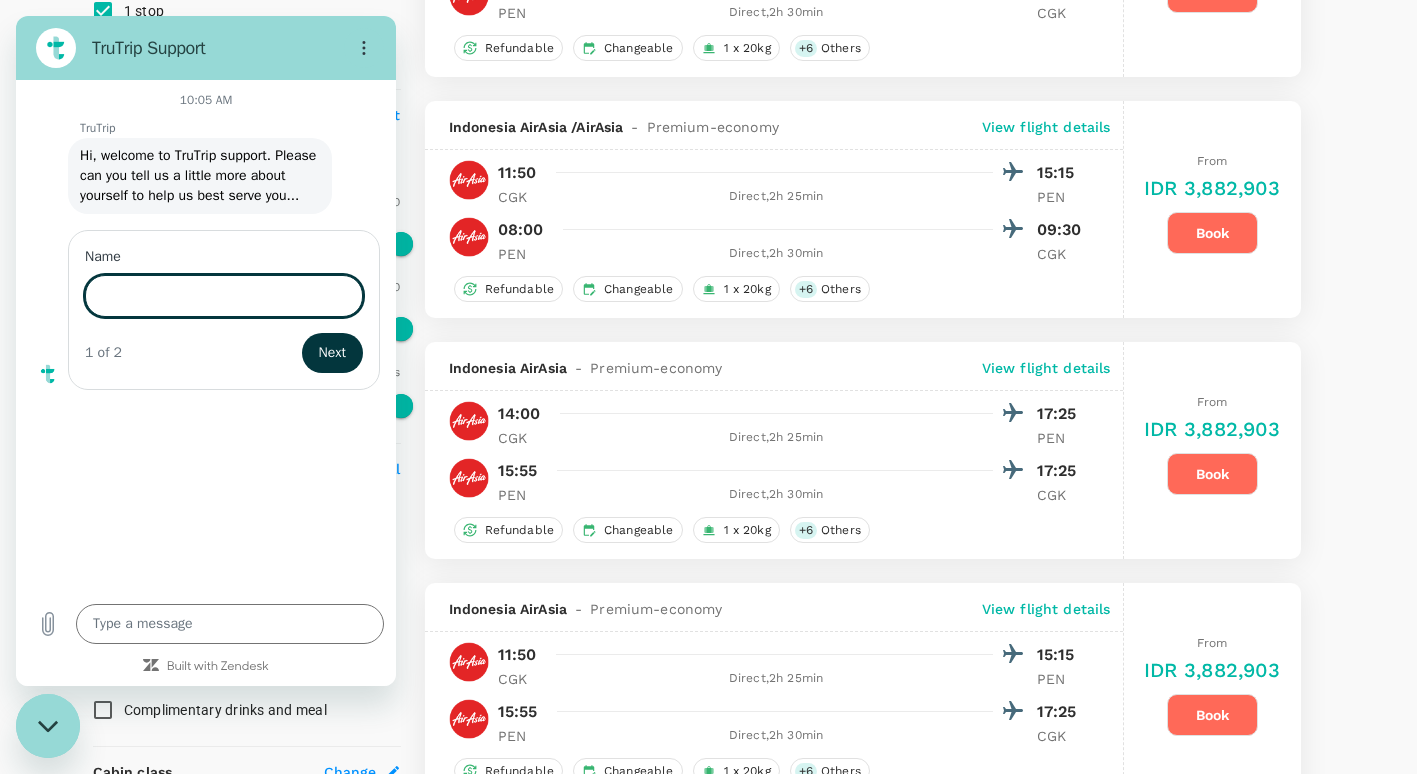 scroll, scrollTop: 400, scrollLeft: 0, axis: vertical 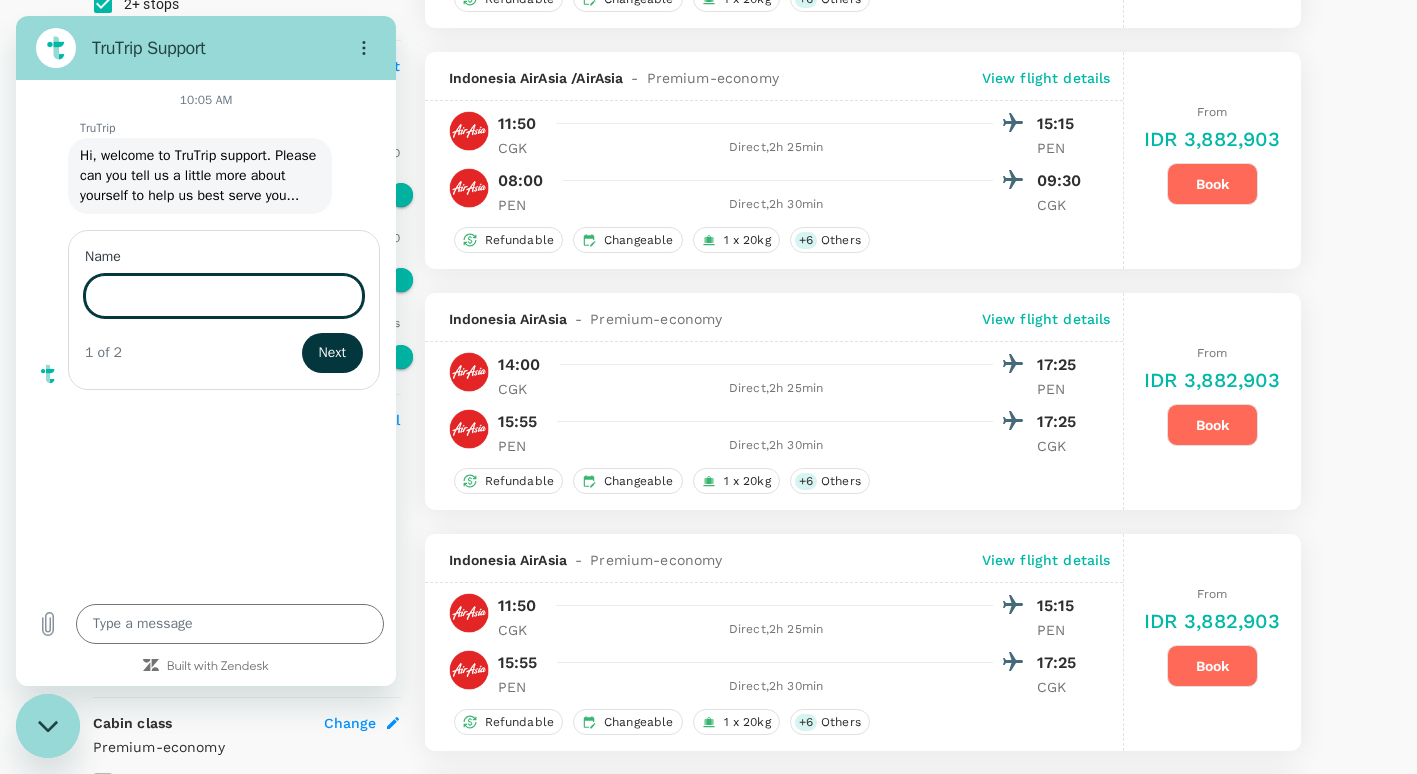 click on "Name" at bounding box center (224, 296) 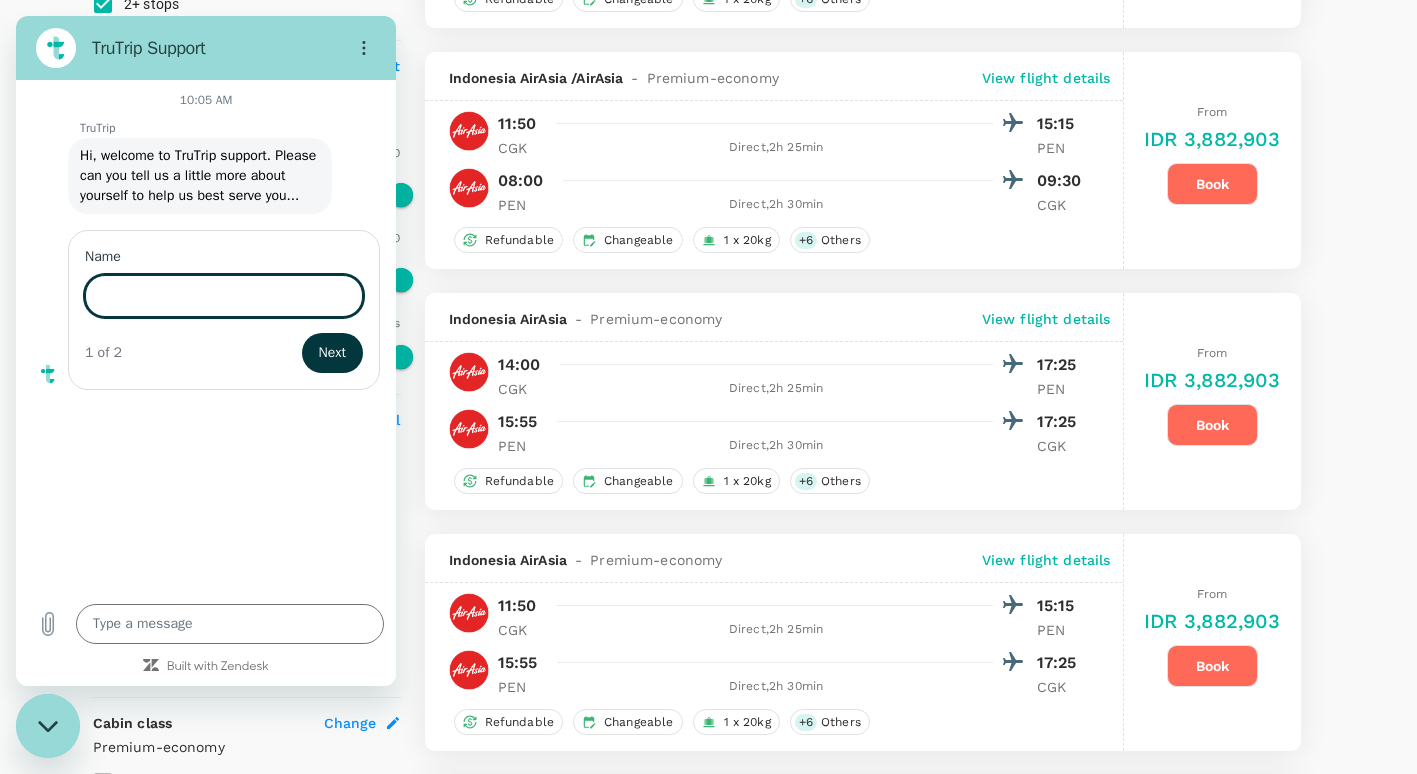 type on "Asmylawati Asmylawati" 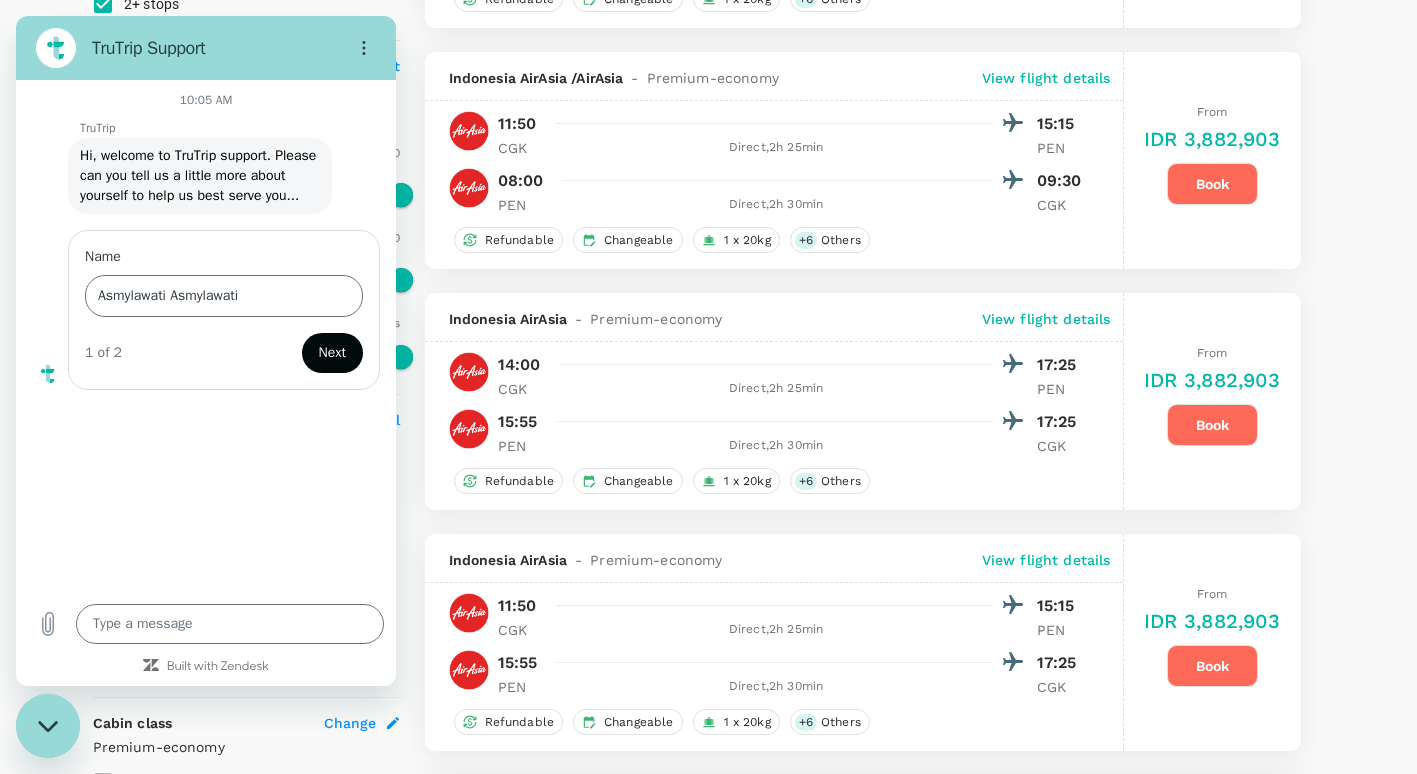 click on "Next" at bounding box center (332, 353) 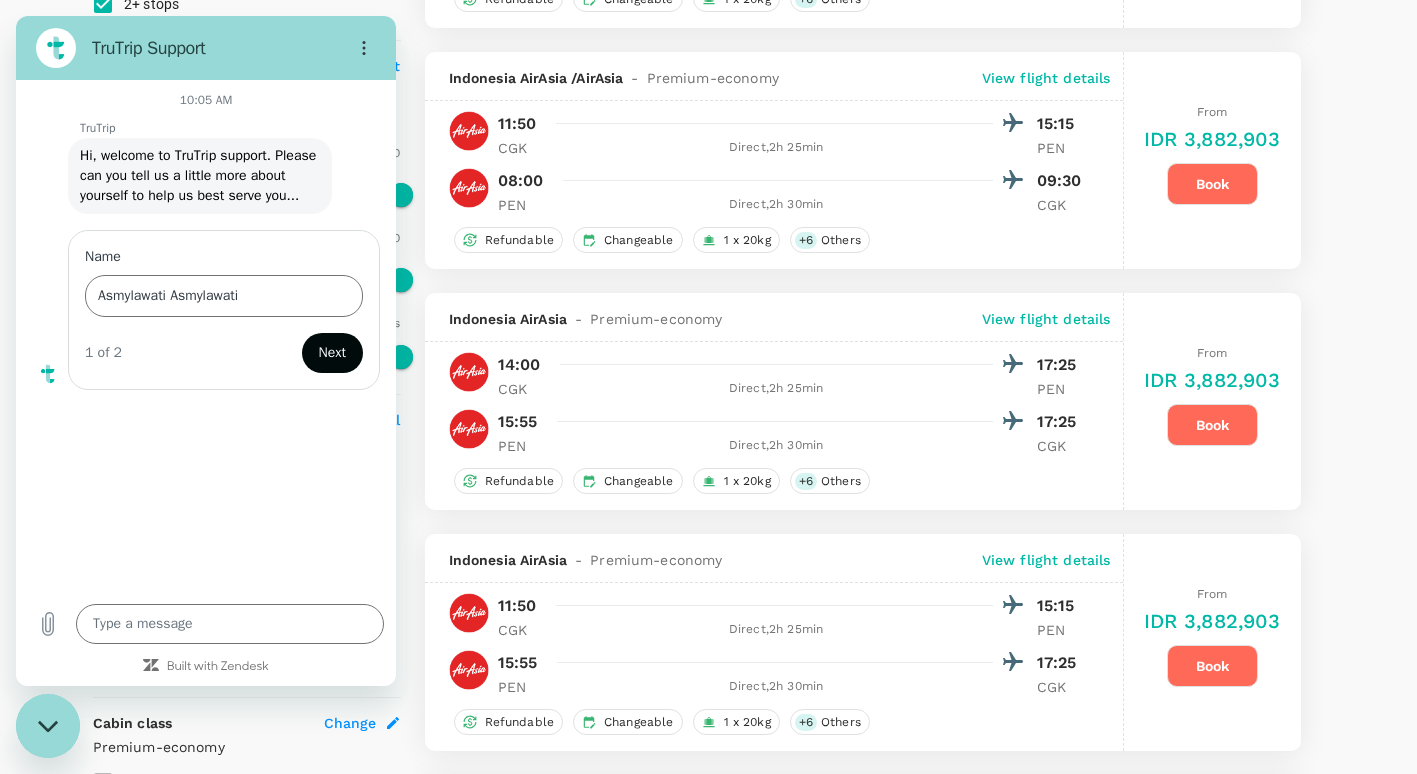 type on "x" 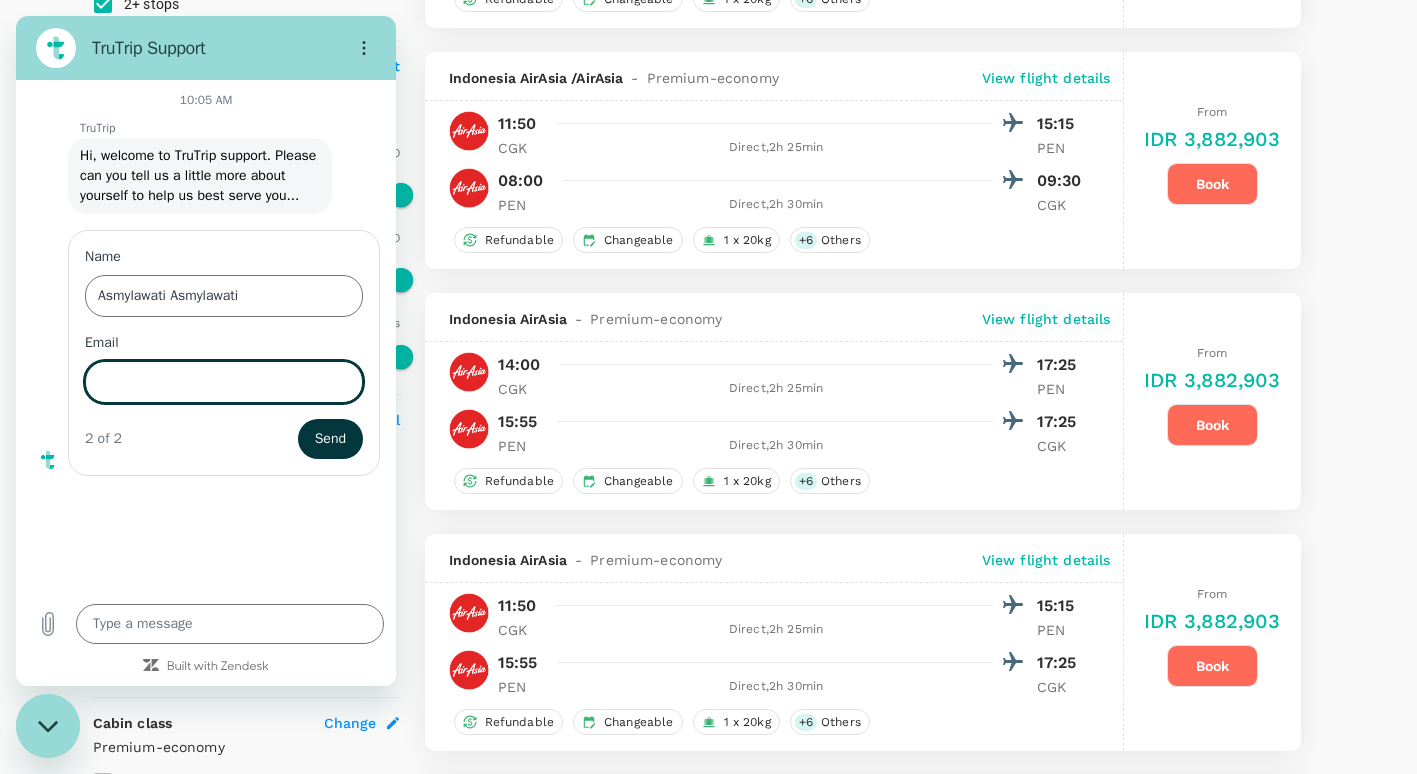 click on "Email" at bounding box center [224, 382] 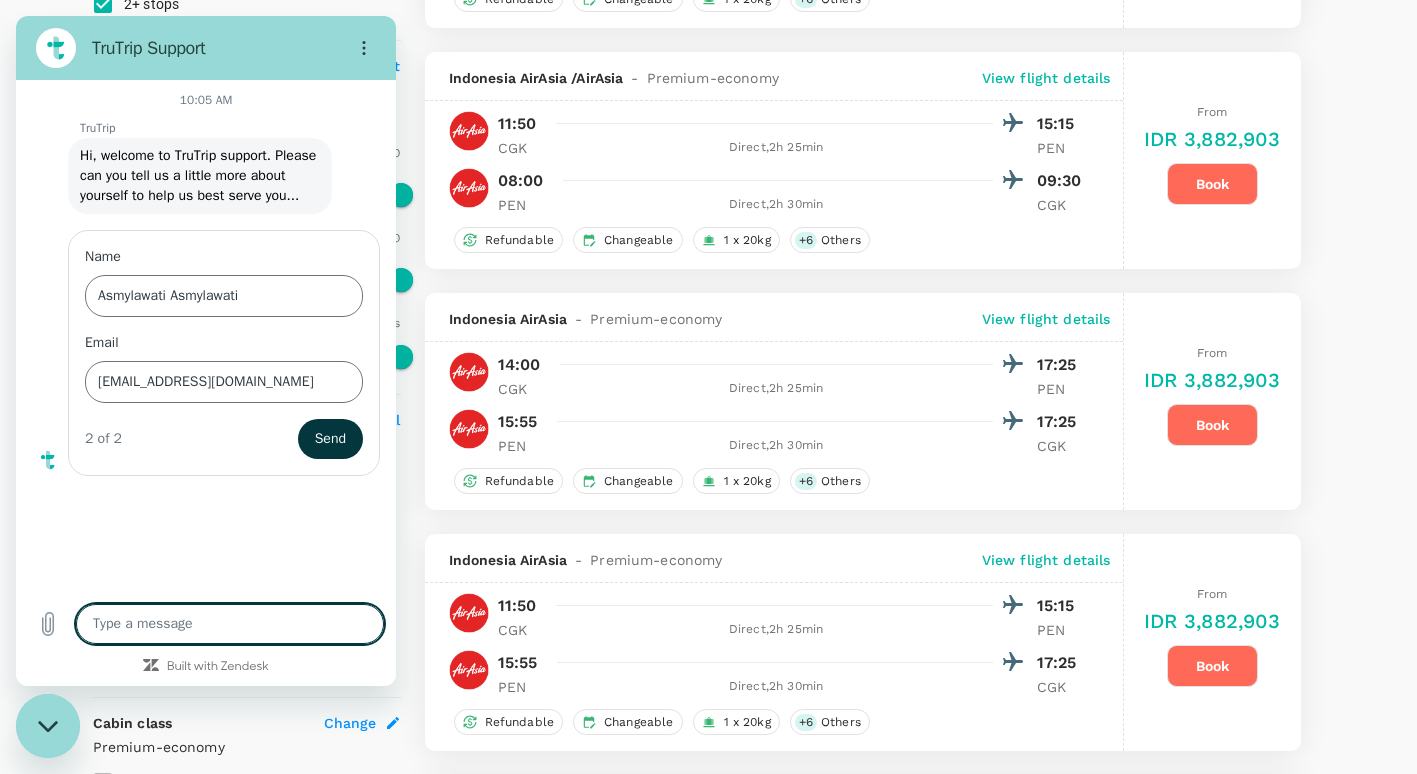 click at bounding box center (230, 624) 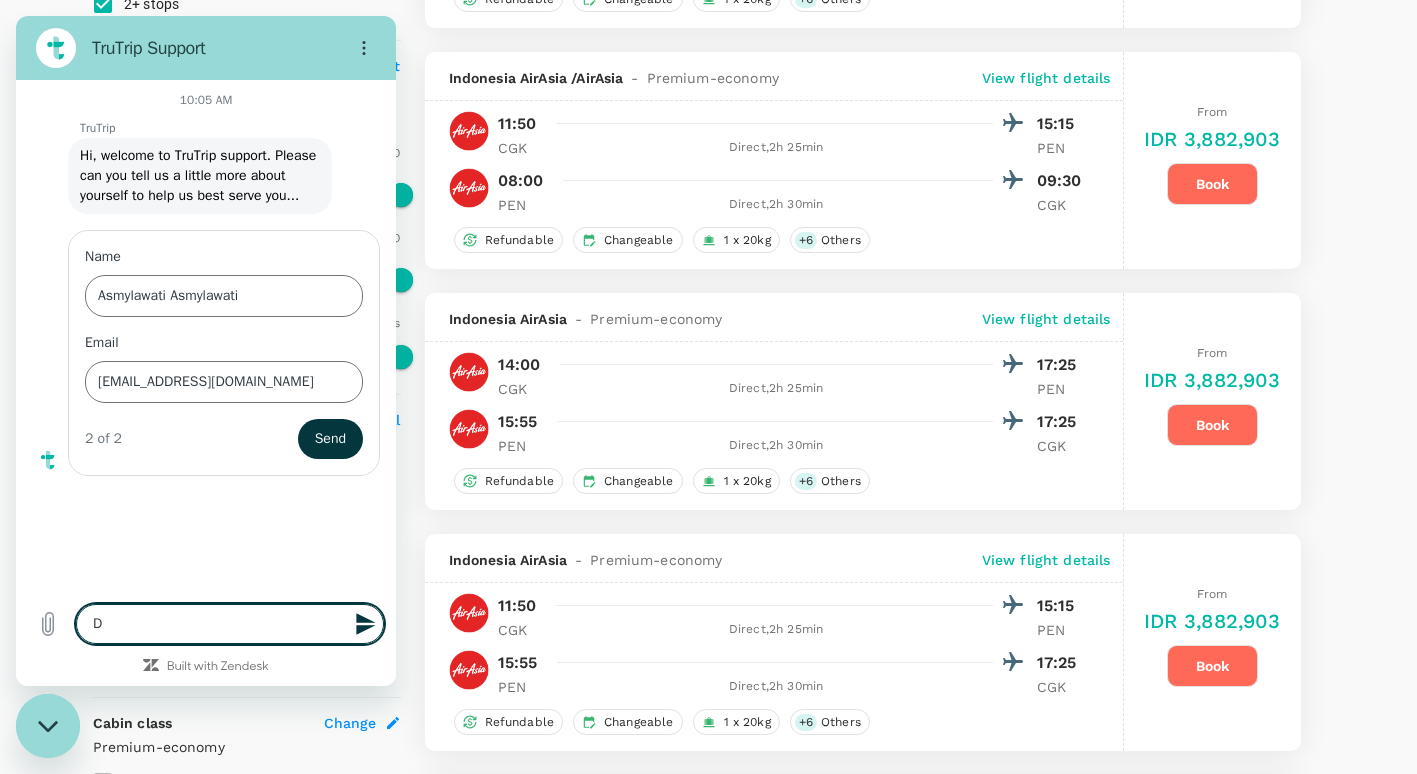 type on "Do" 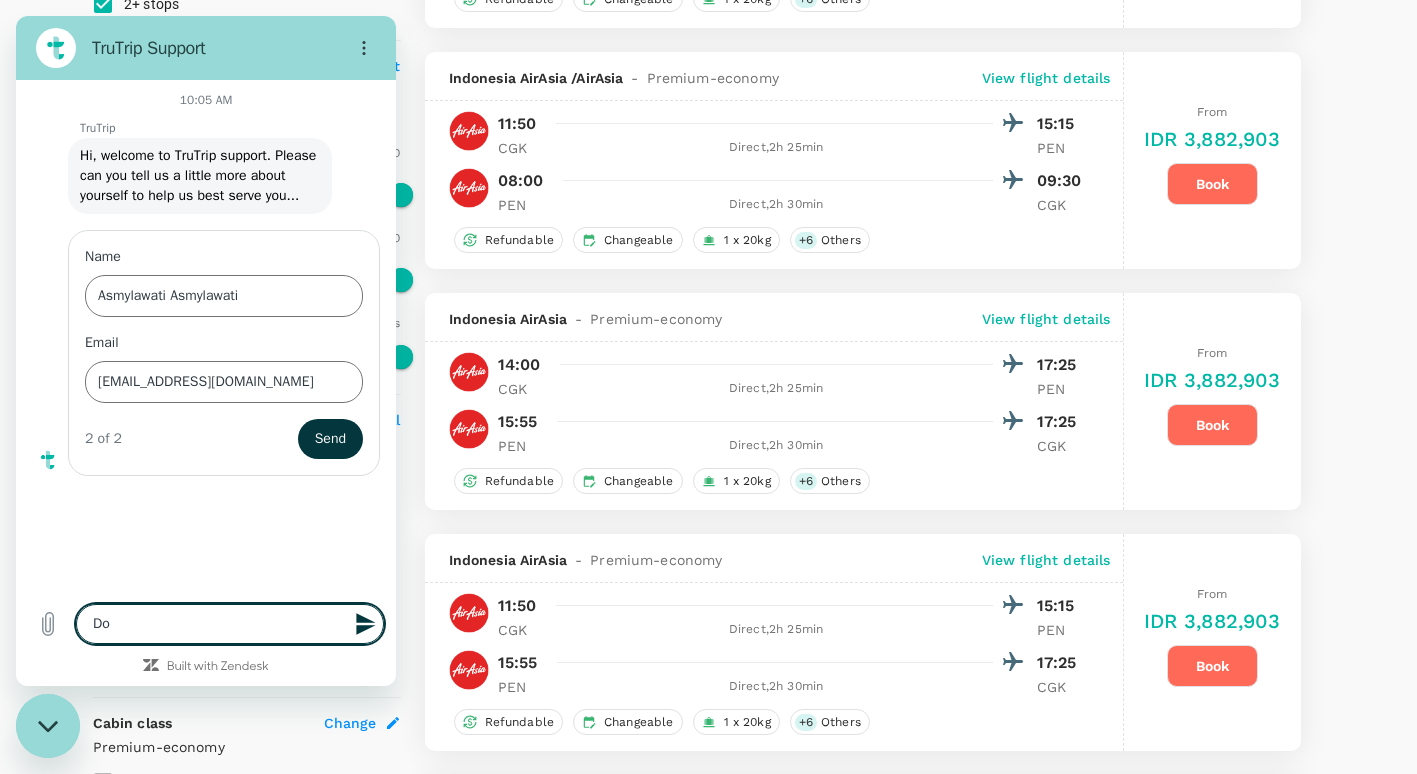 type on "Doe" 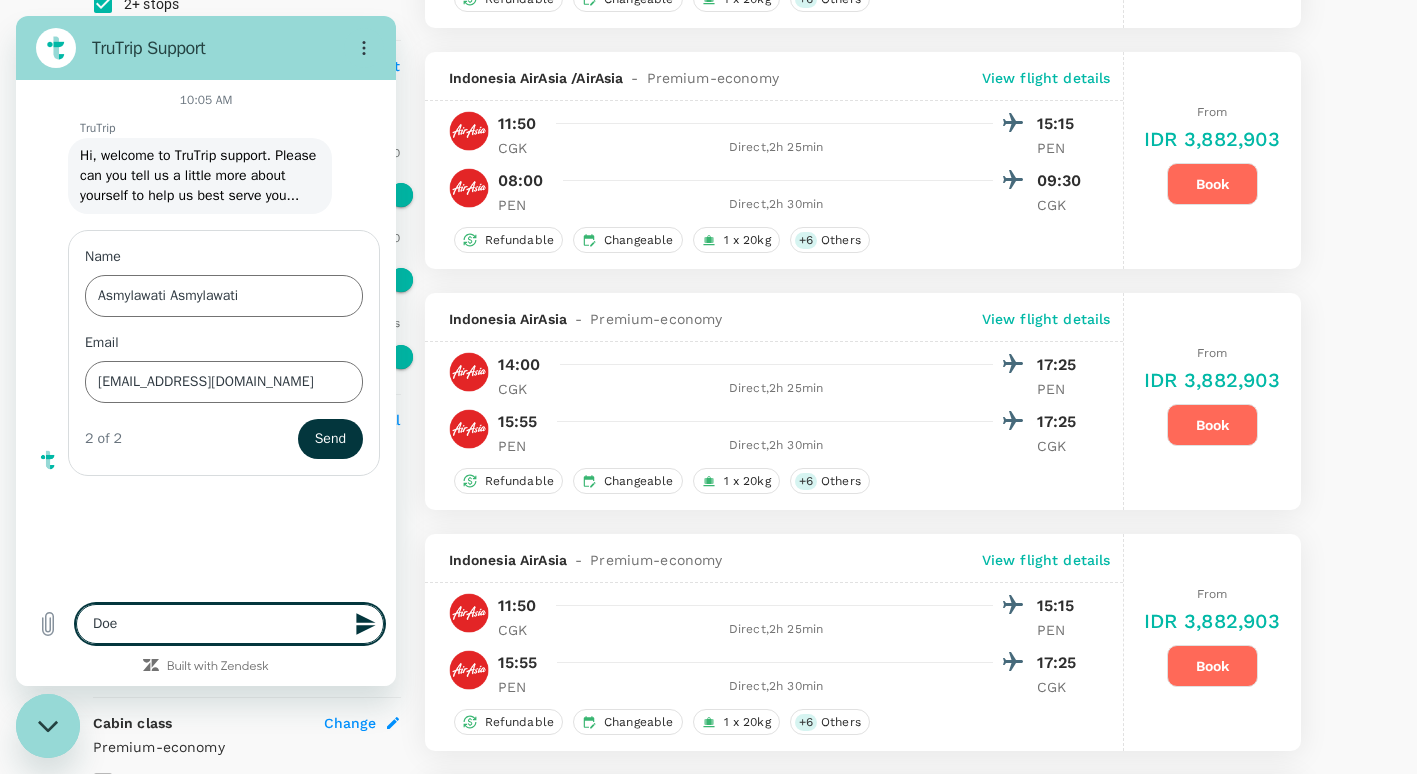 type on "Doe" 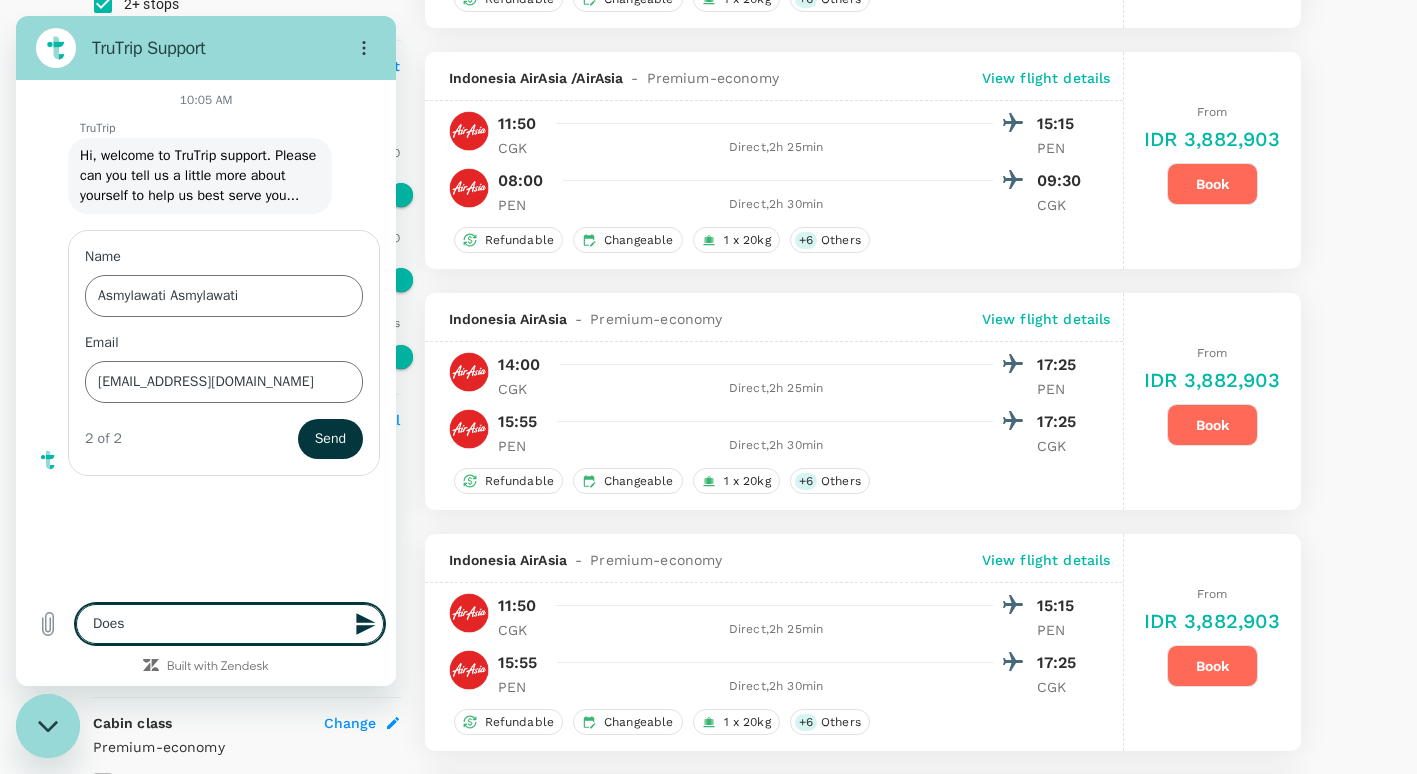 type on "Does" 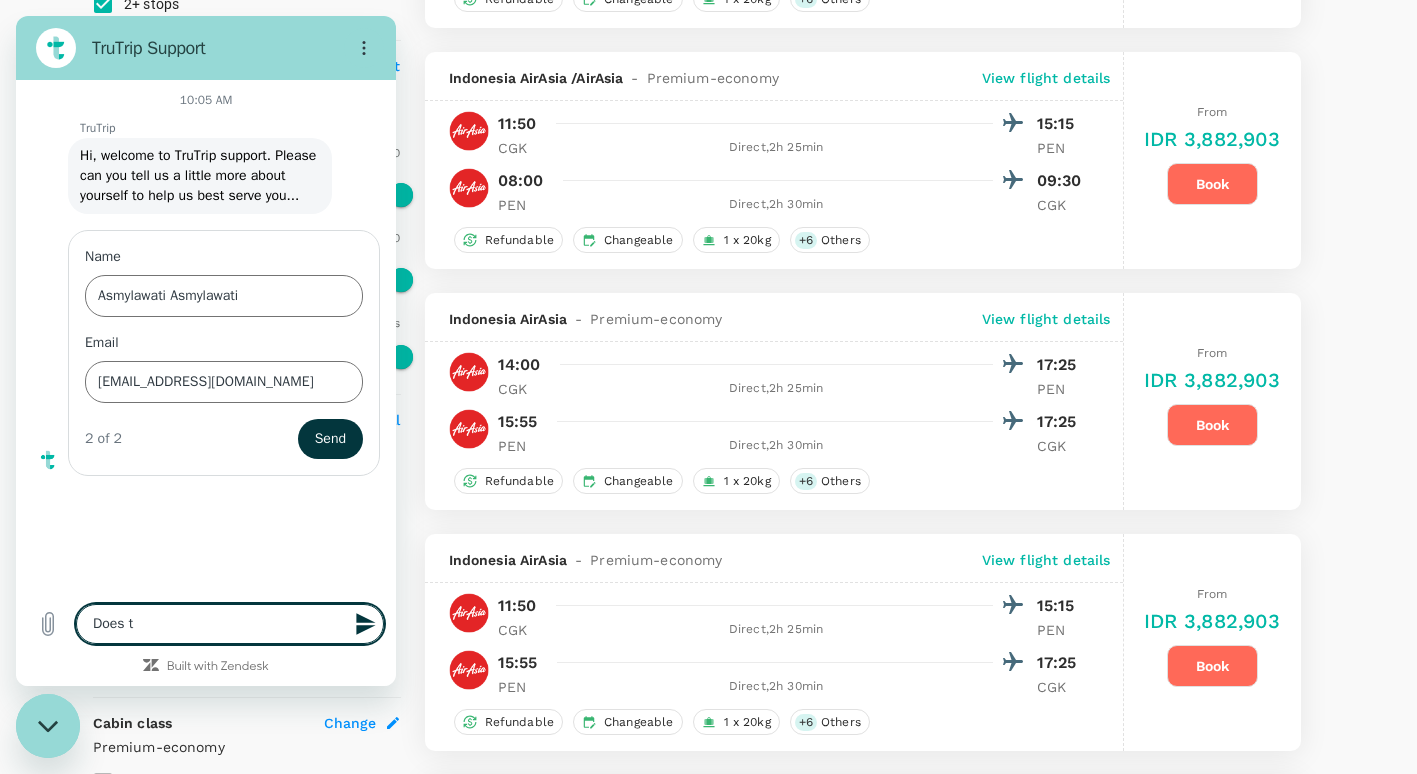 type on "Does tr" 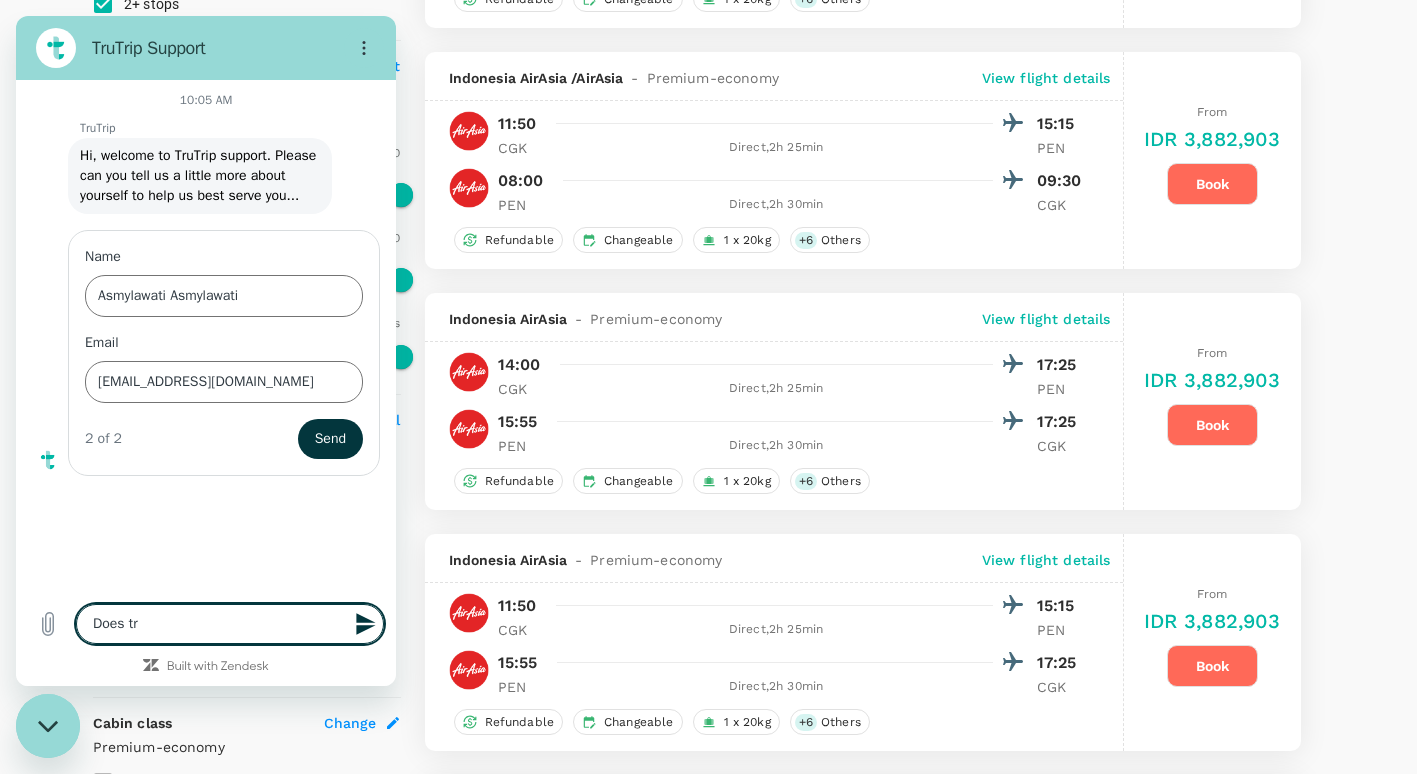 type on "Does tru" 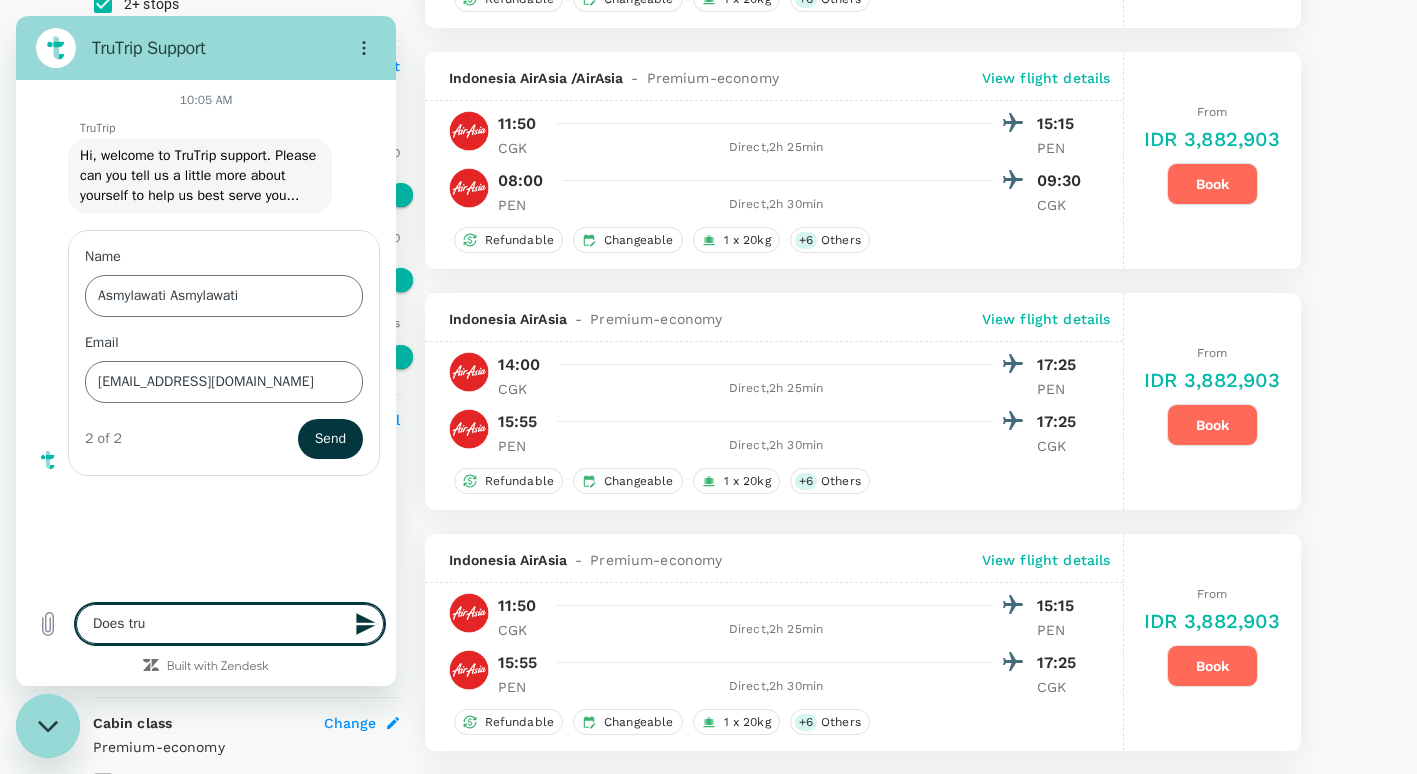 type on "Does trut" 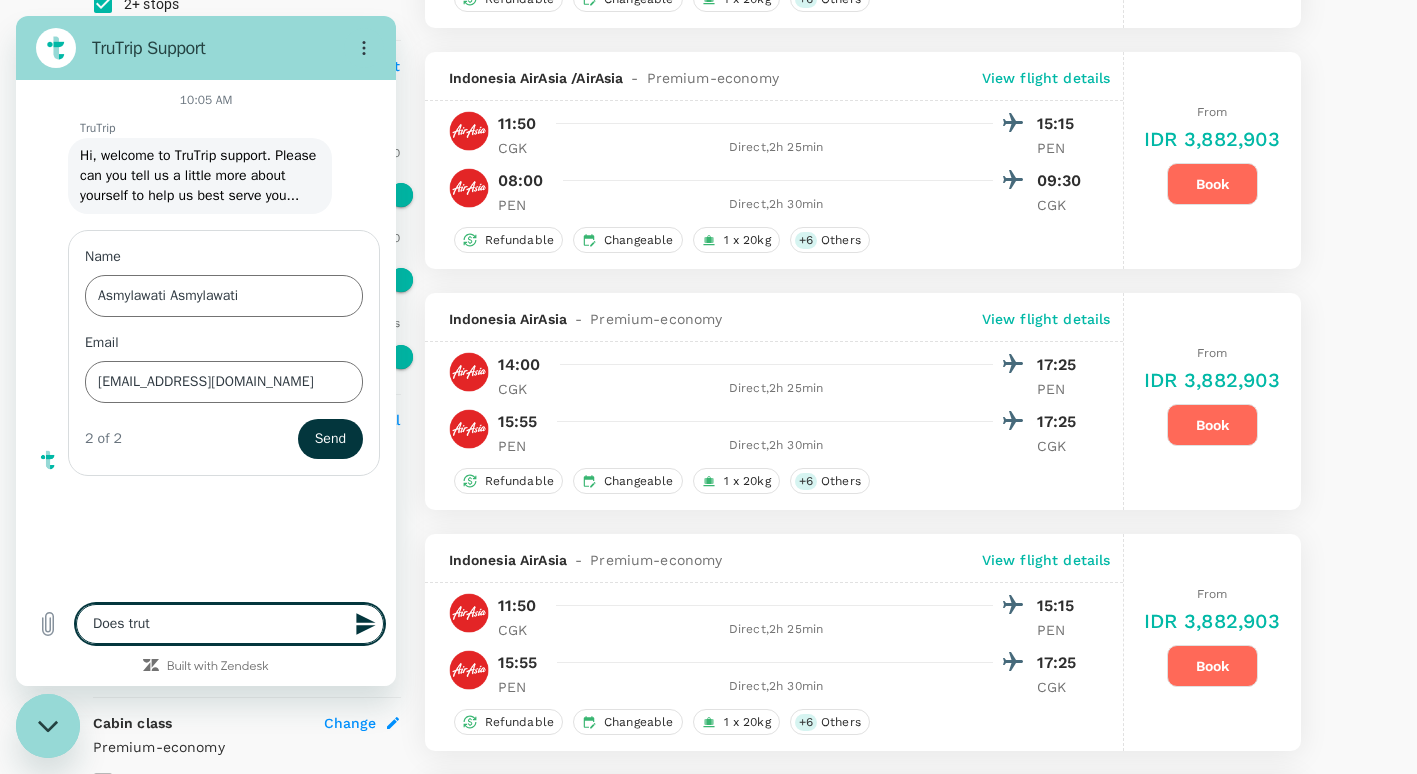 type on "Does trutr" 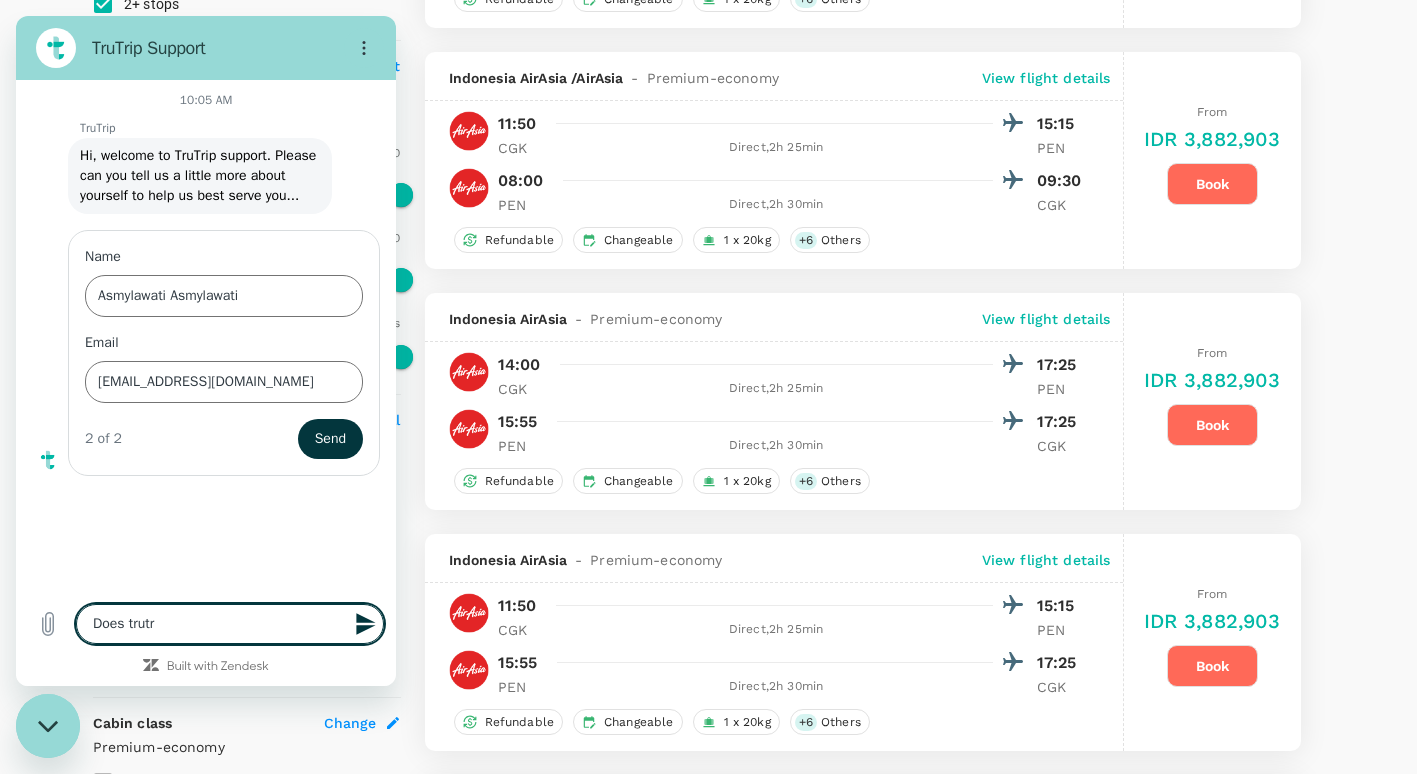 type on "Does trutri" 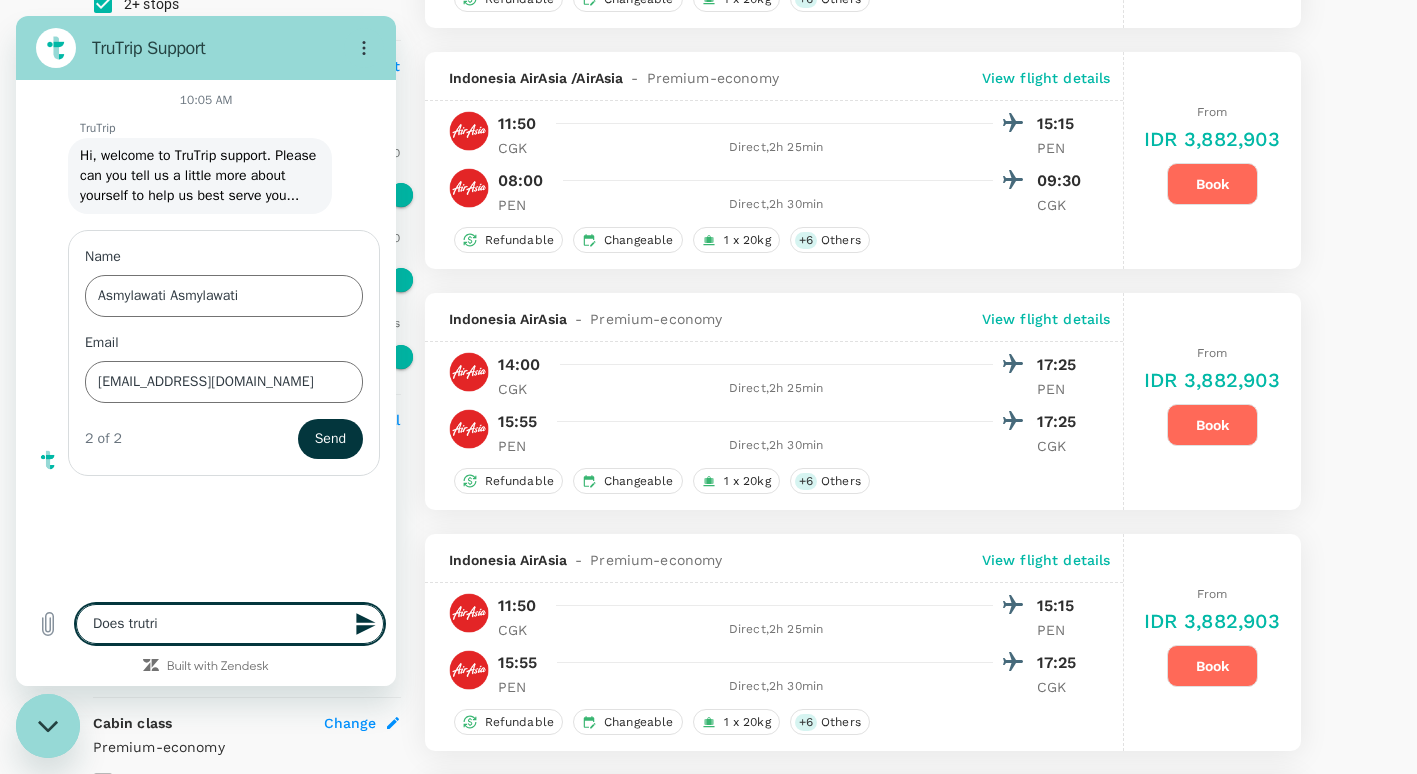 type on "Does trutrip" 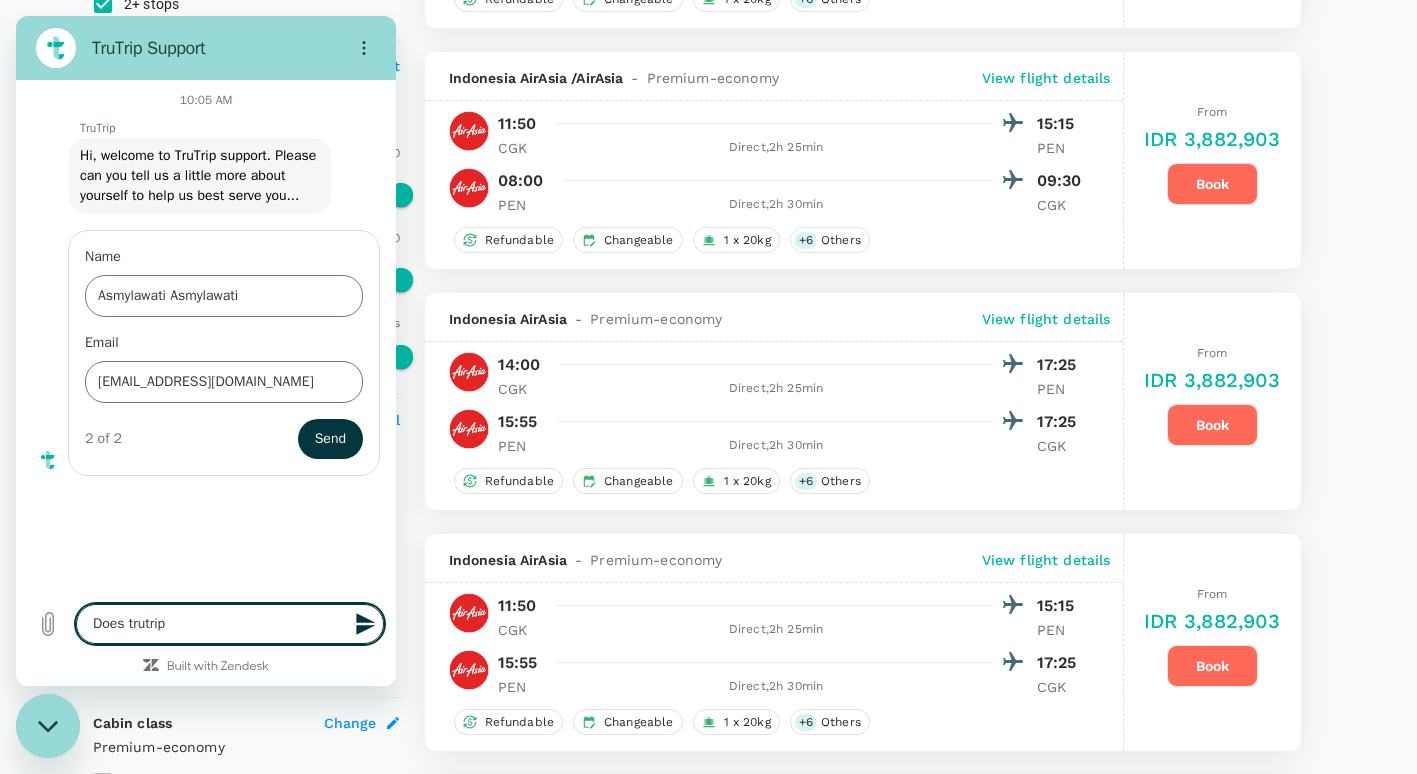 type on "Does trutrip" 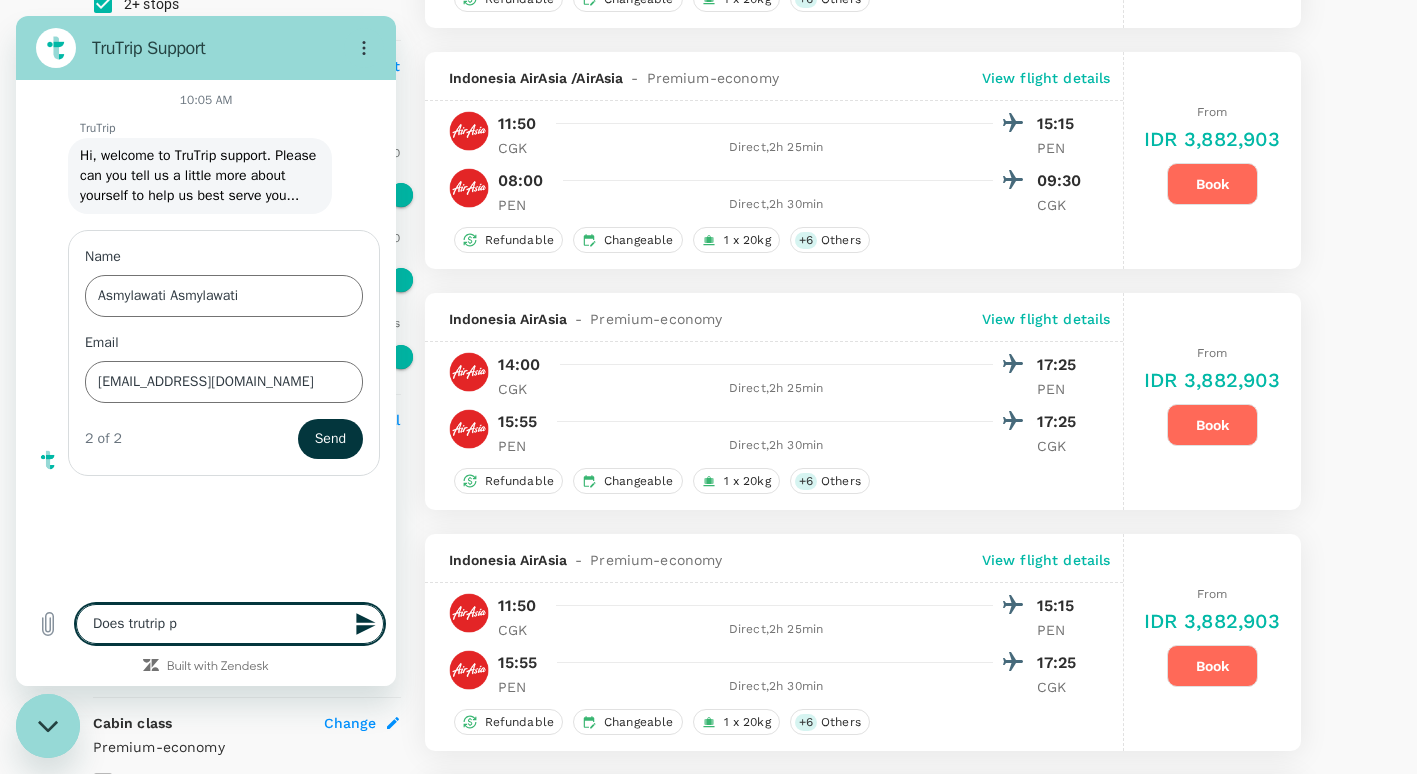 type on "x" 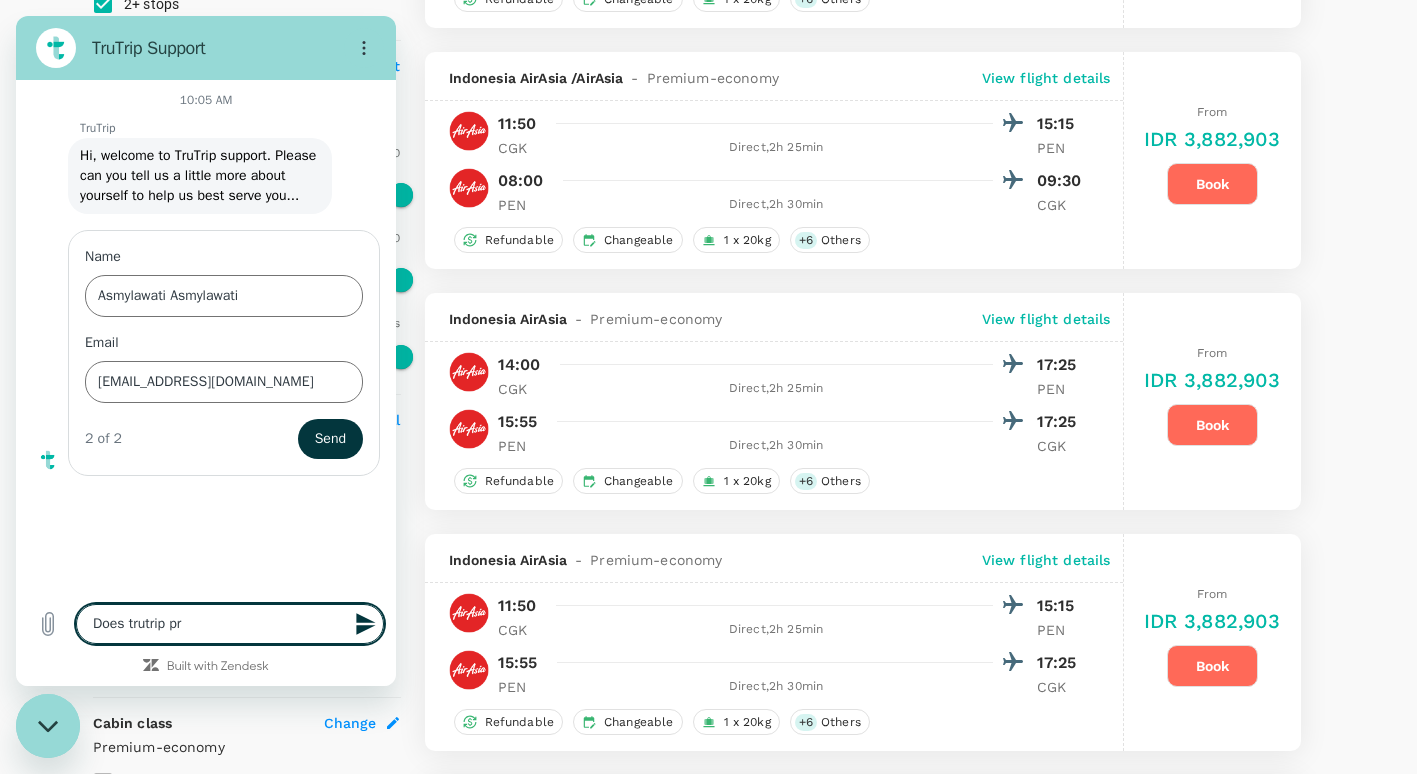 type on "Does trutrip pro" 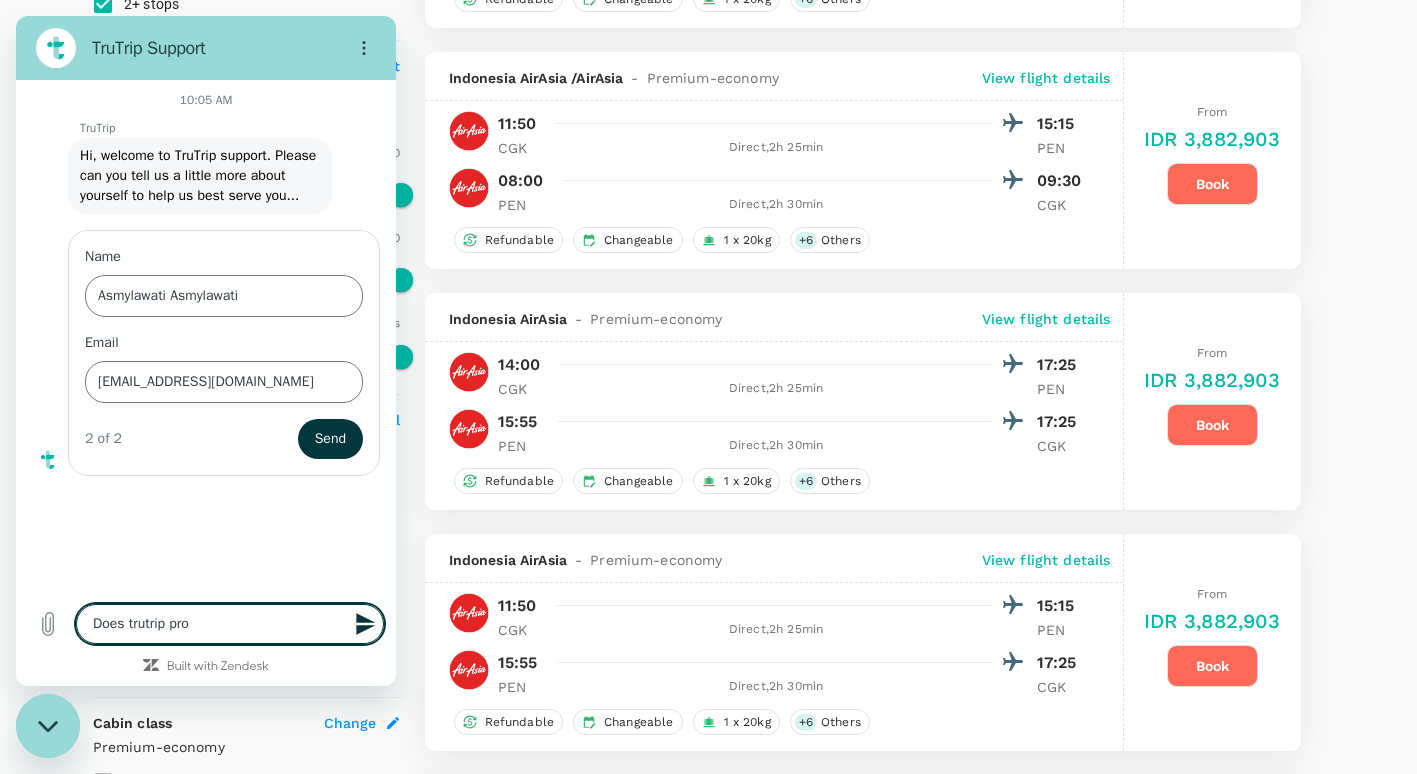 type on "Does trutrip prov" 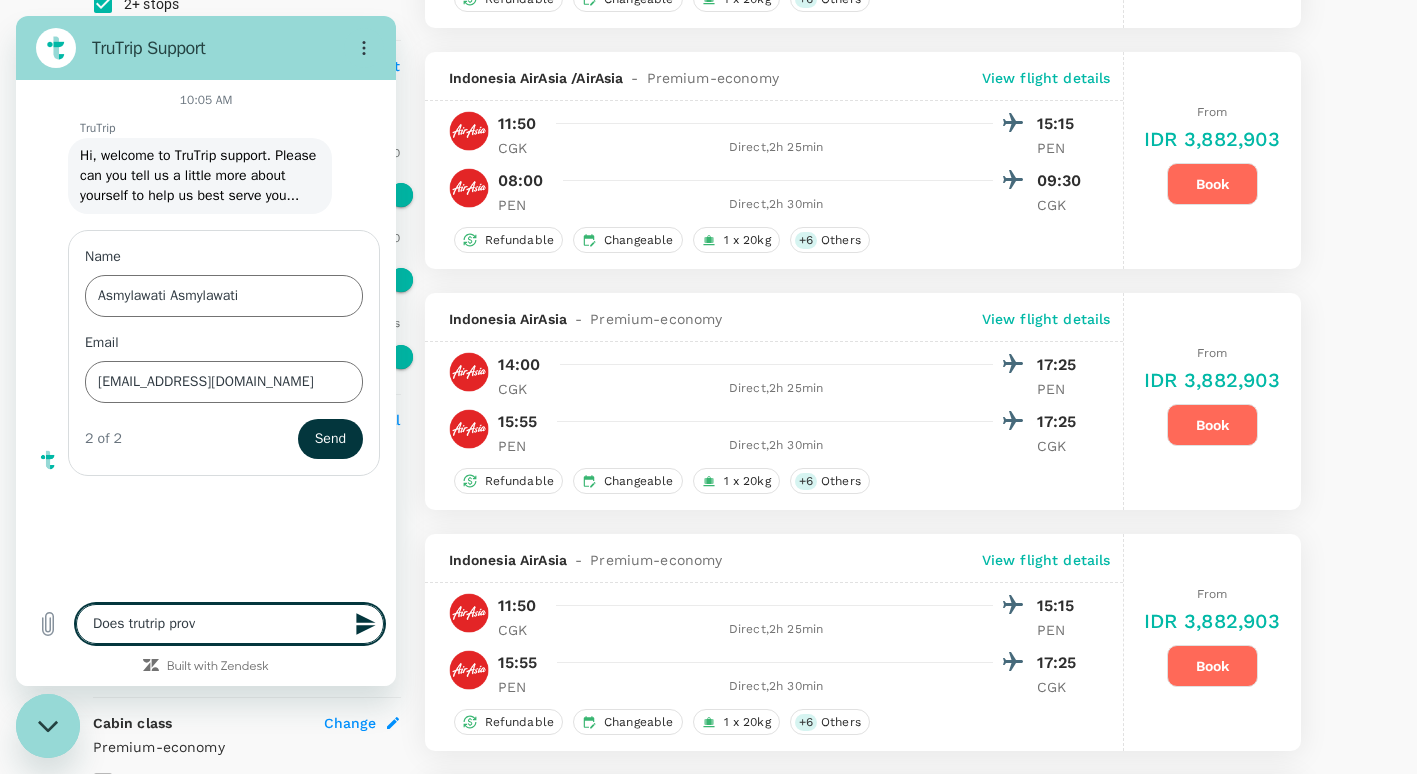 type on "Does trutrip provi" 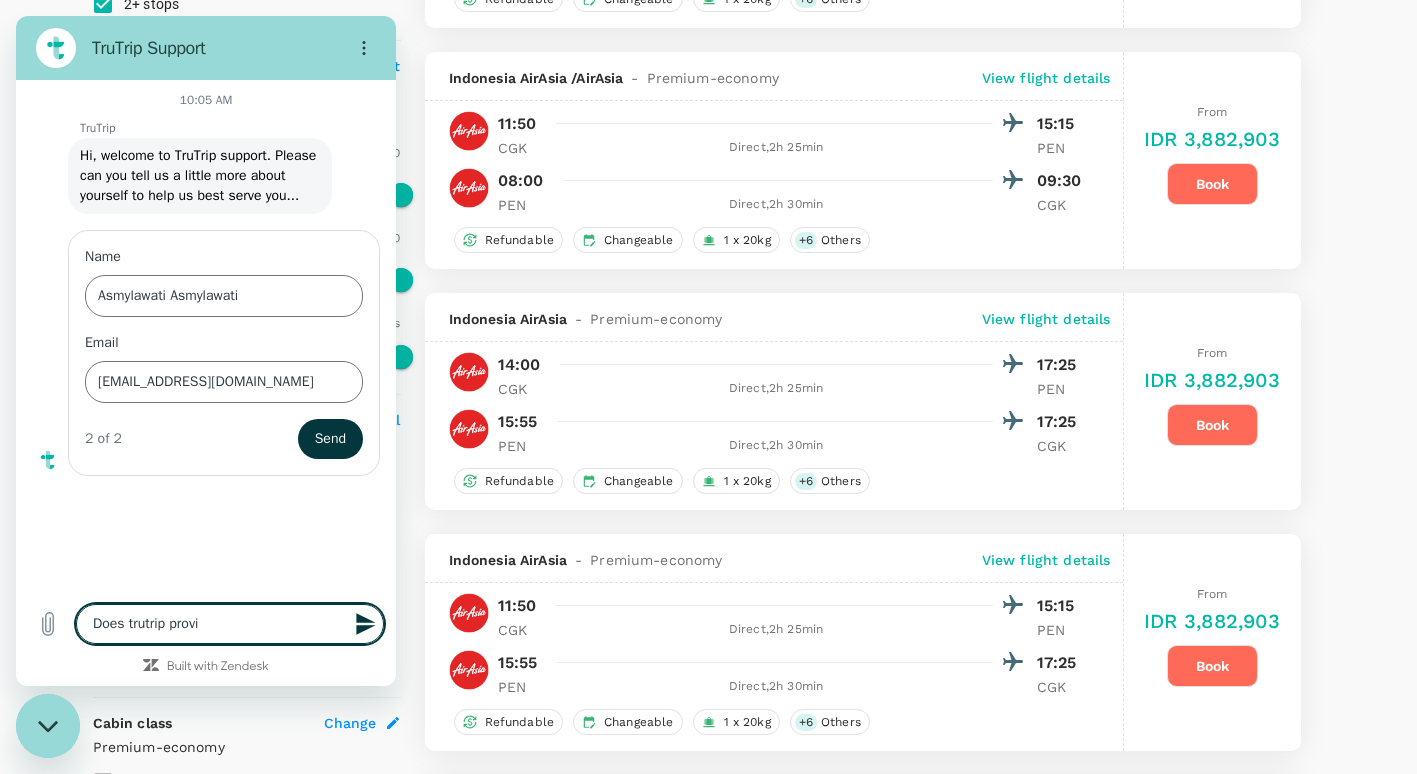 type on "Does trutrip provid" 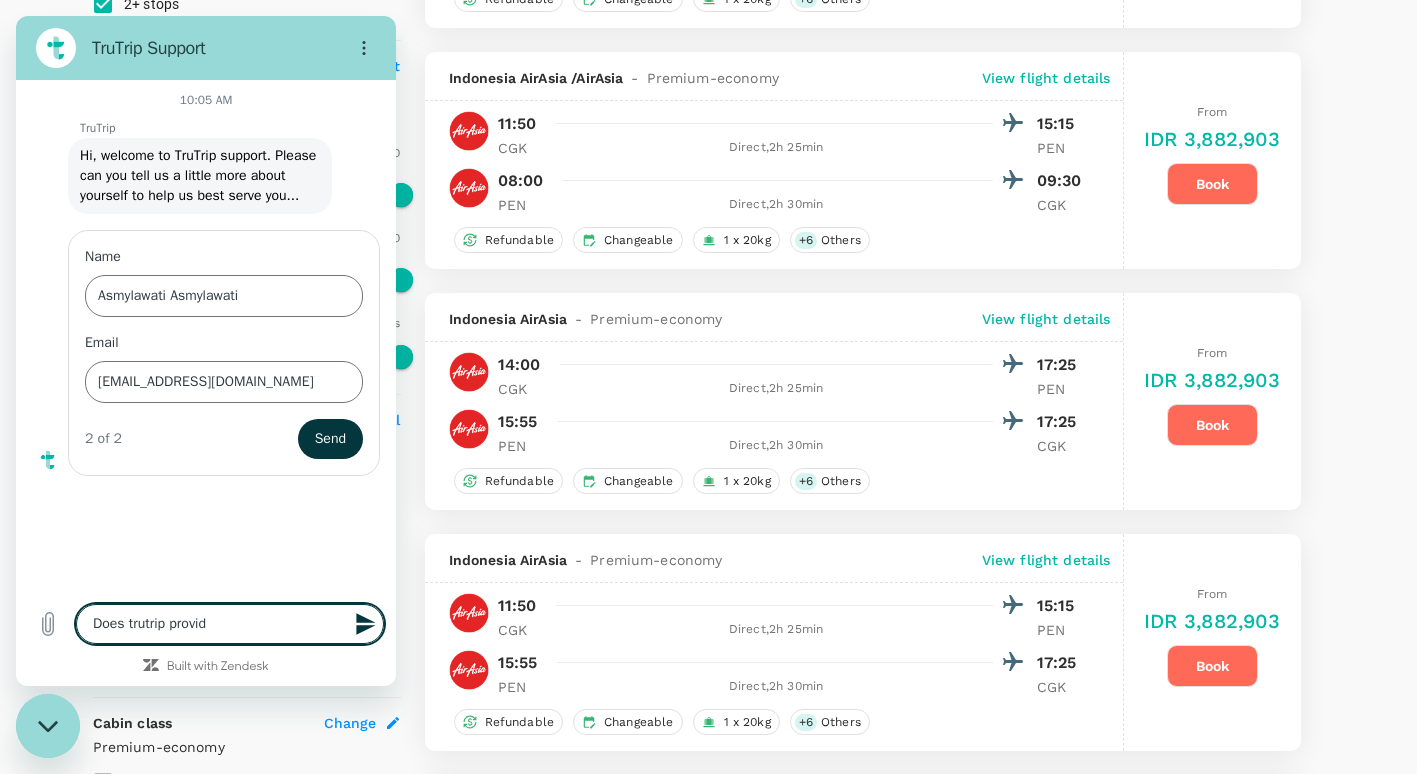 type on "Does trutrip provide" 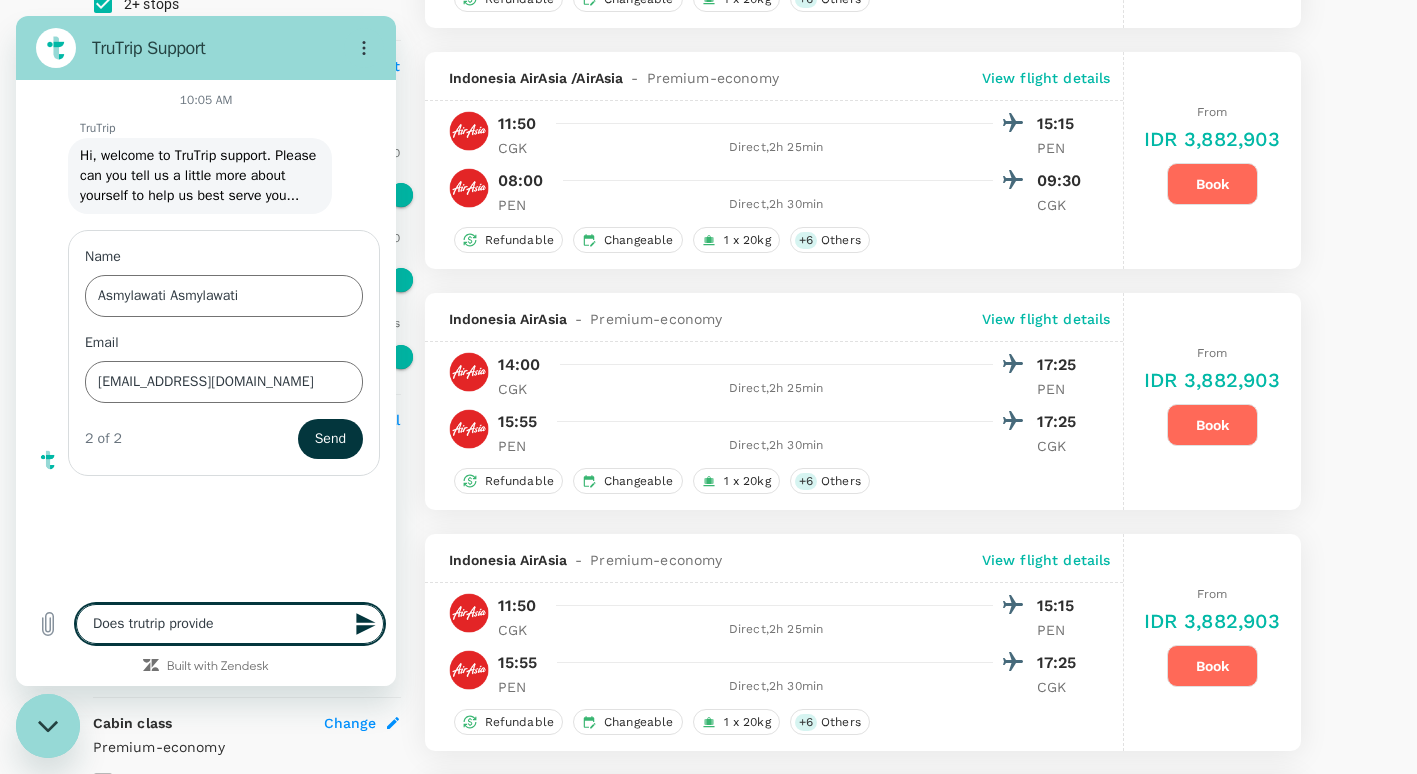 type on "Does trutrip provide" 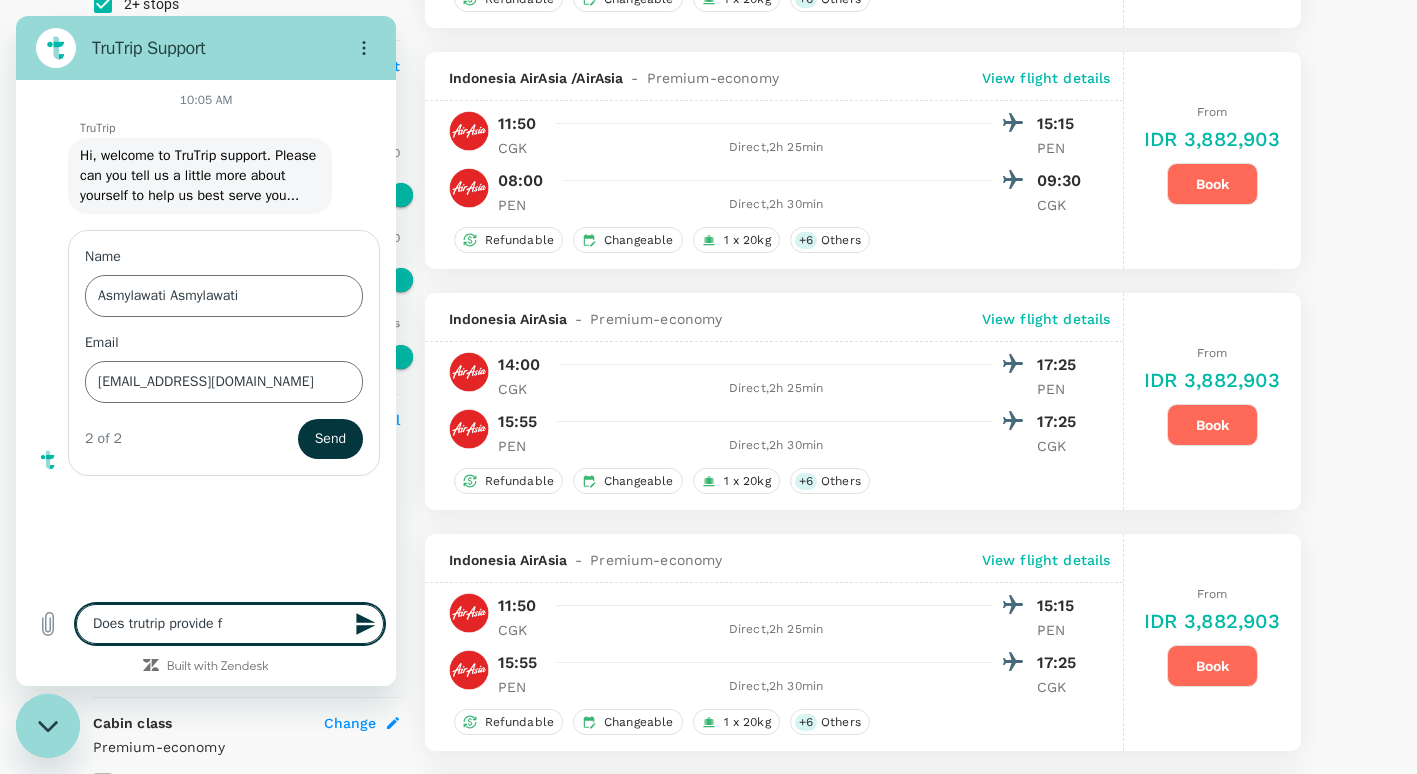 type on "Does trutrip provide fl" 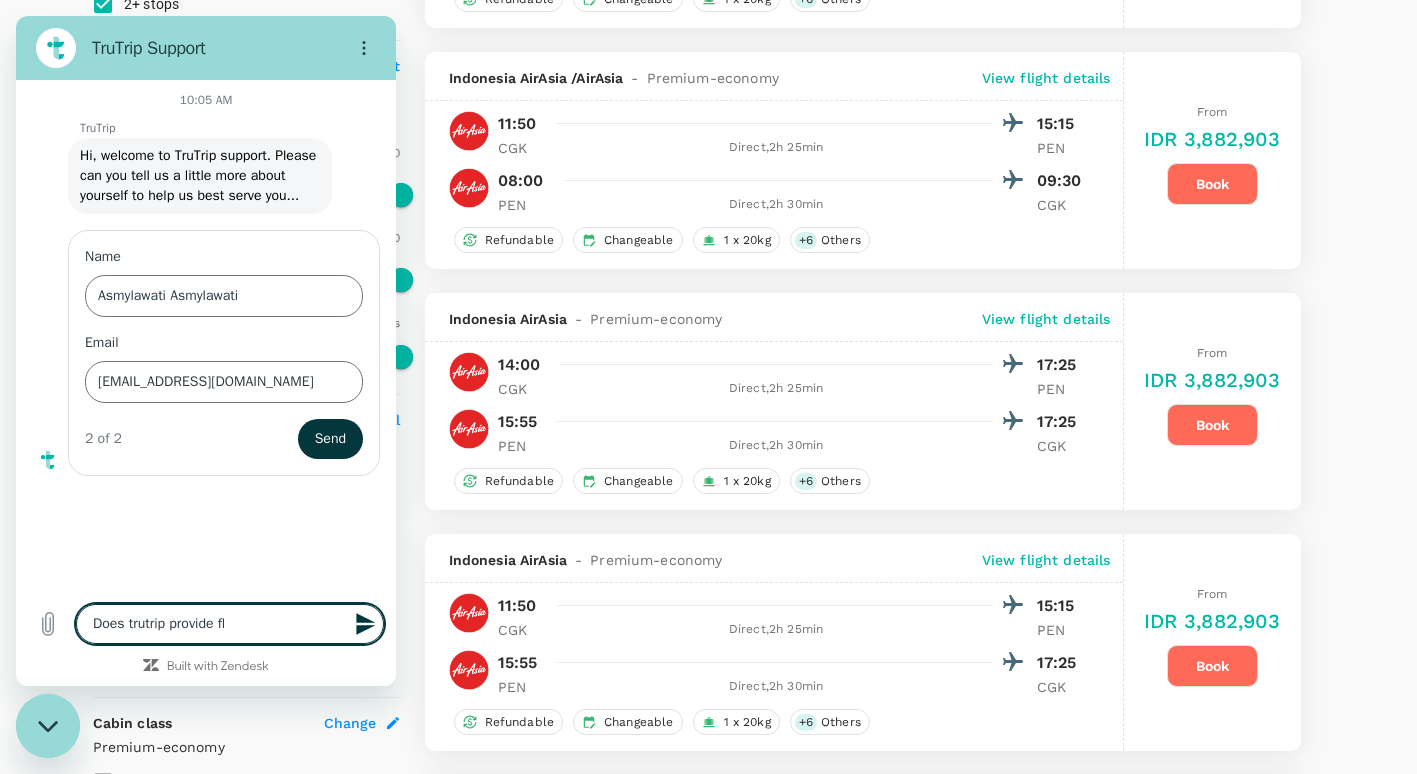 type on "Does trutrip provide fli" 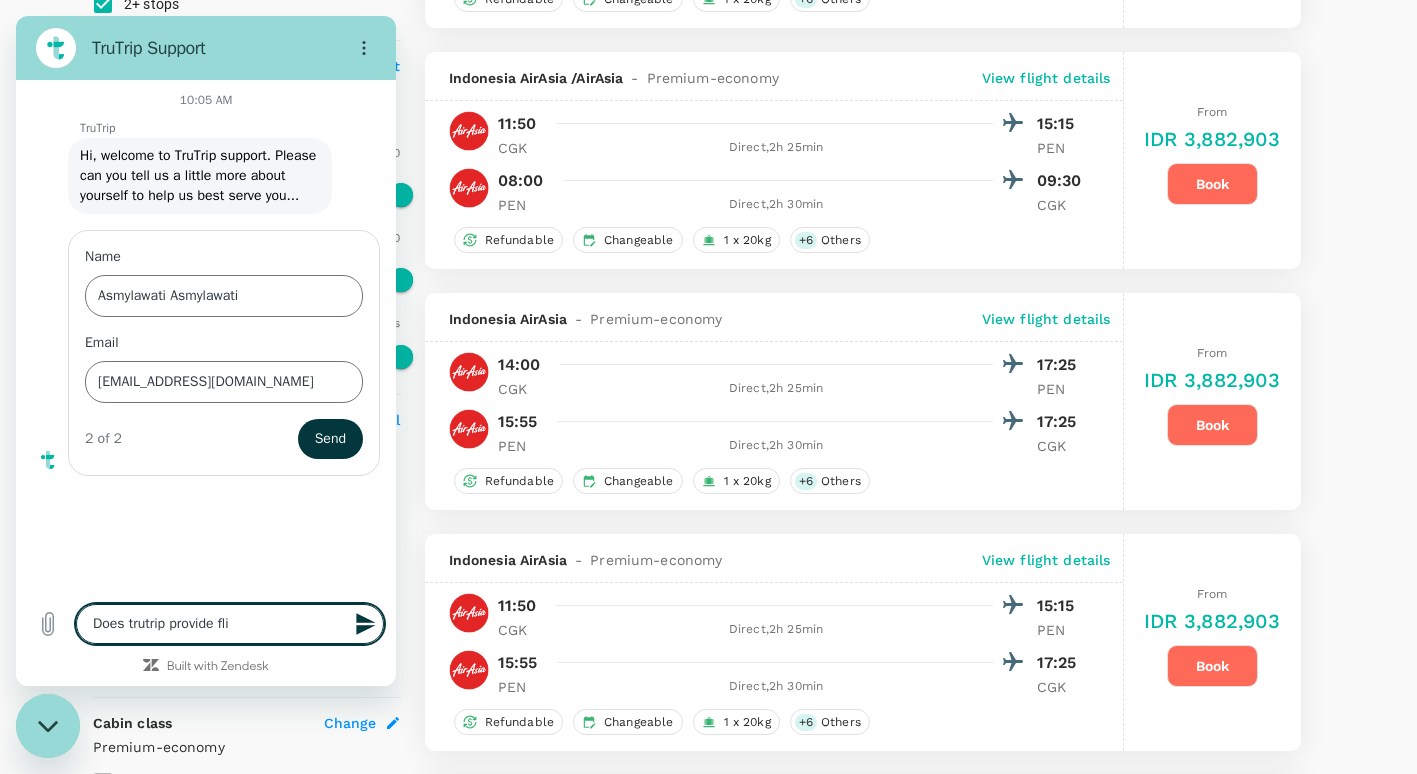 type on "Does trutrip provide flig" 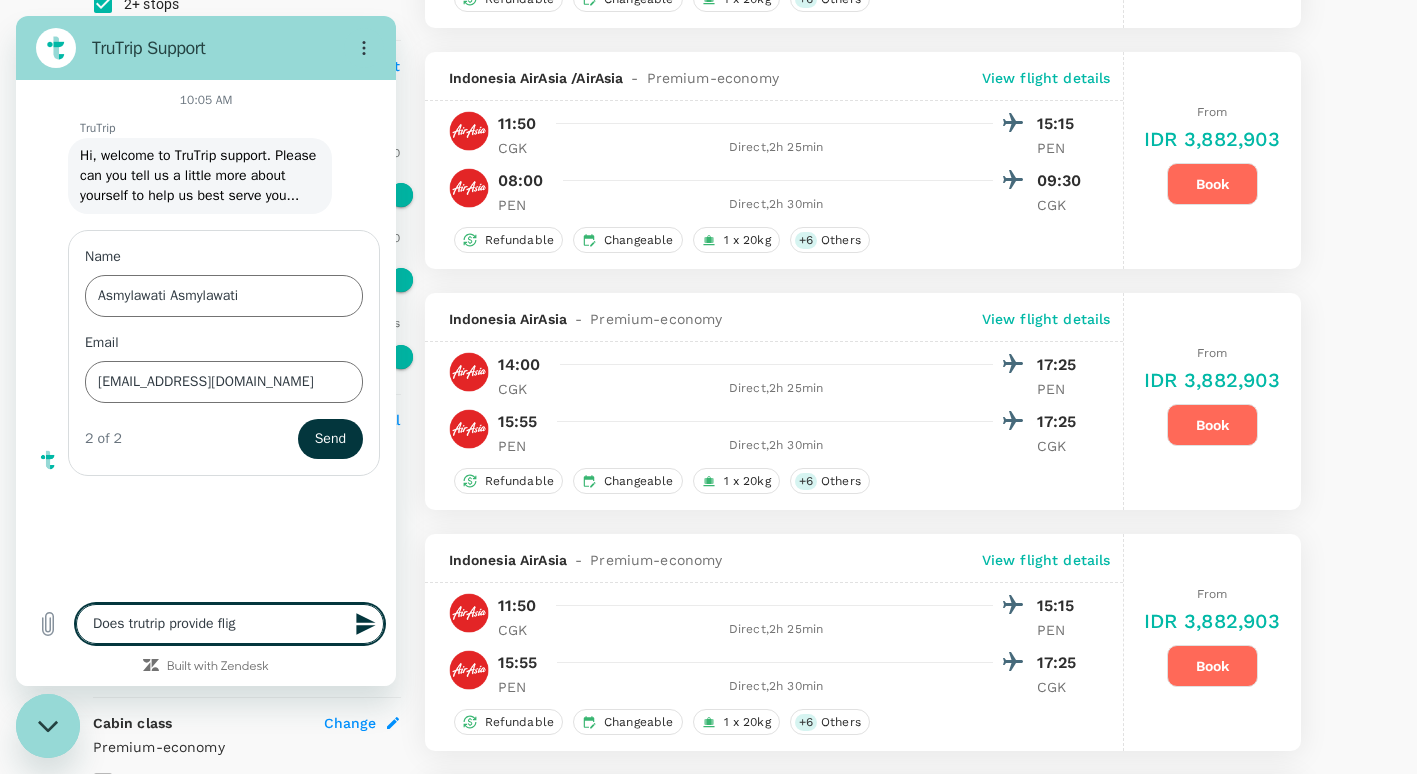 type on "Does trutrip provide fligh" 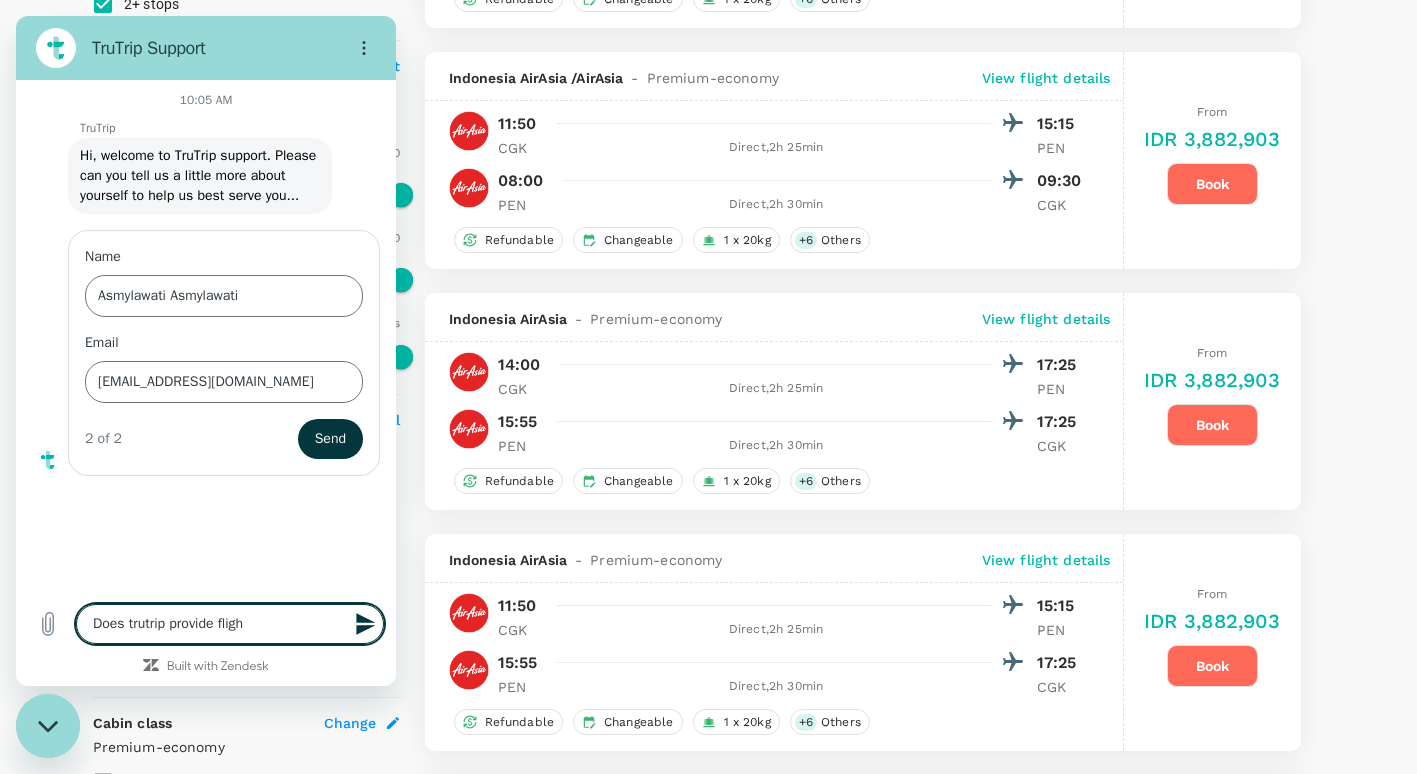 type on "Does trutrip provide flight" 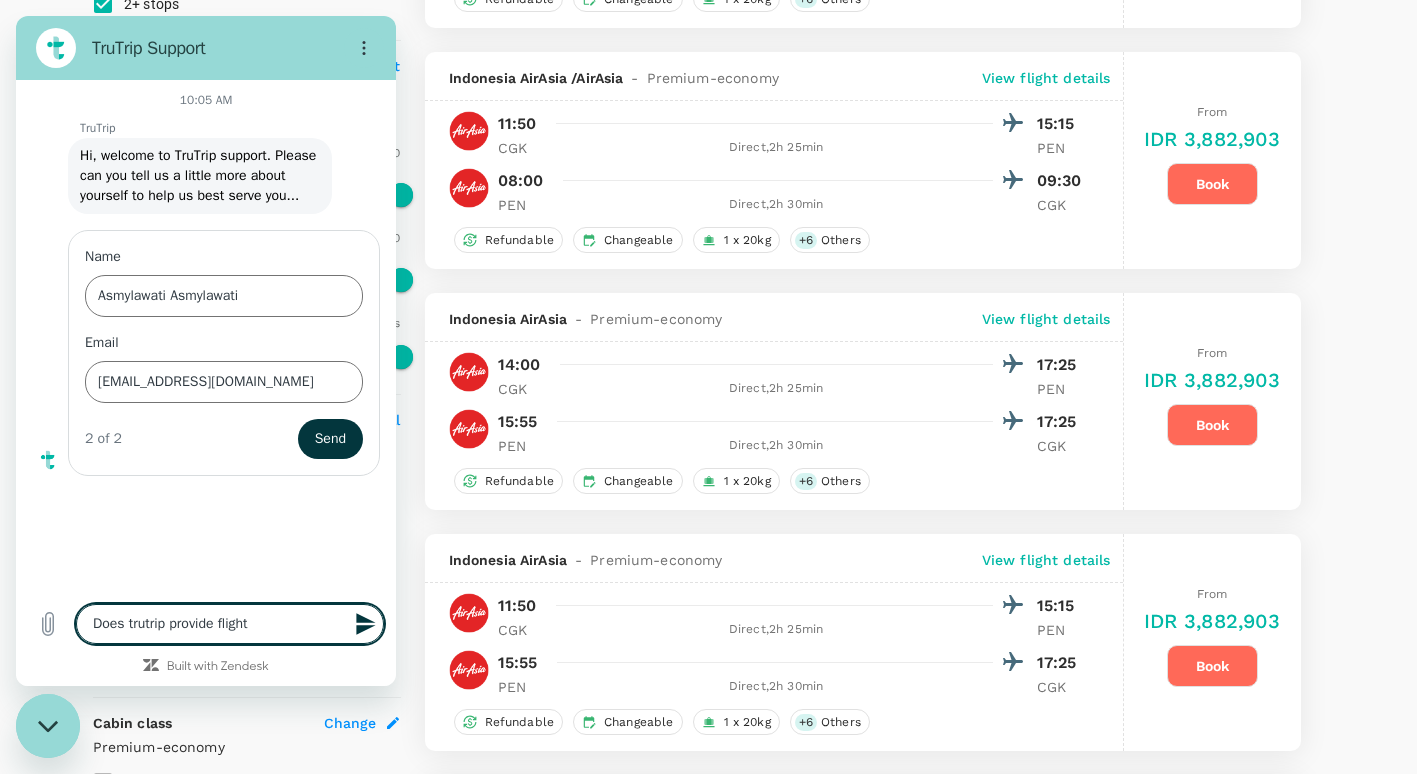 type on "Does trutrip provide flight" 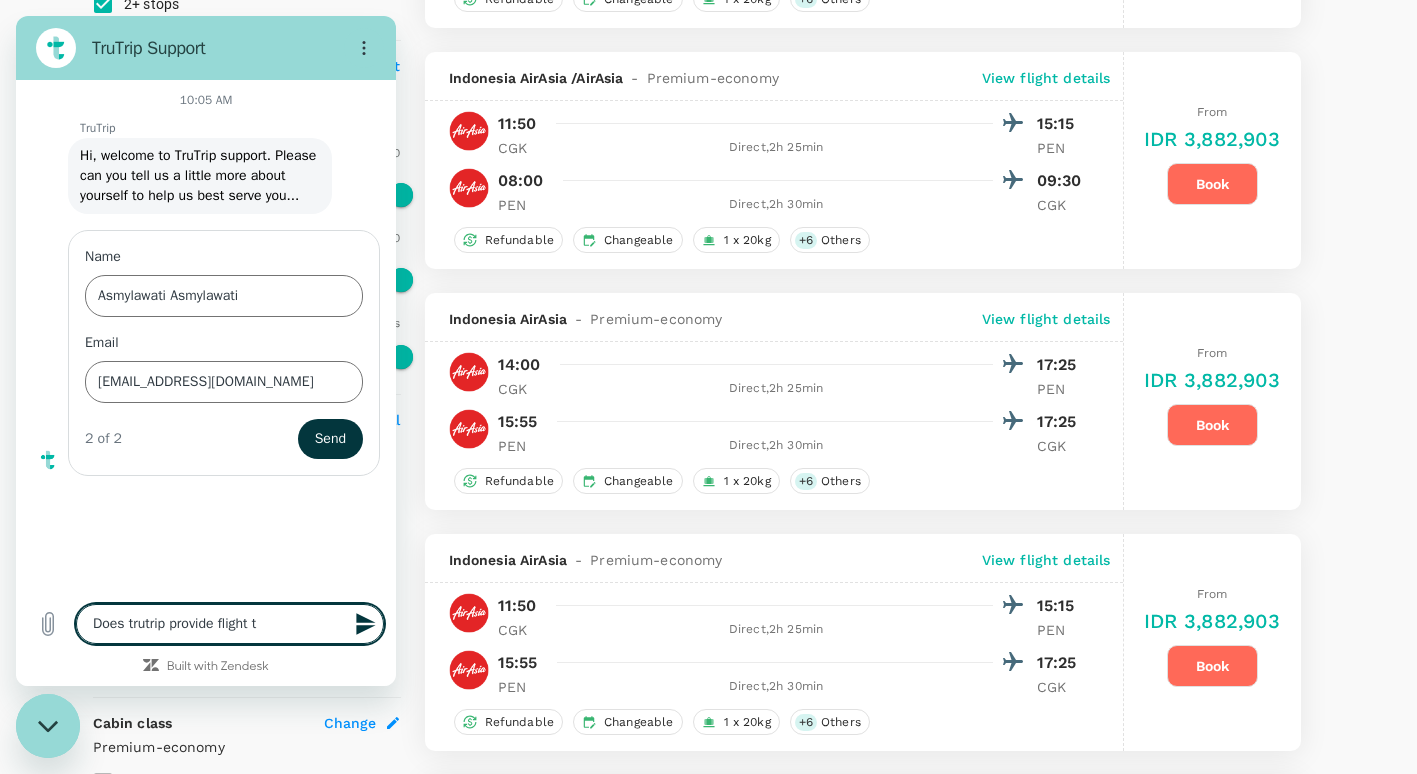 type on "Does trutrip provide flight ti" 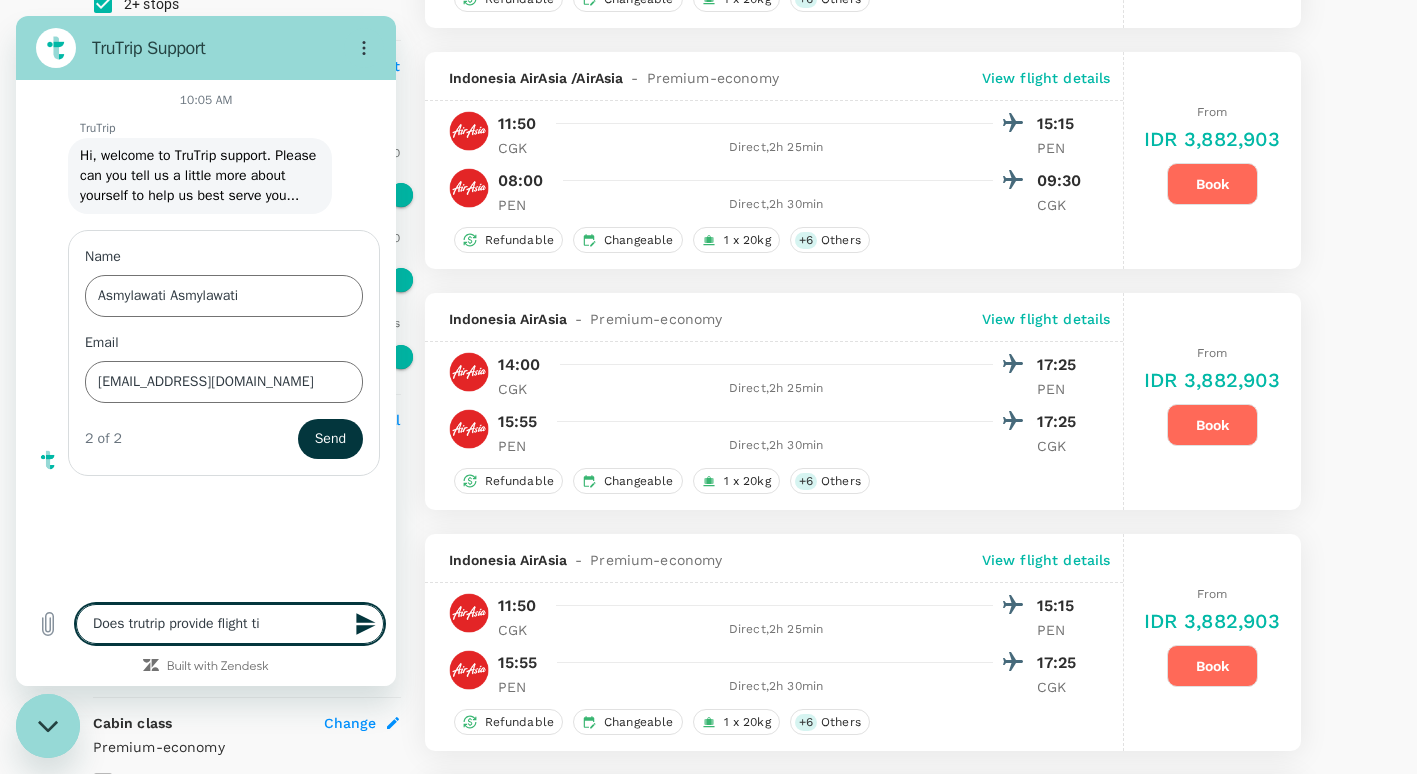 type on "Does trutrip provide flight tic" 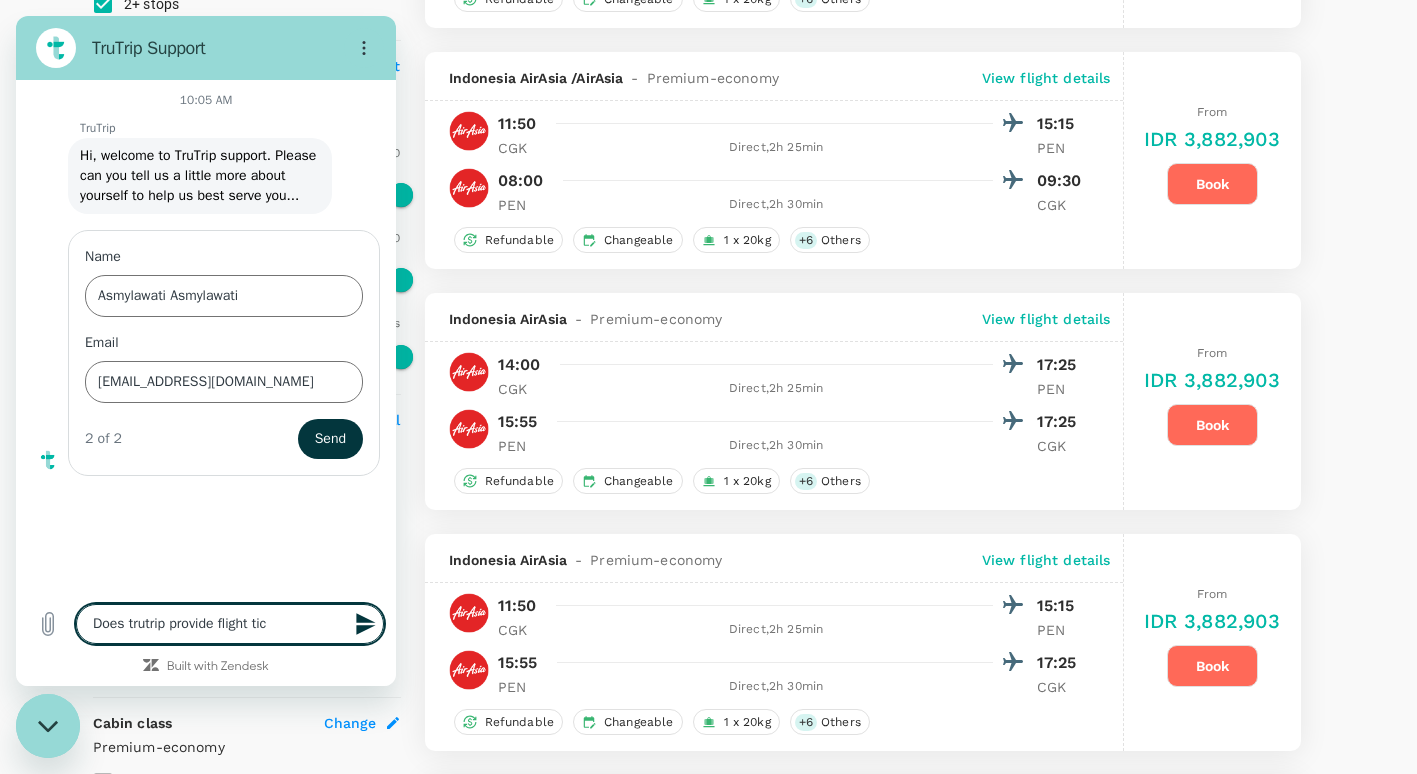 type on "Does trutrip provide flight tick" 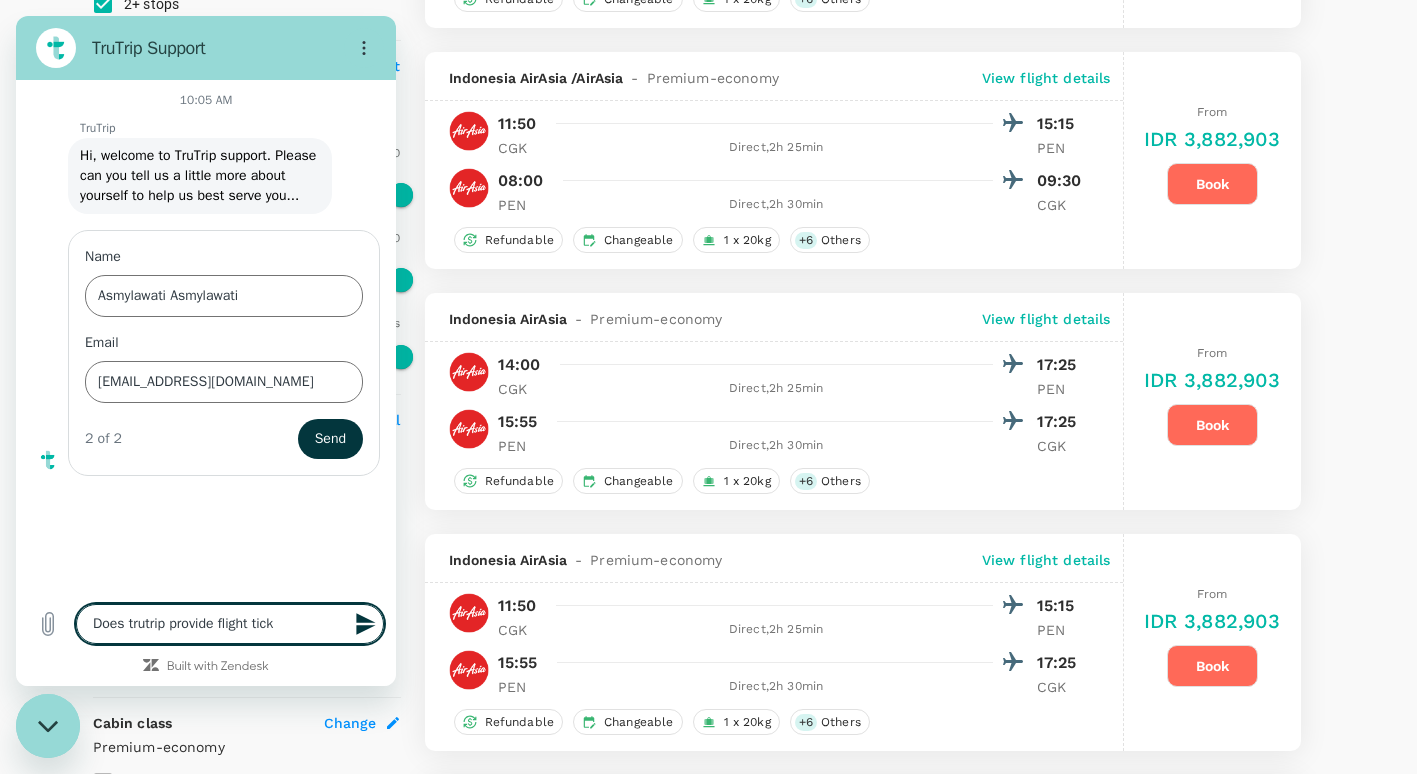 type on "Does trutrip provide flight ticke" 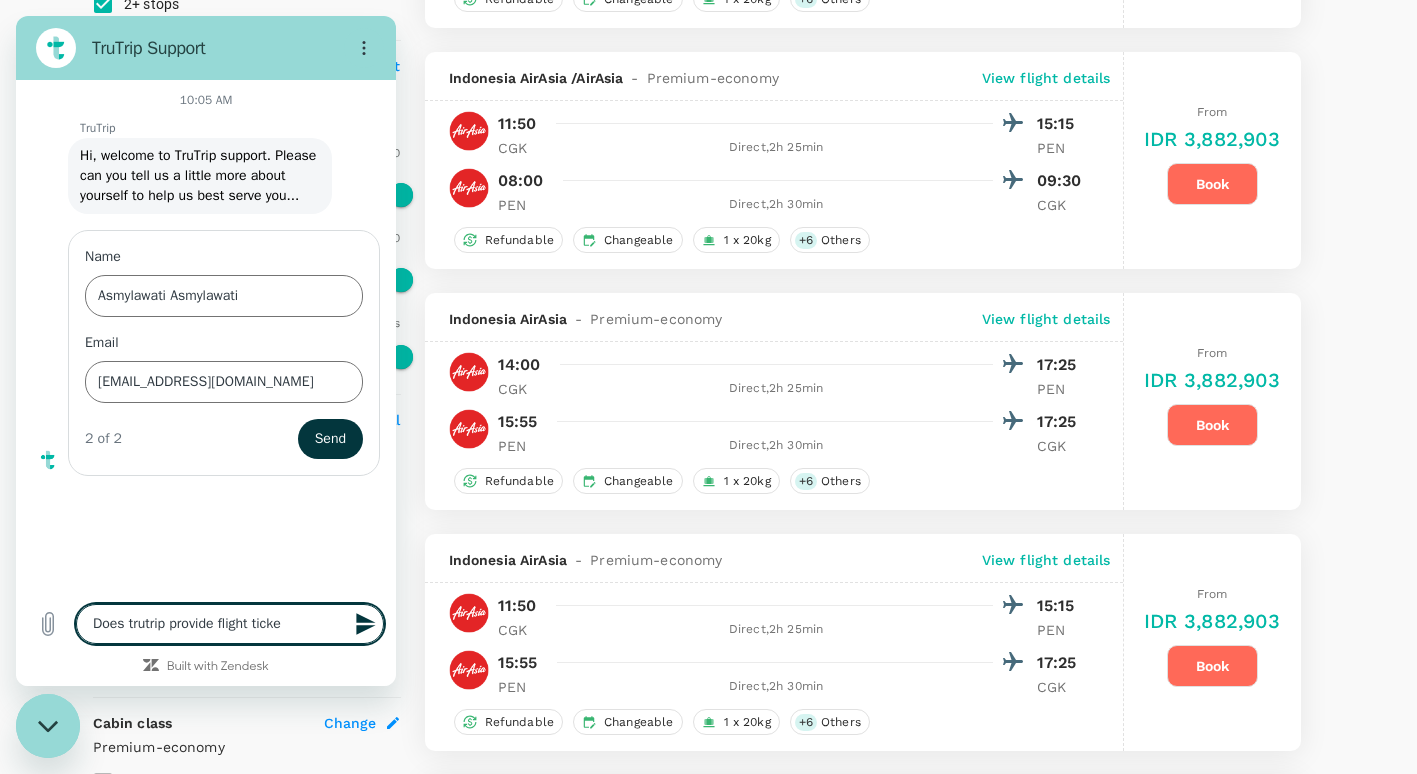 type on "Does trutrip provide flight ticket" 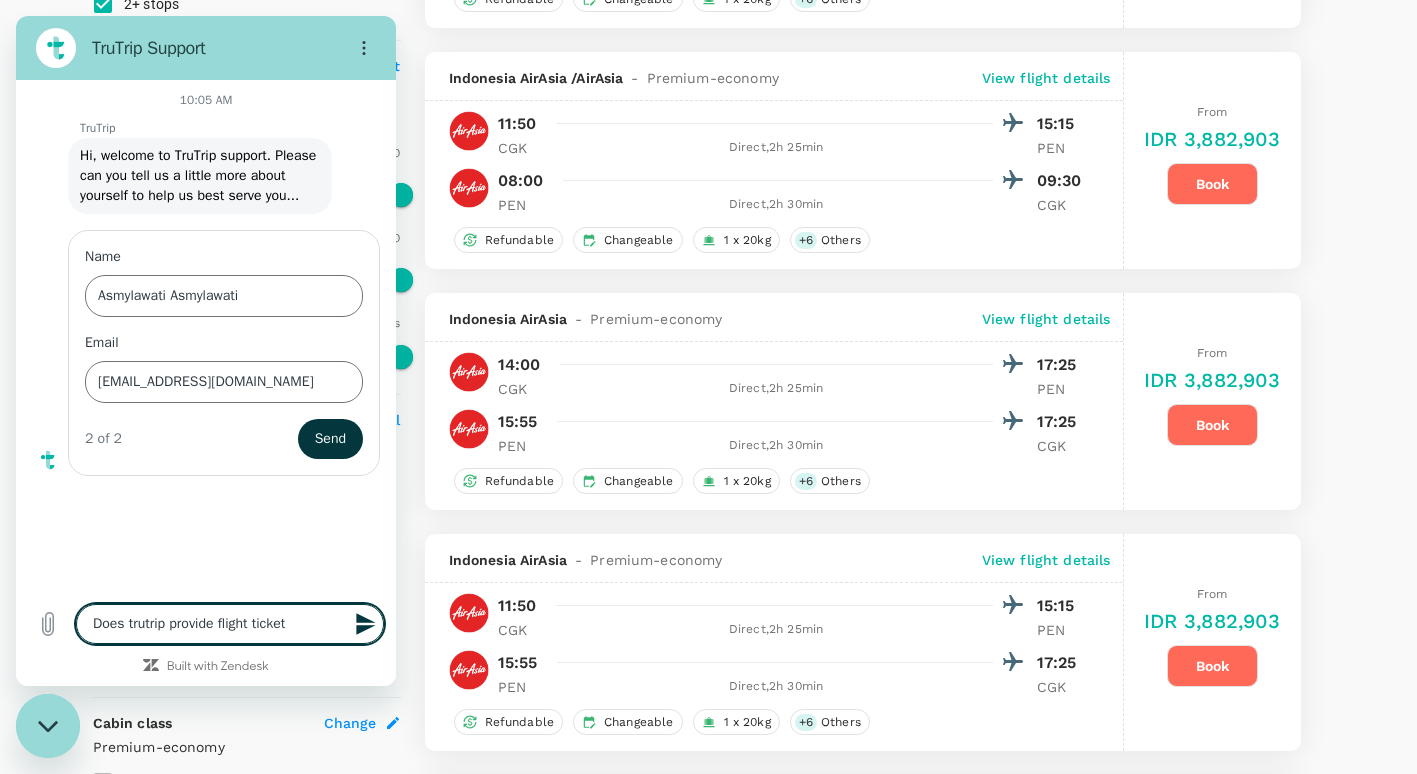 type on "Does trutrip provide flight ticket" 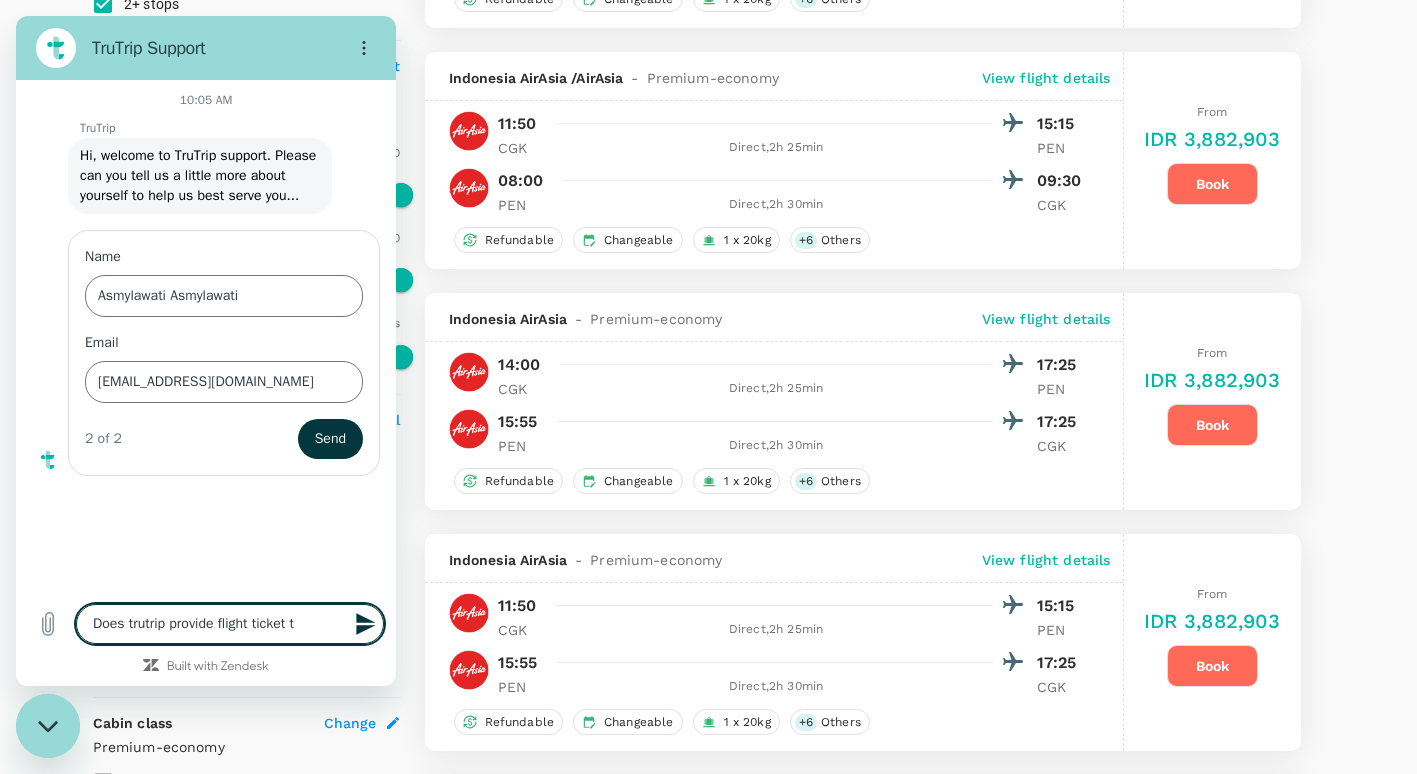 type on "Does trutrip provide flight ticket th" 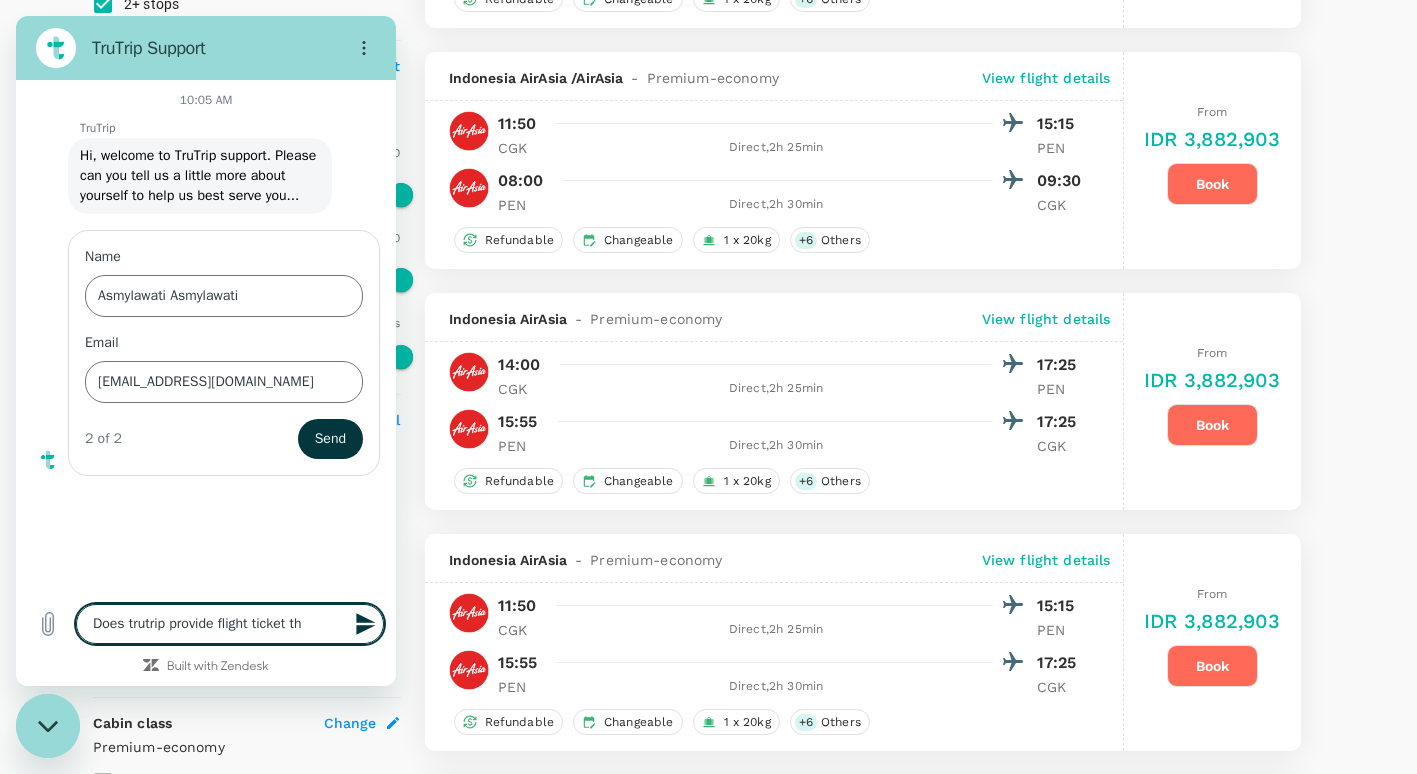 type on "x" 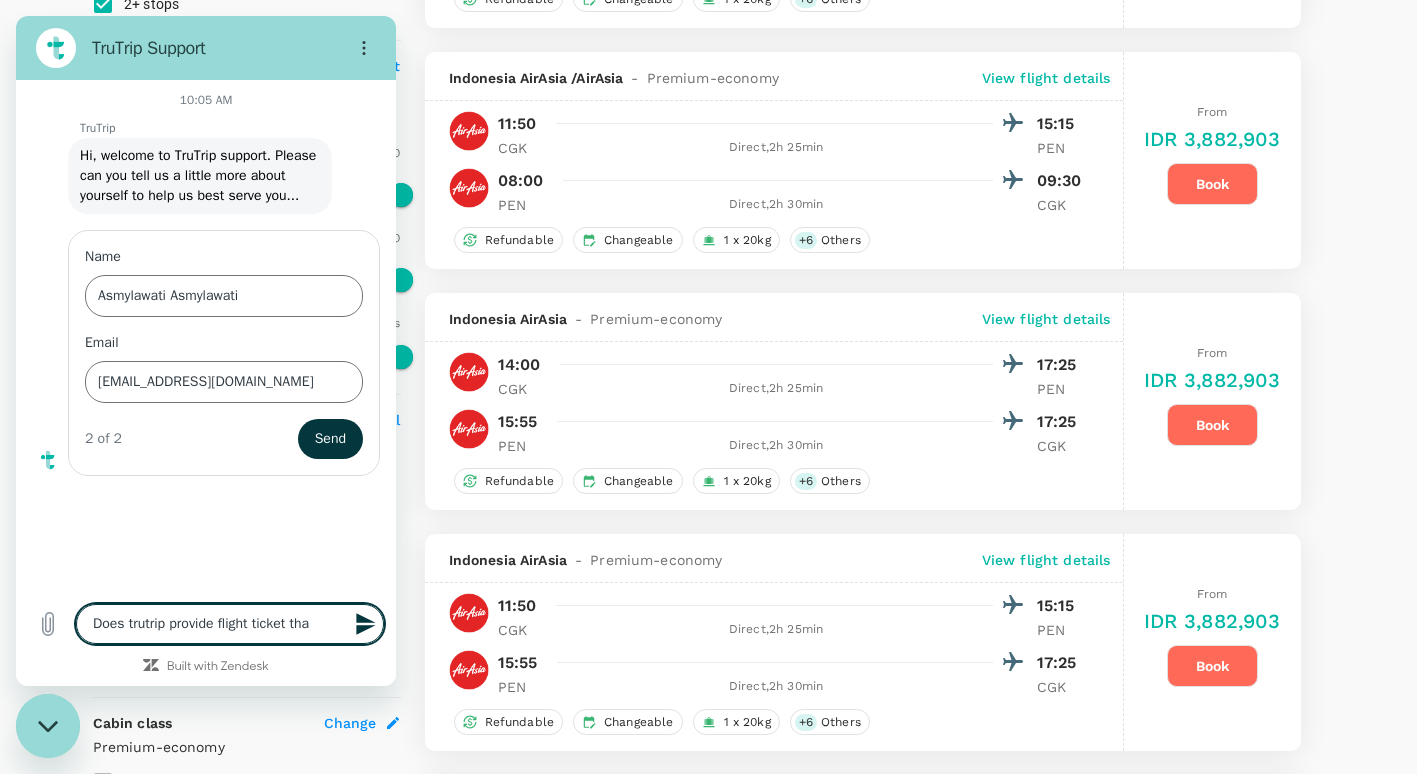 type on "Does trutrip provide flight ticket that" 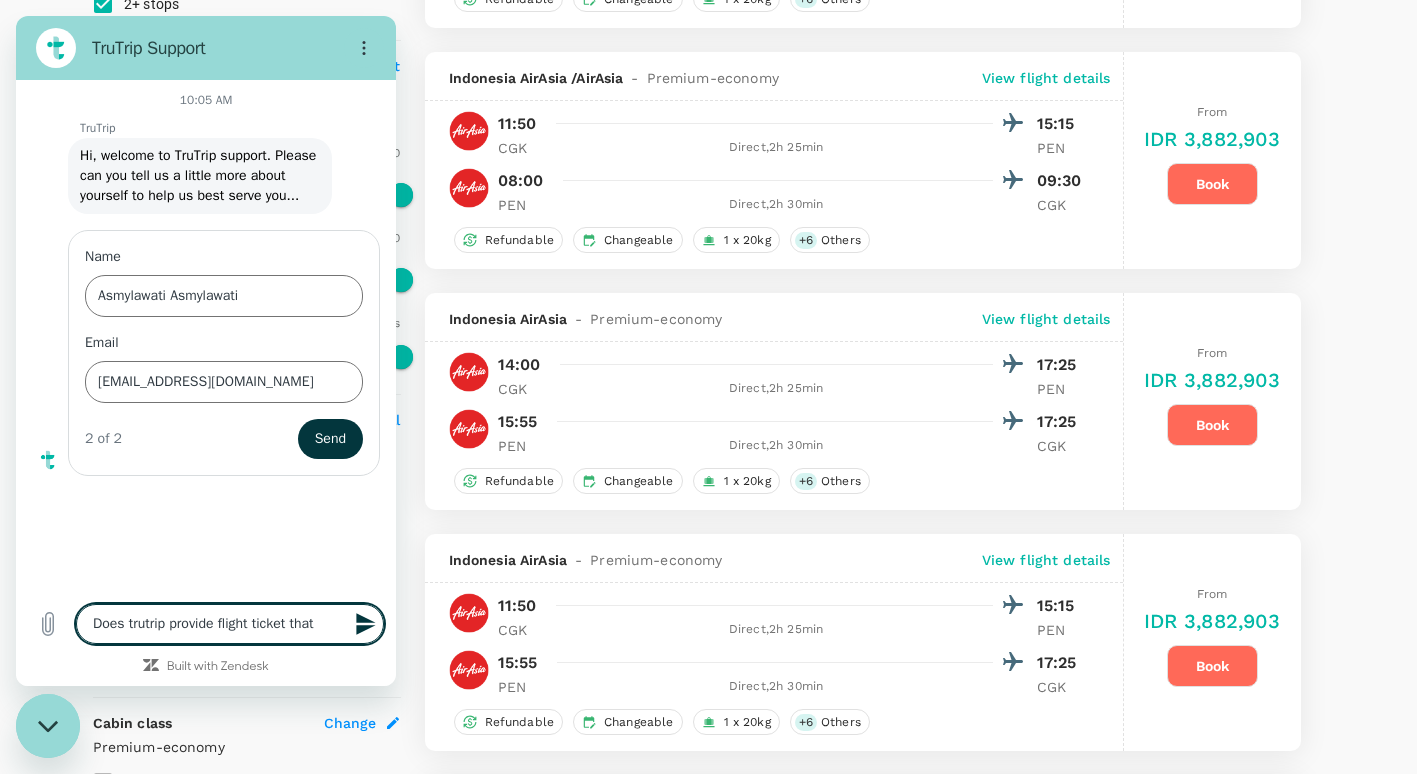 type on "x" 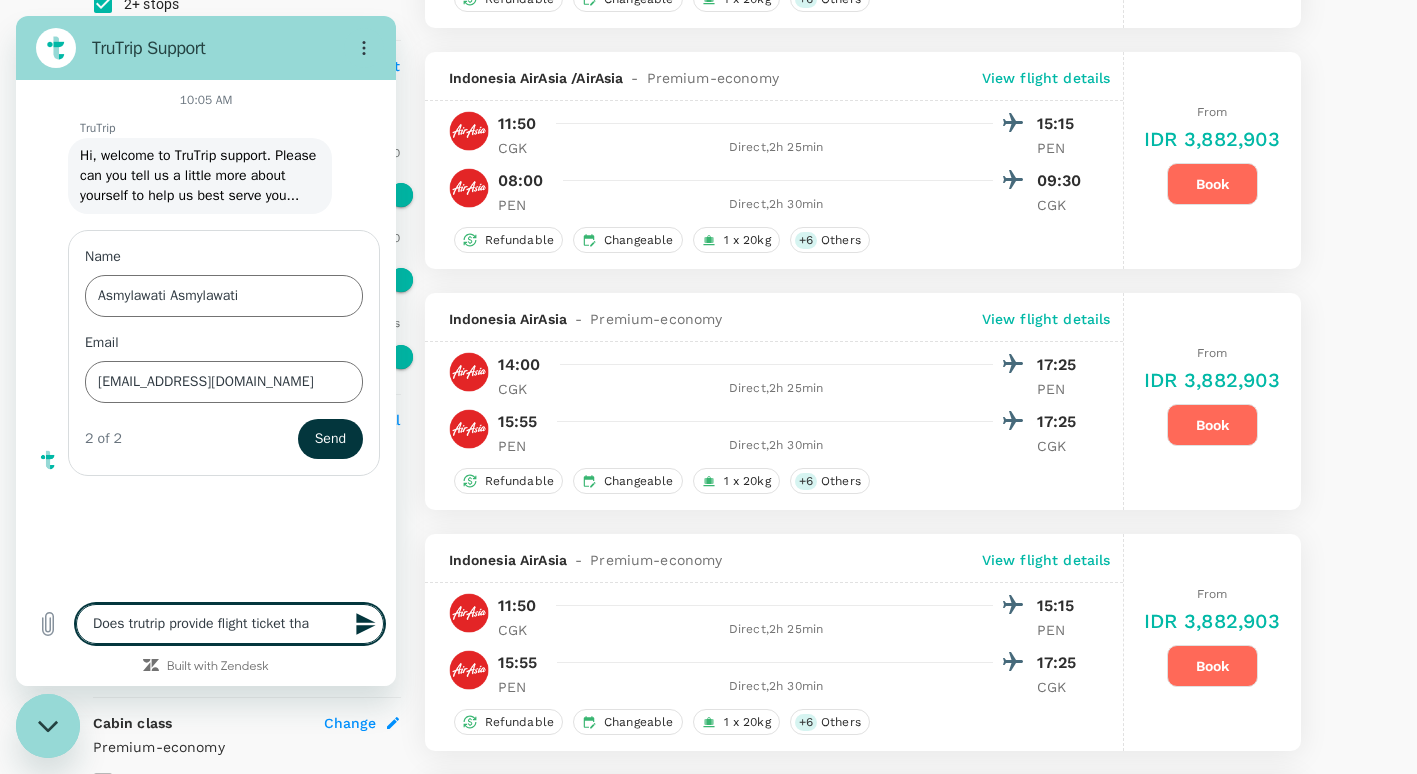 type on "Does trutrip provide flight ticket th" 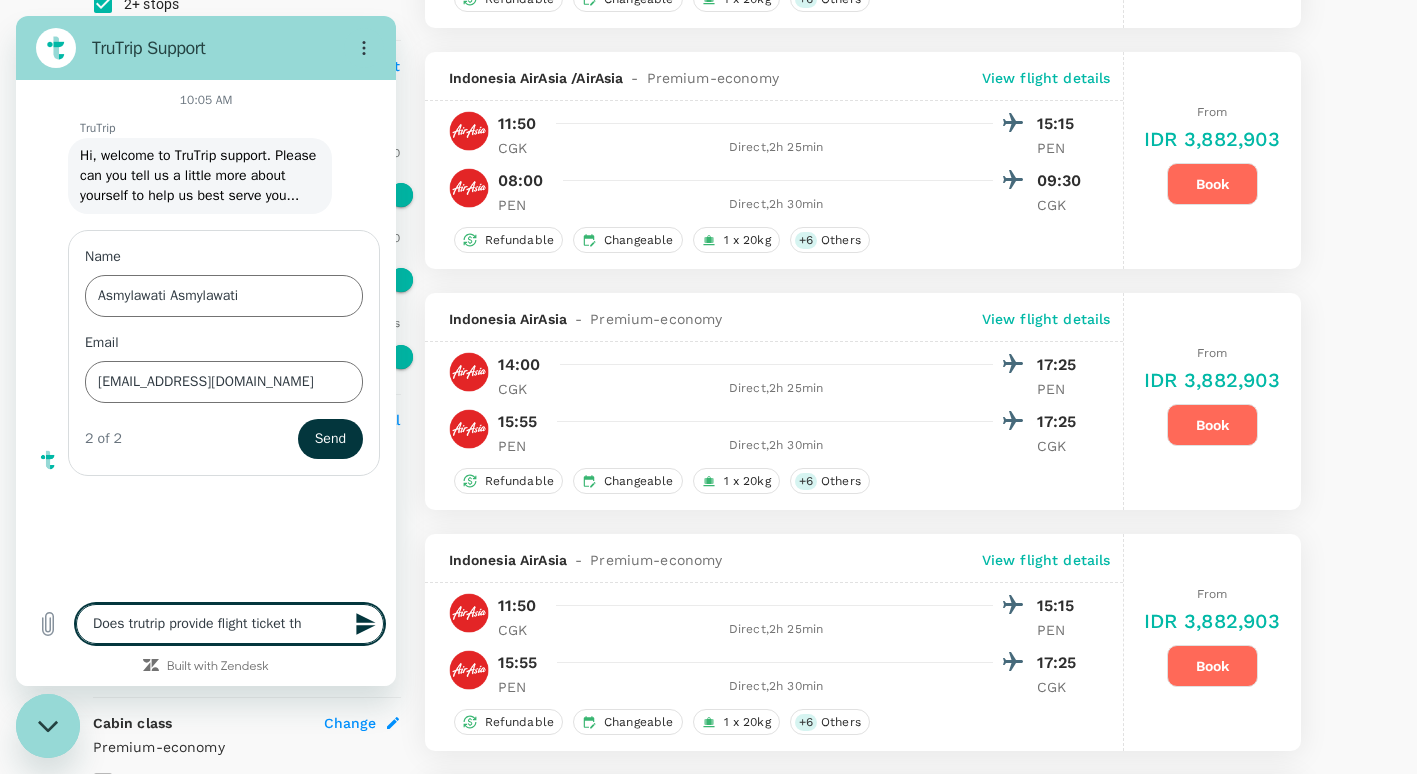 type on "Does trutrip provide flight ticket t" 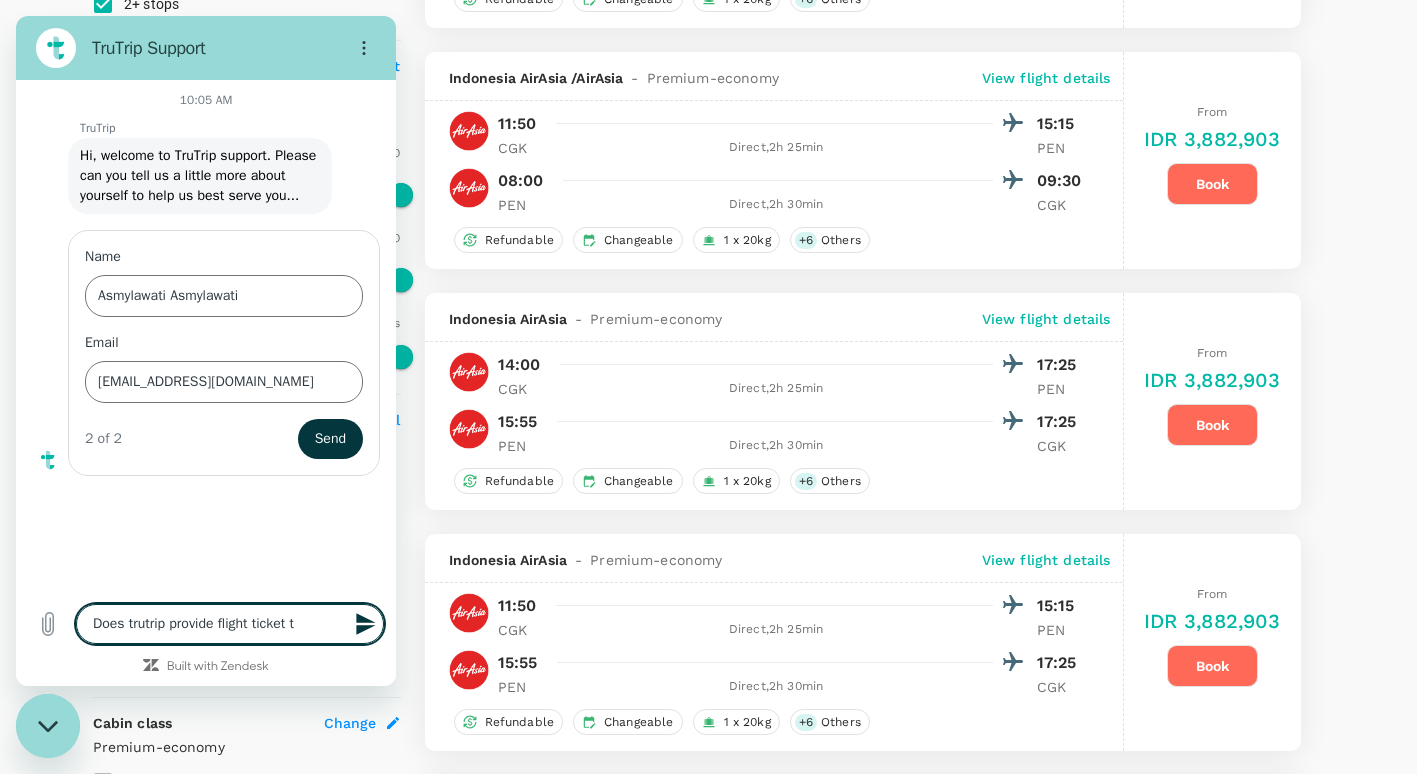 type on "Does trutrip provide flight ticket" 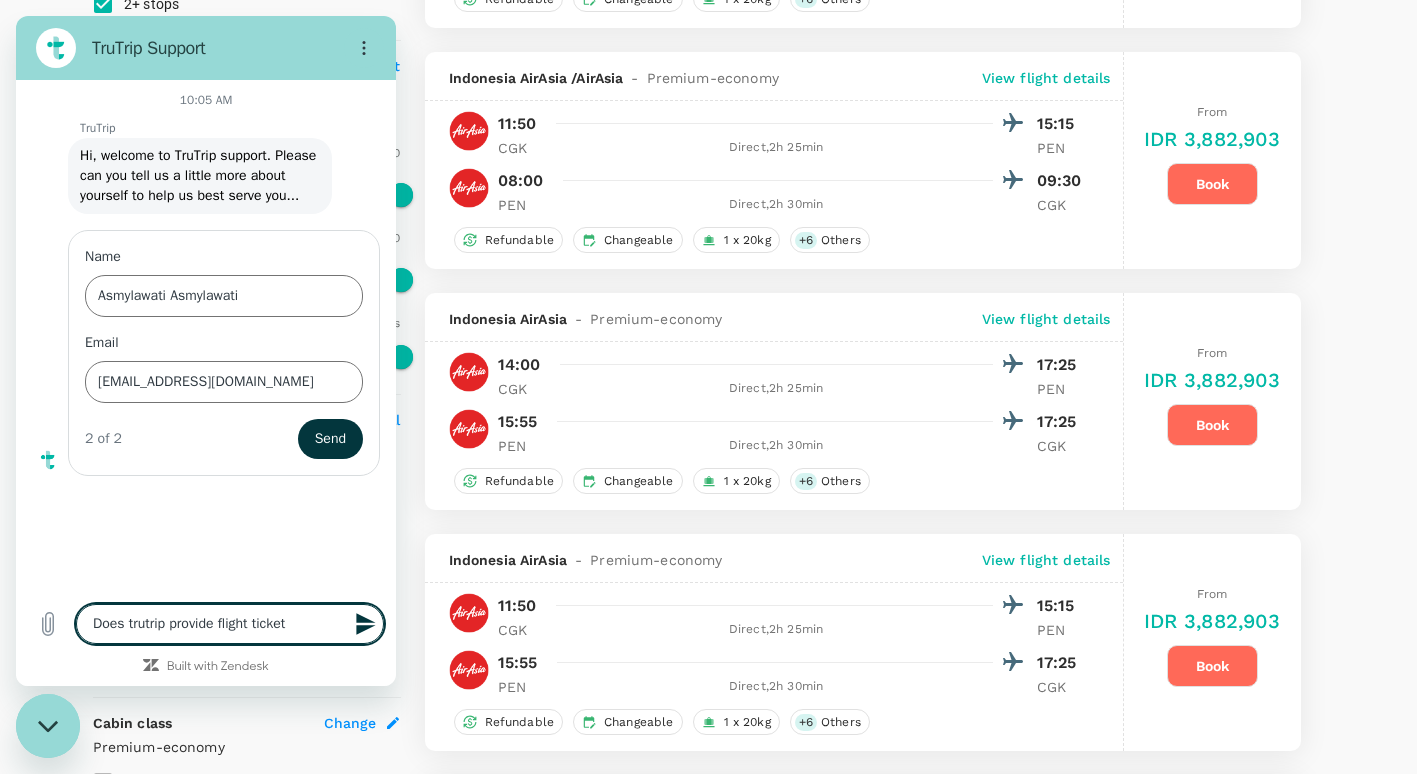 type on "Does trutrip provide flight ticket" 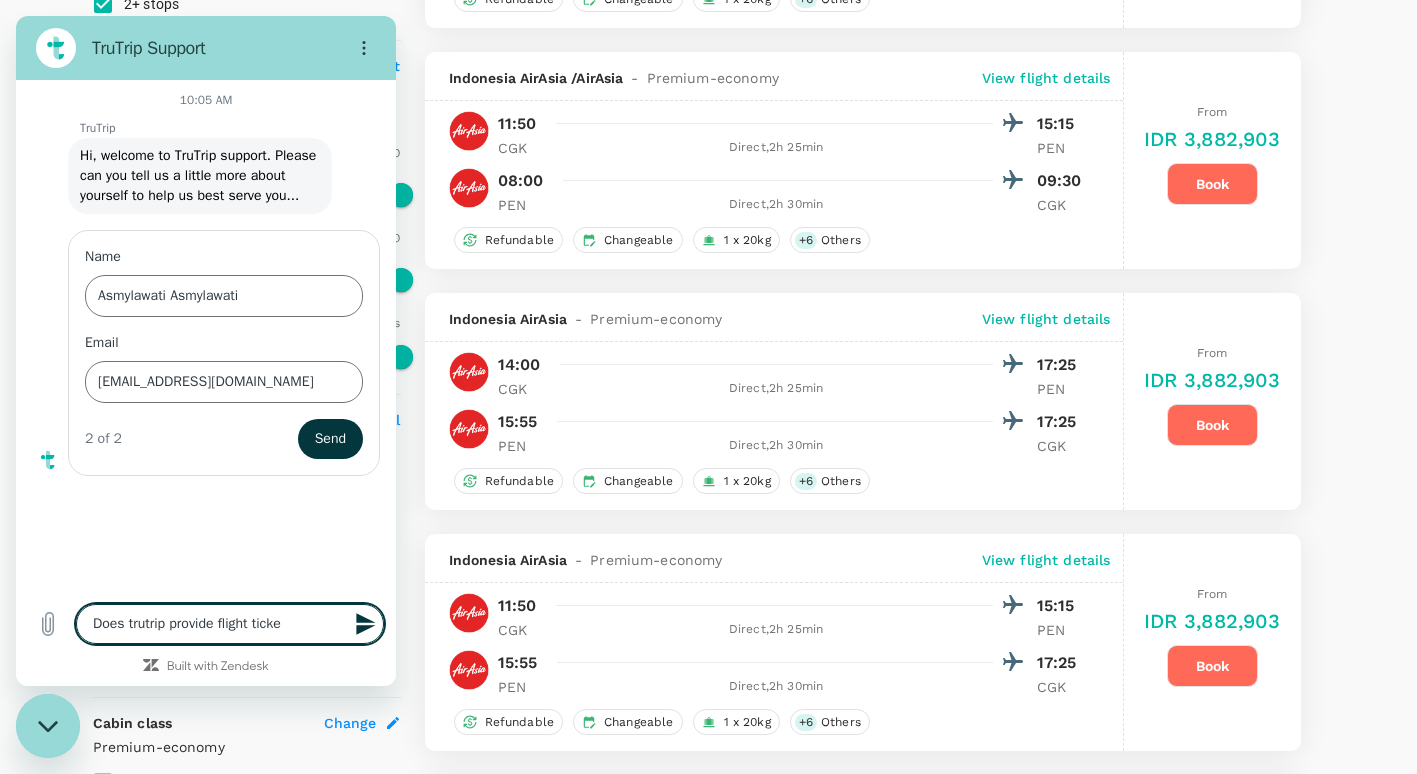type on "Does trutrip provide flight tick" 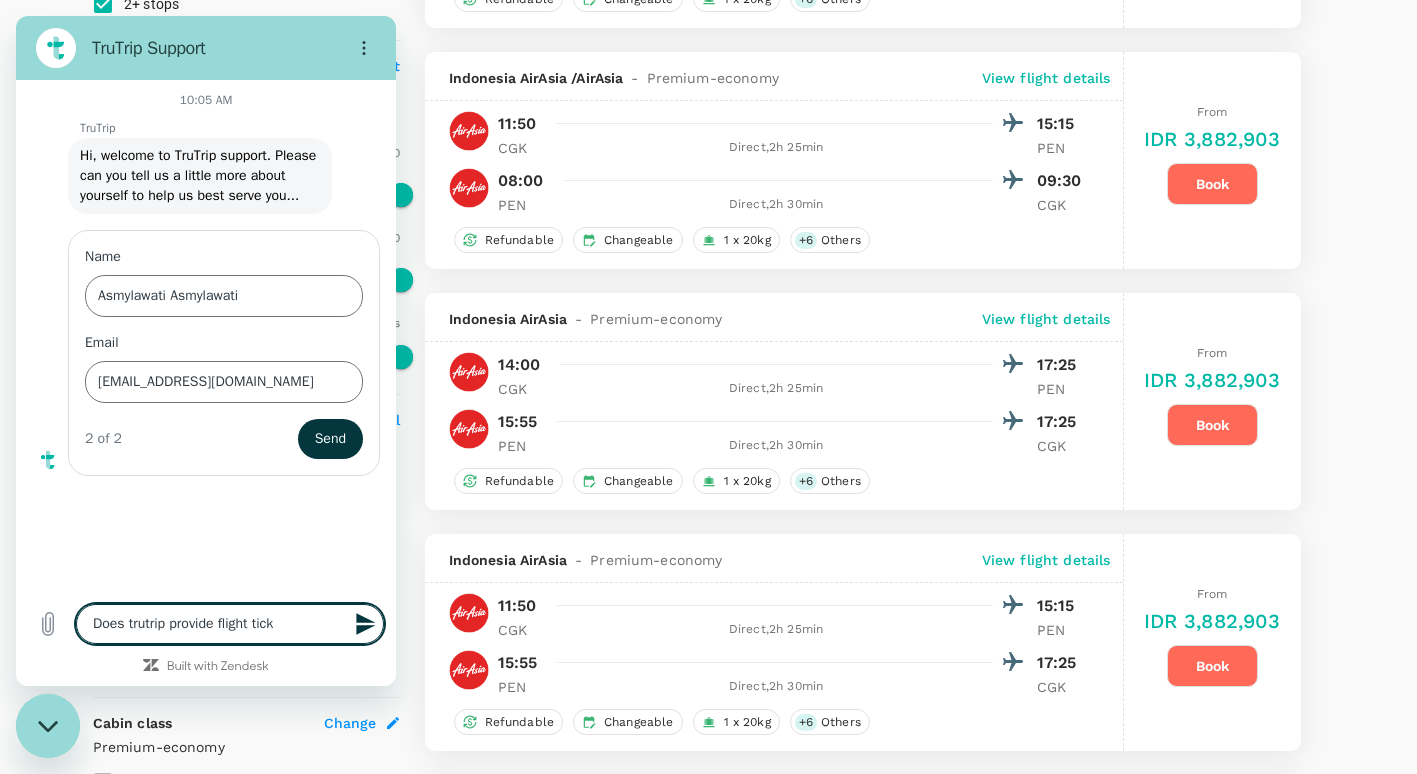 type on "Does trutrip provide flight tic" 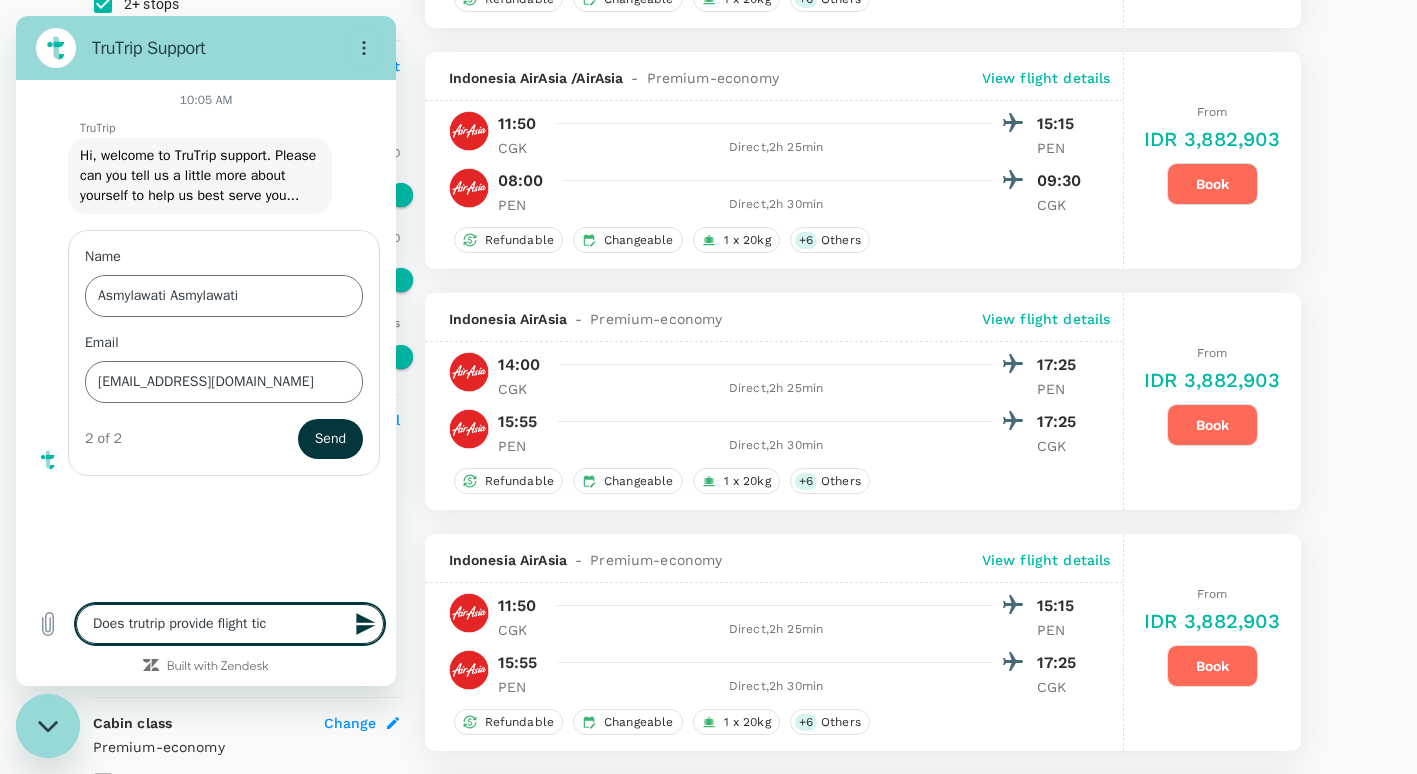 type on "Does trutrip provide flight ti" 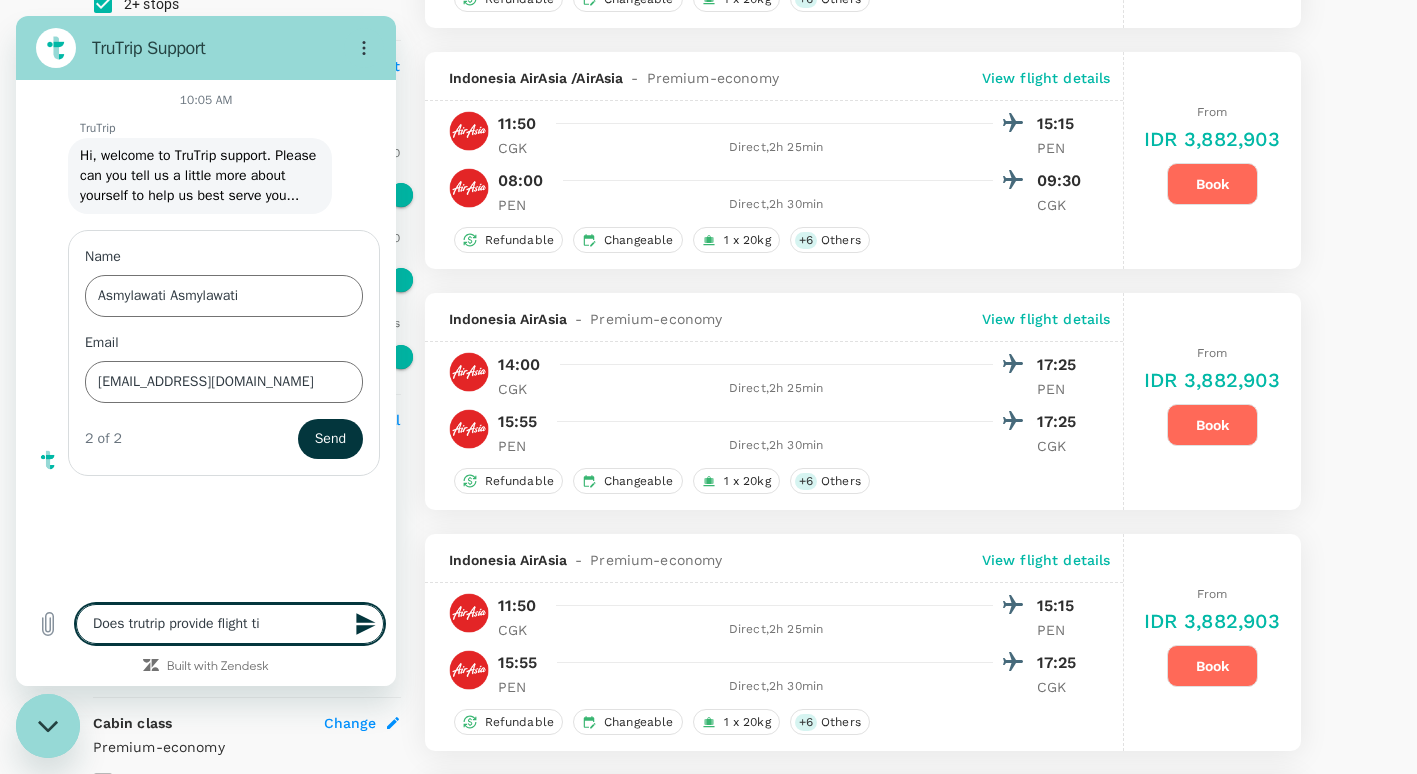 type on "Does trutrip provide flight t" 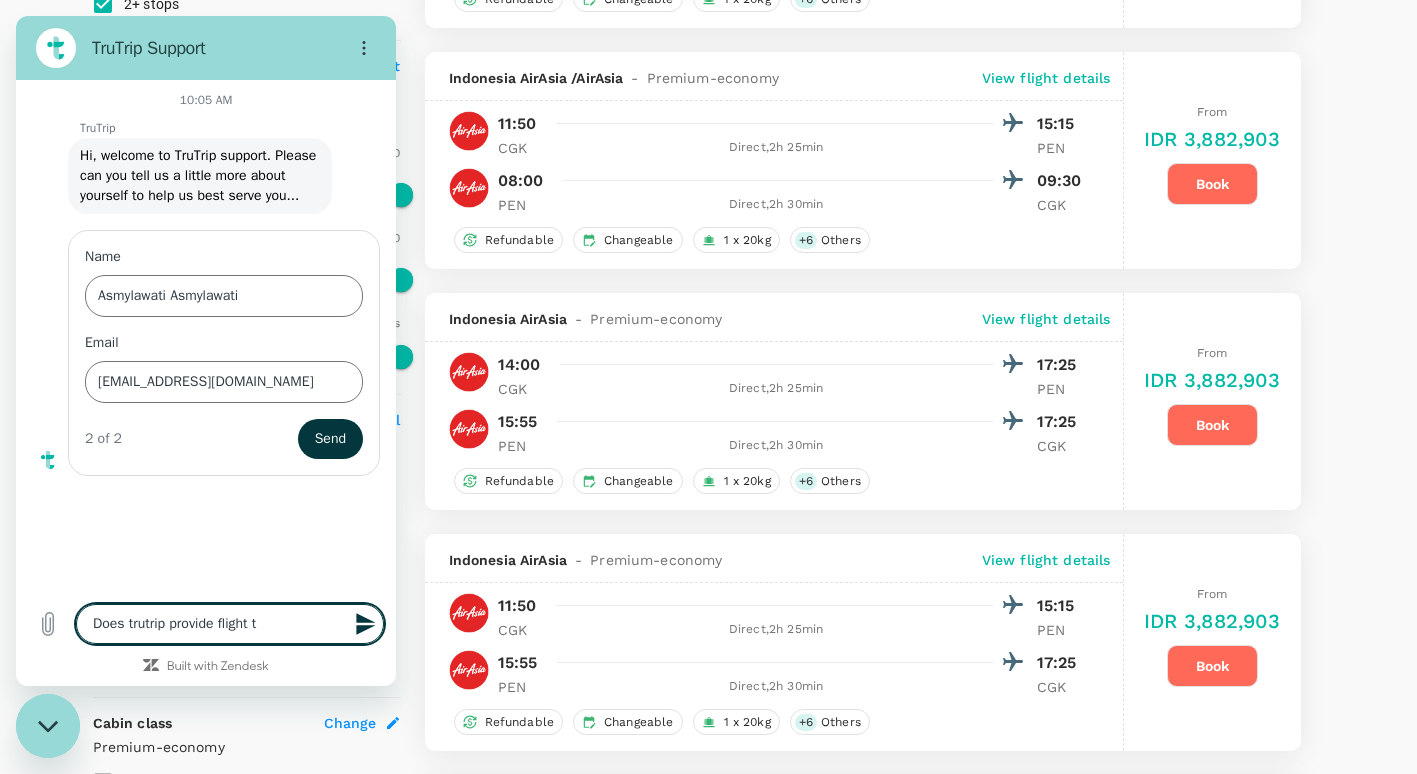 type on "Does trutrip provide flight" 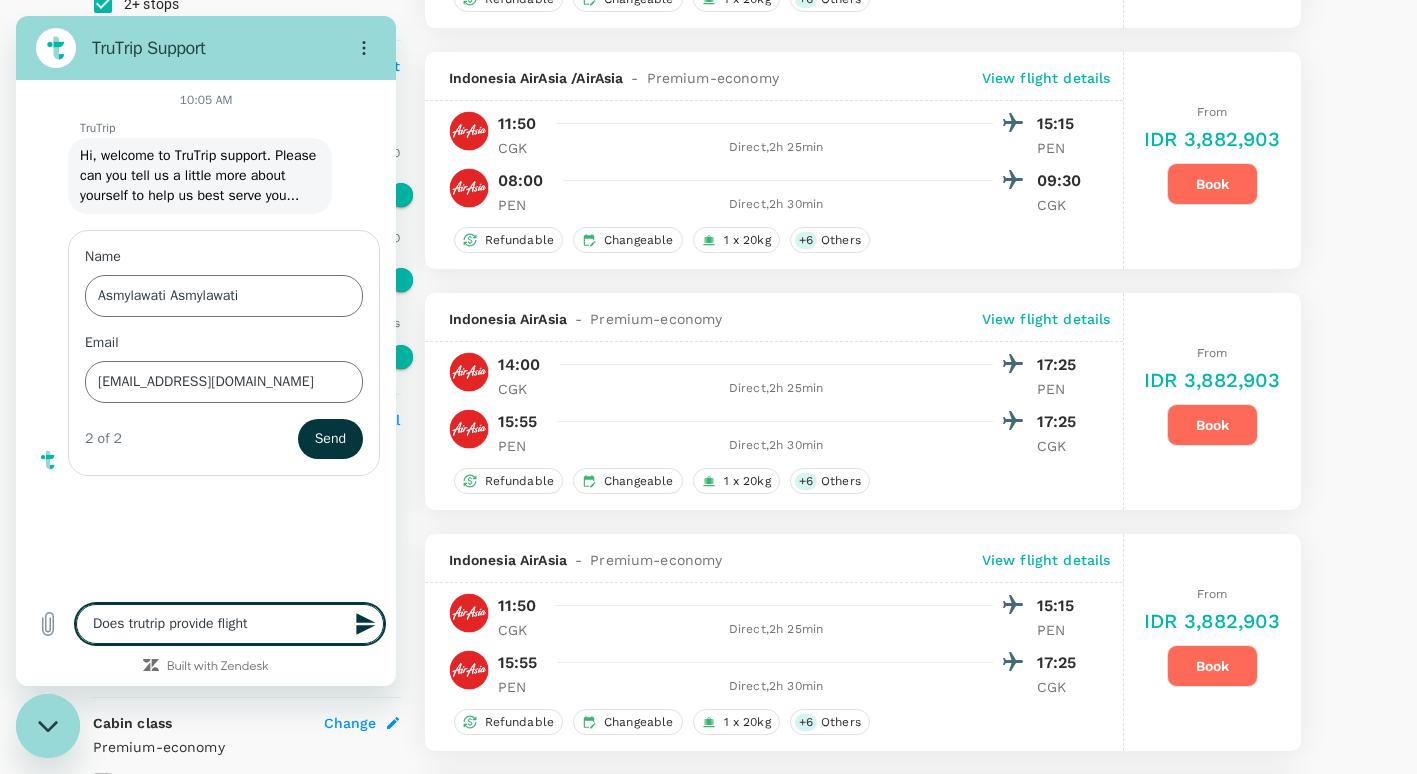 type on "Does trutrip provide flight" 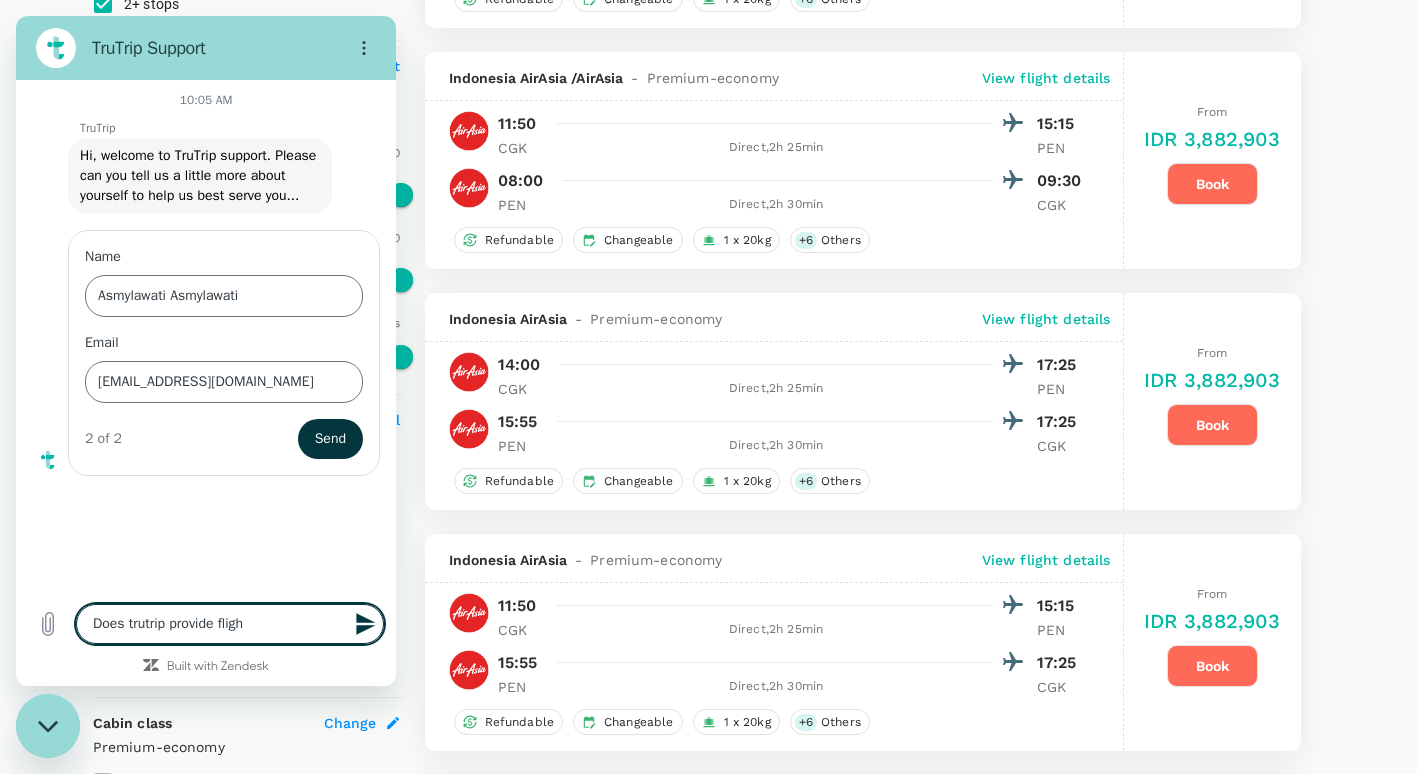 type on "Does trutrip provide flig" 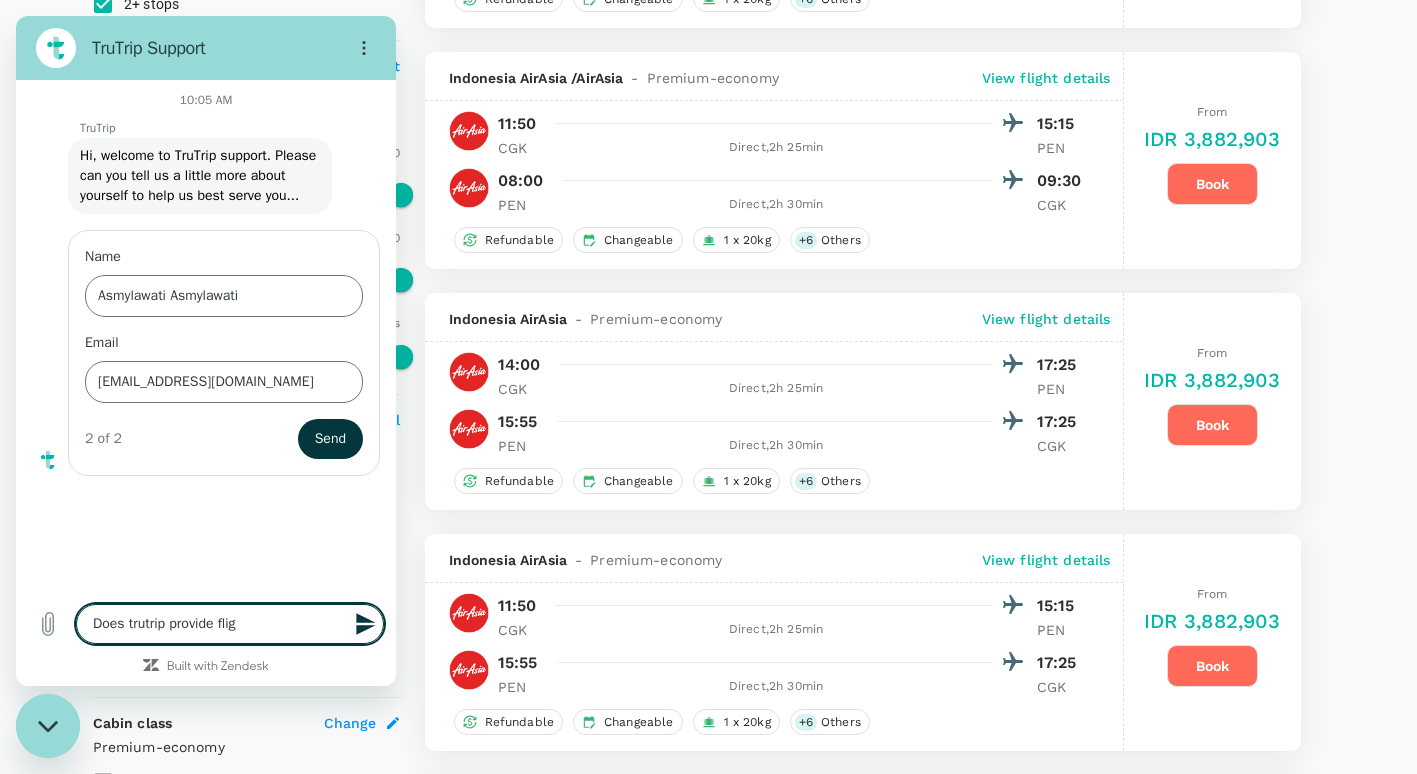type on "x" 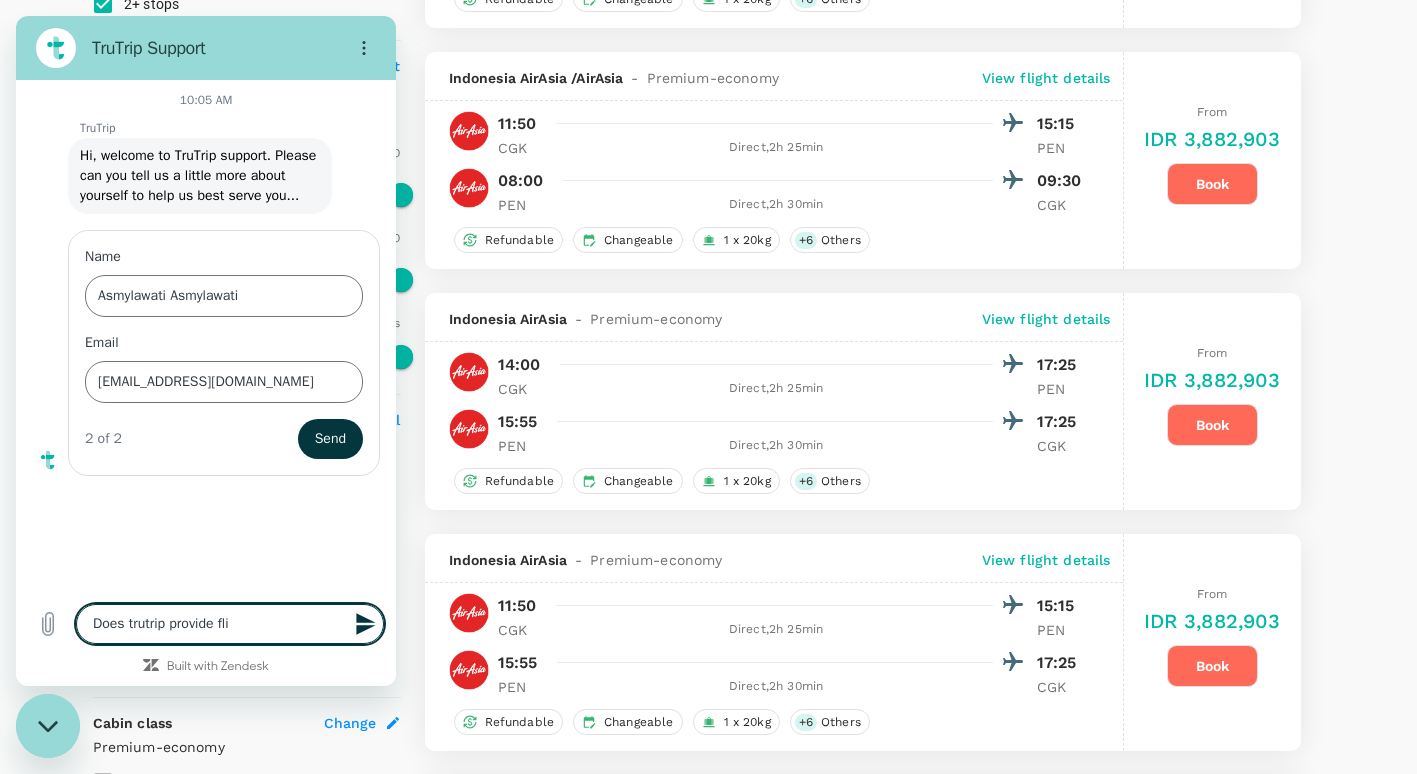 type on "Does trutrip provide fl" 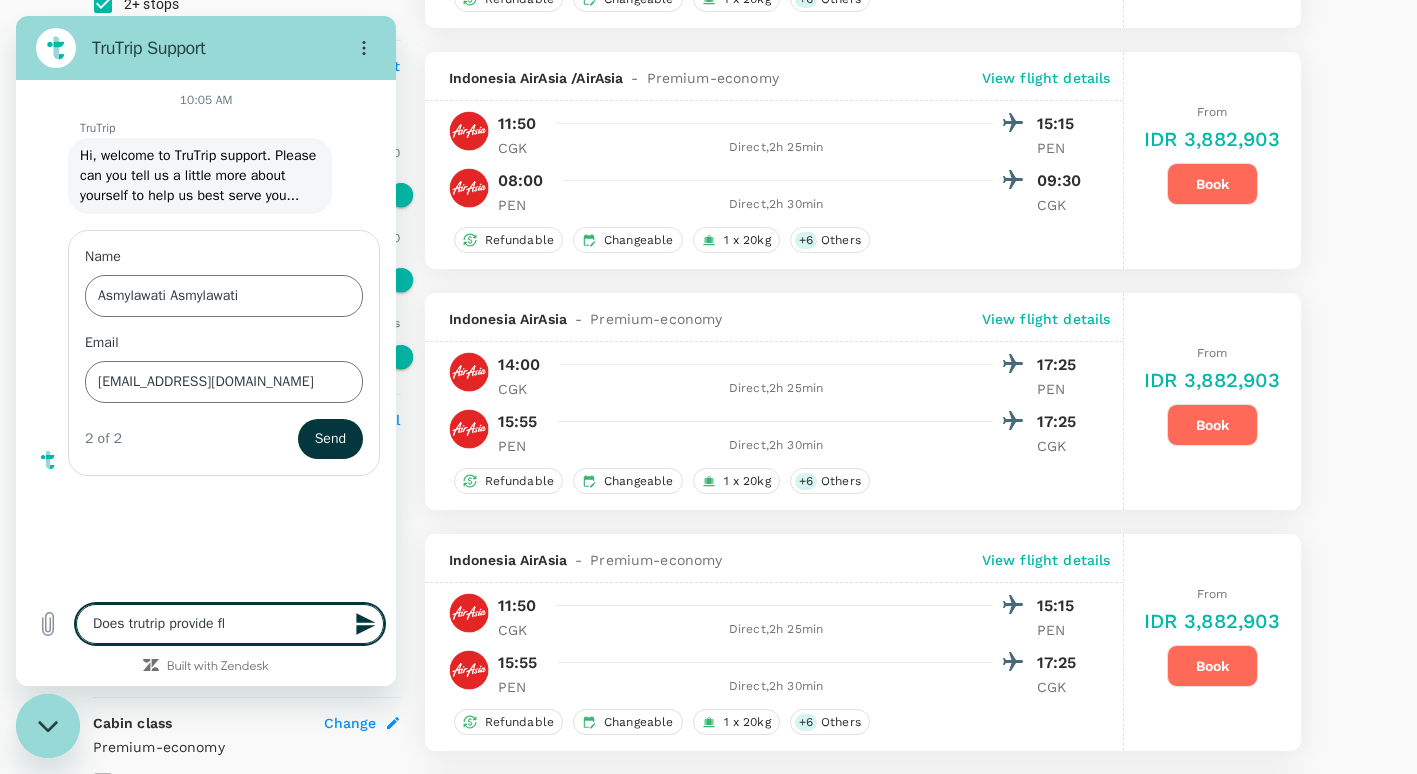 type on "Does trutrip provide f" 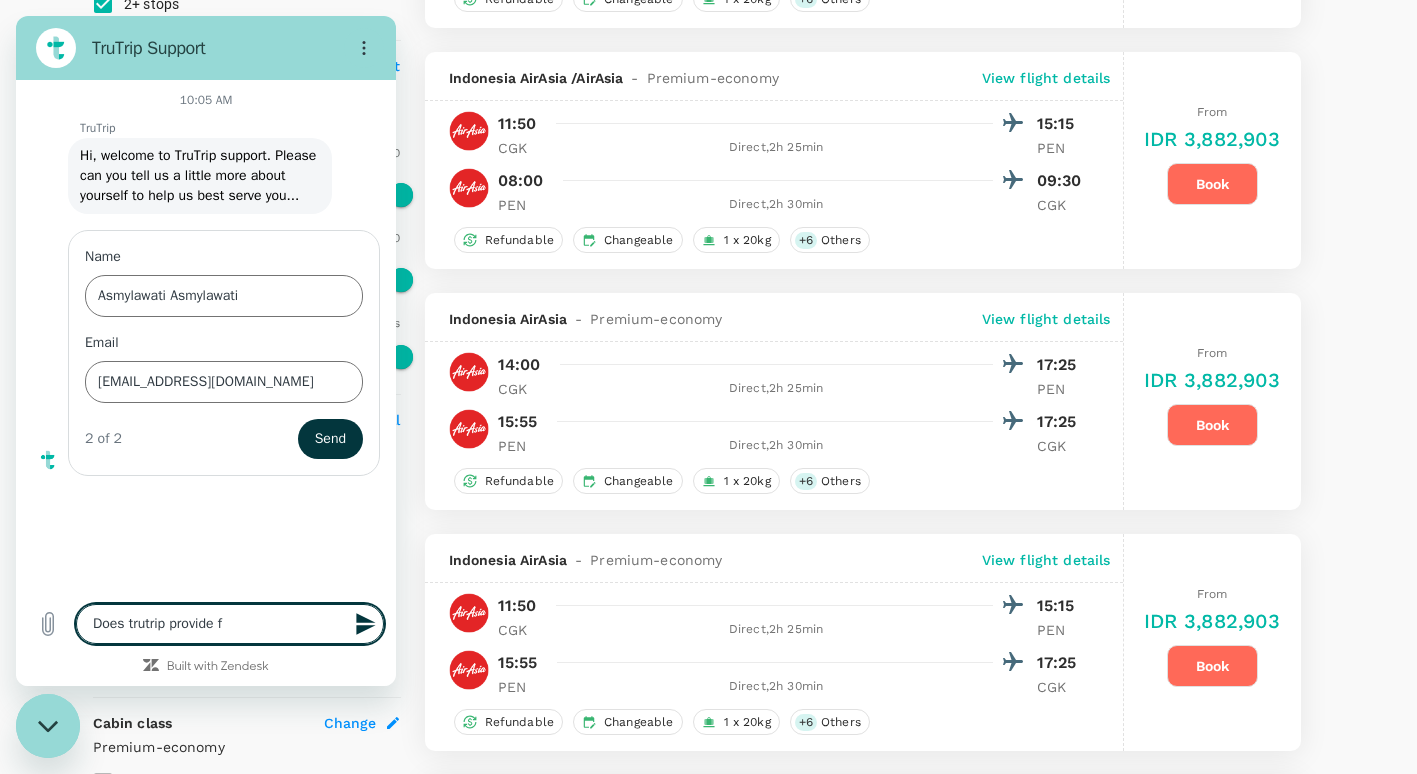 type on "Does trutrip provide" 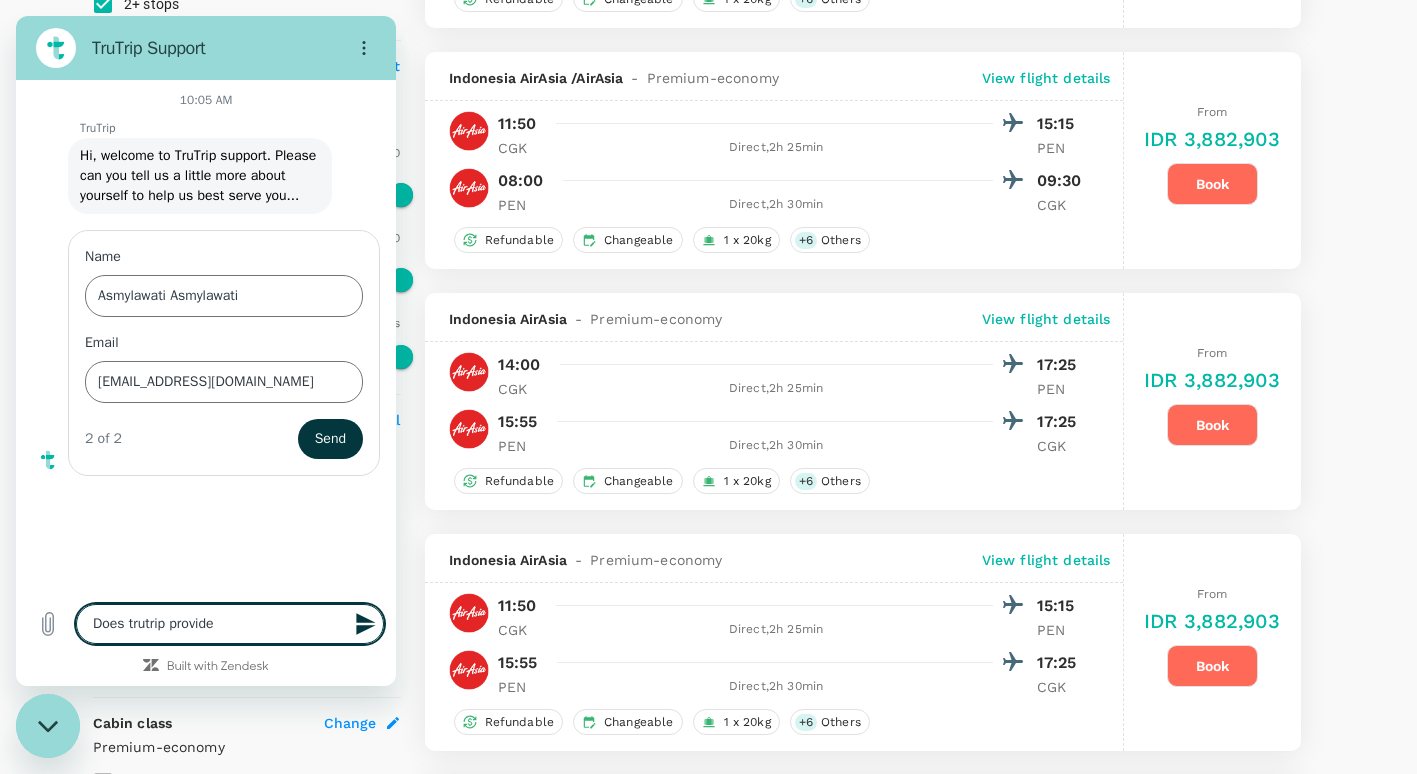 type on "Does trutrip provide a" 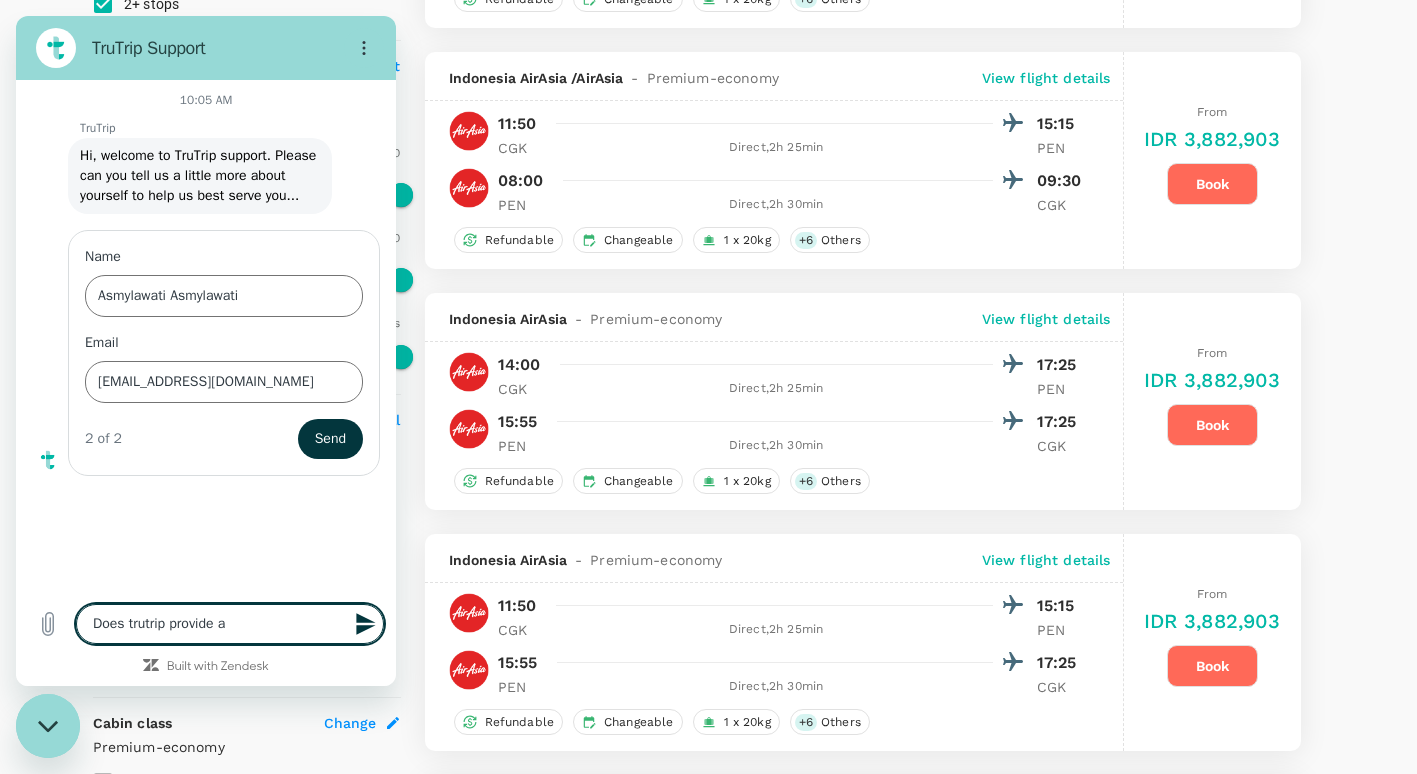 type on "Does trutrip provide ai" 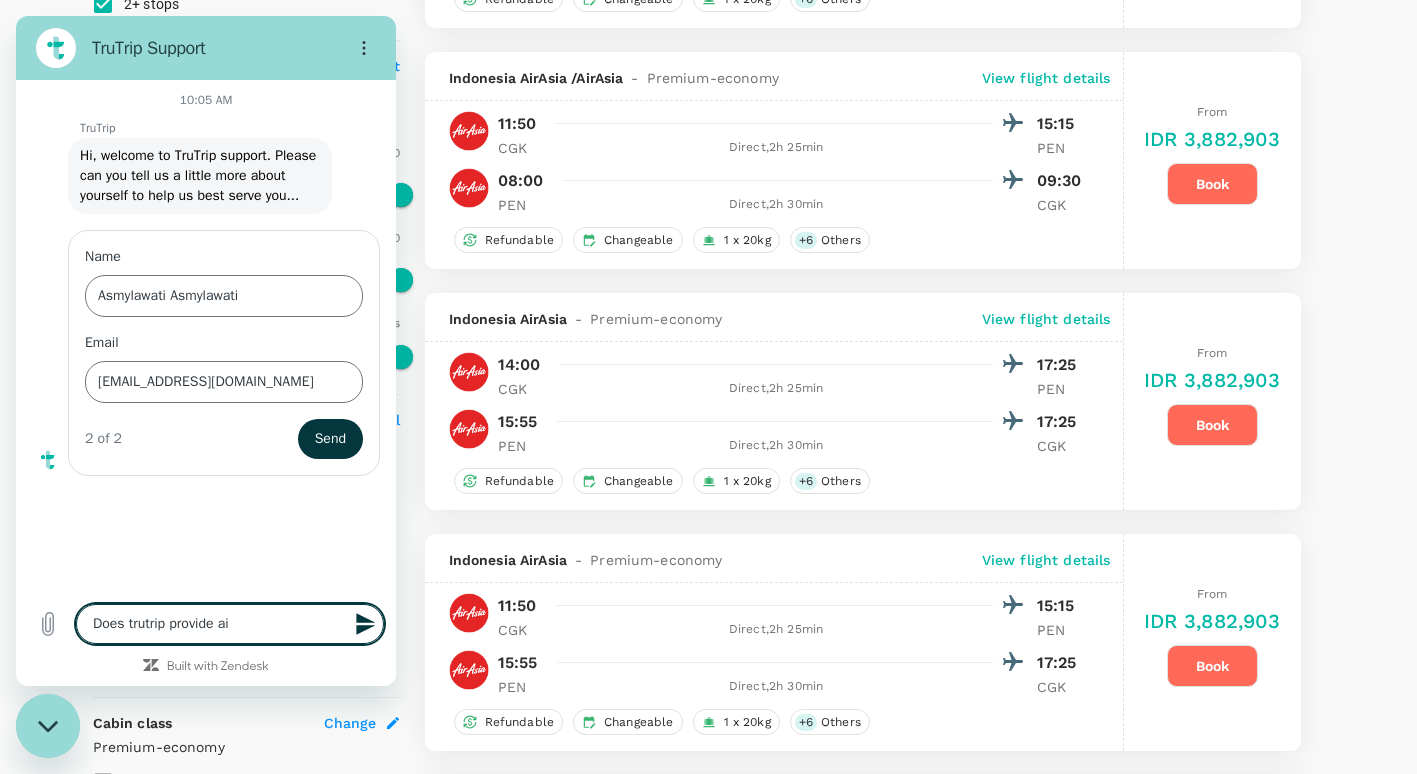 type on "Does trutrip provide air" 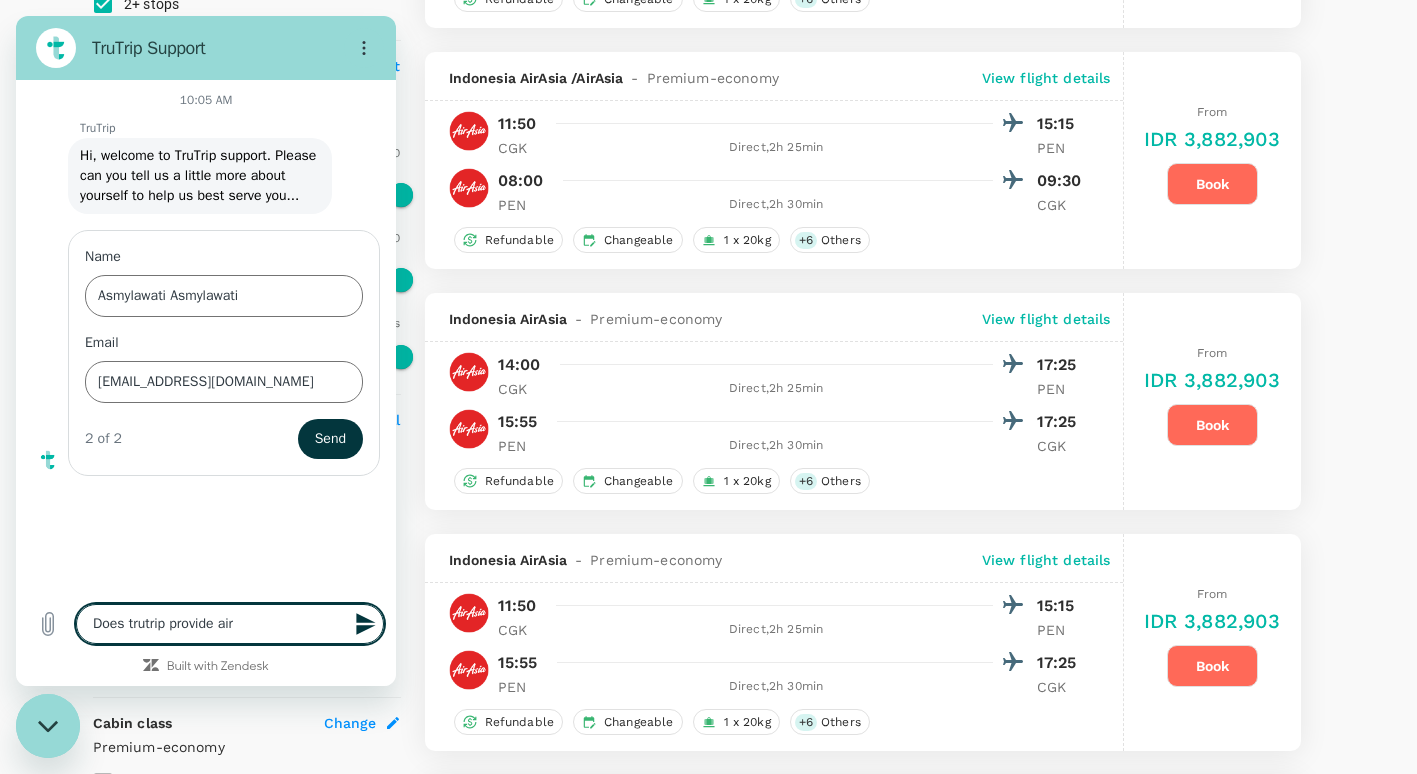 type on "Does trutrip provide air" 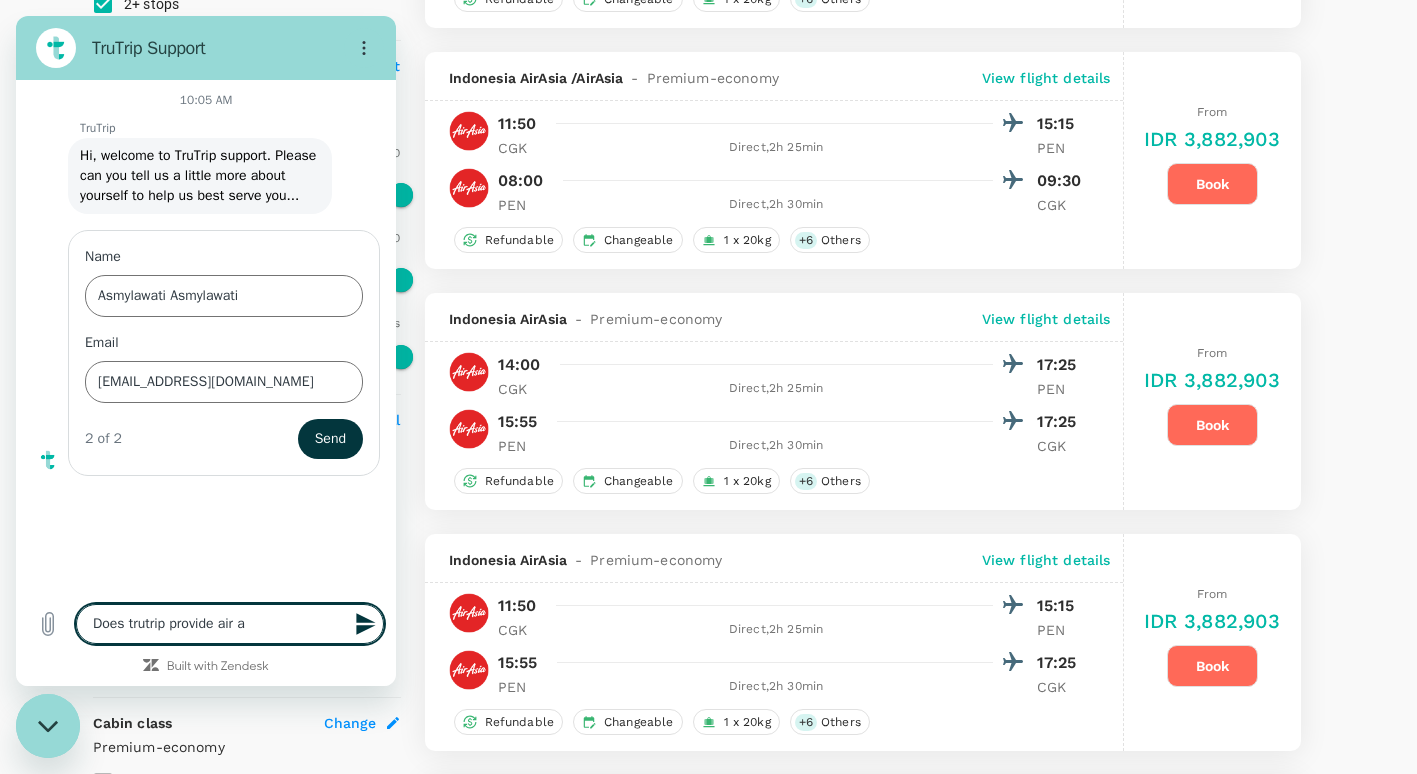 type on "Does trutrip provide air as" 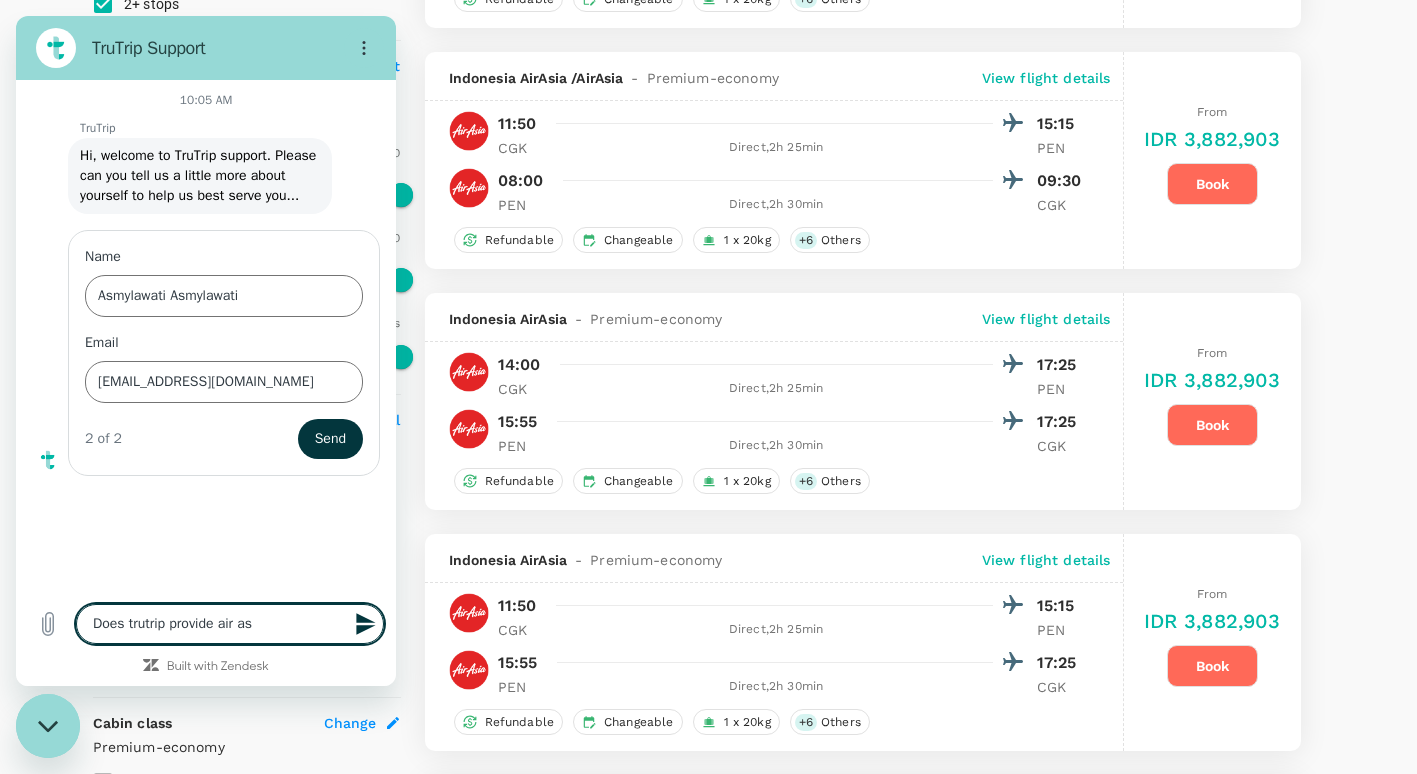 type on "Does trutrip provide air asi" 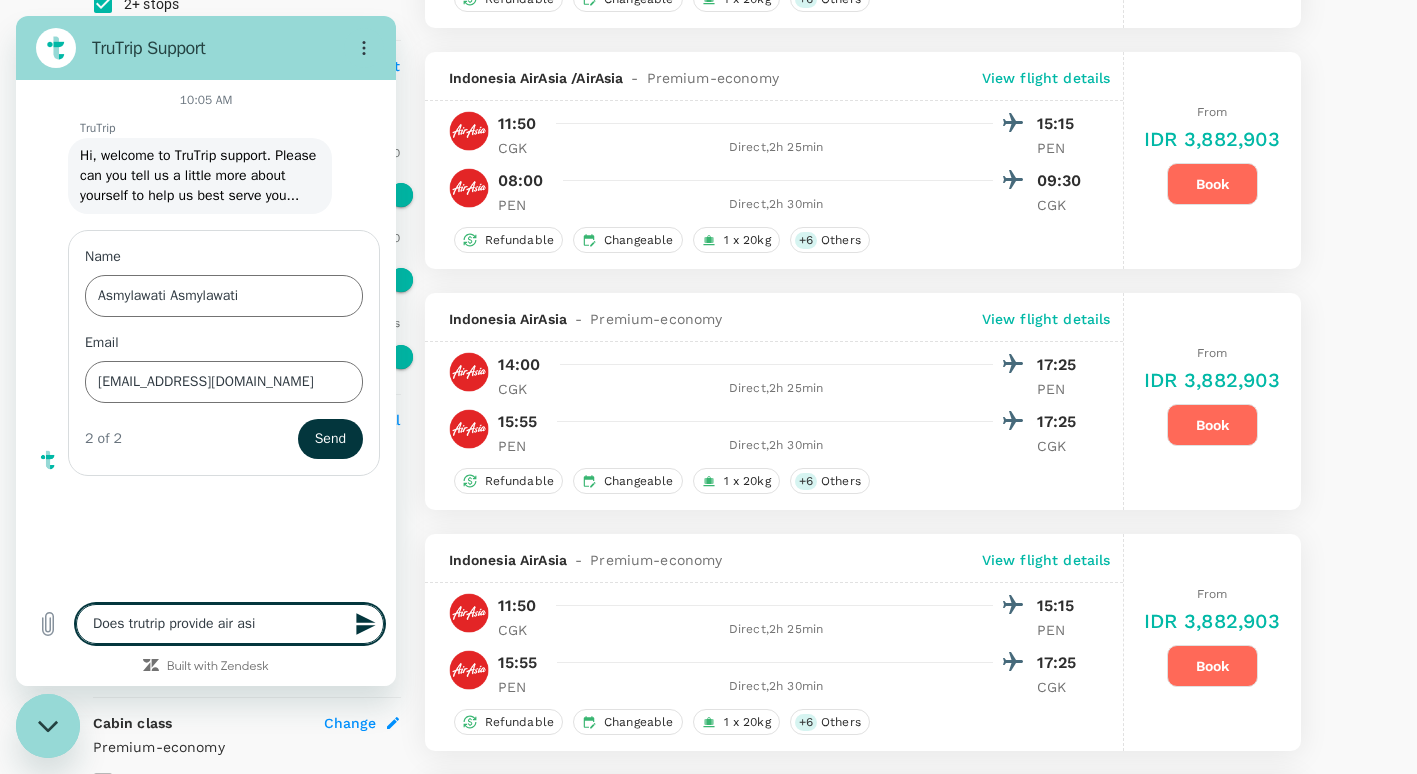 type on "Does trutrip provide air asia" 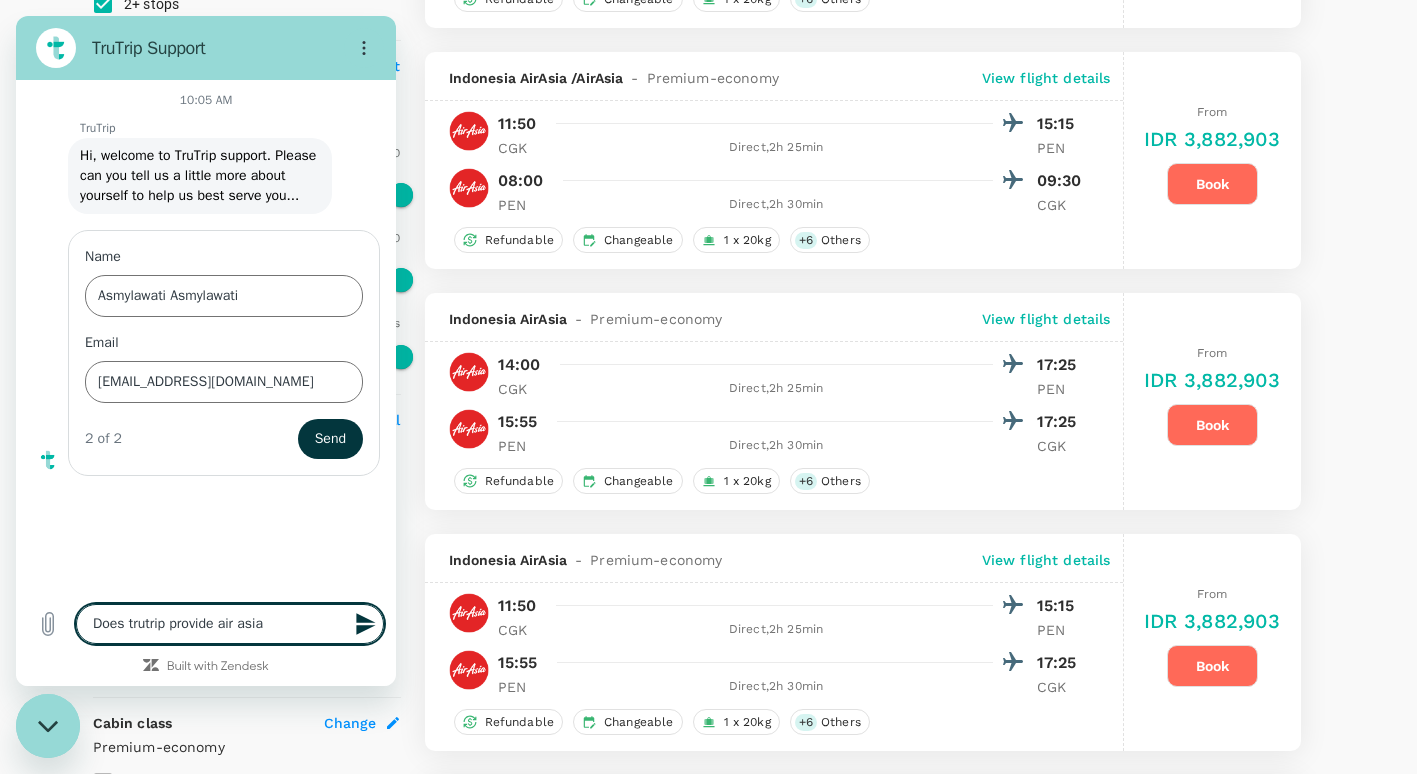 type on "Does trutrip provide air asia" 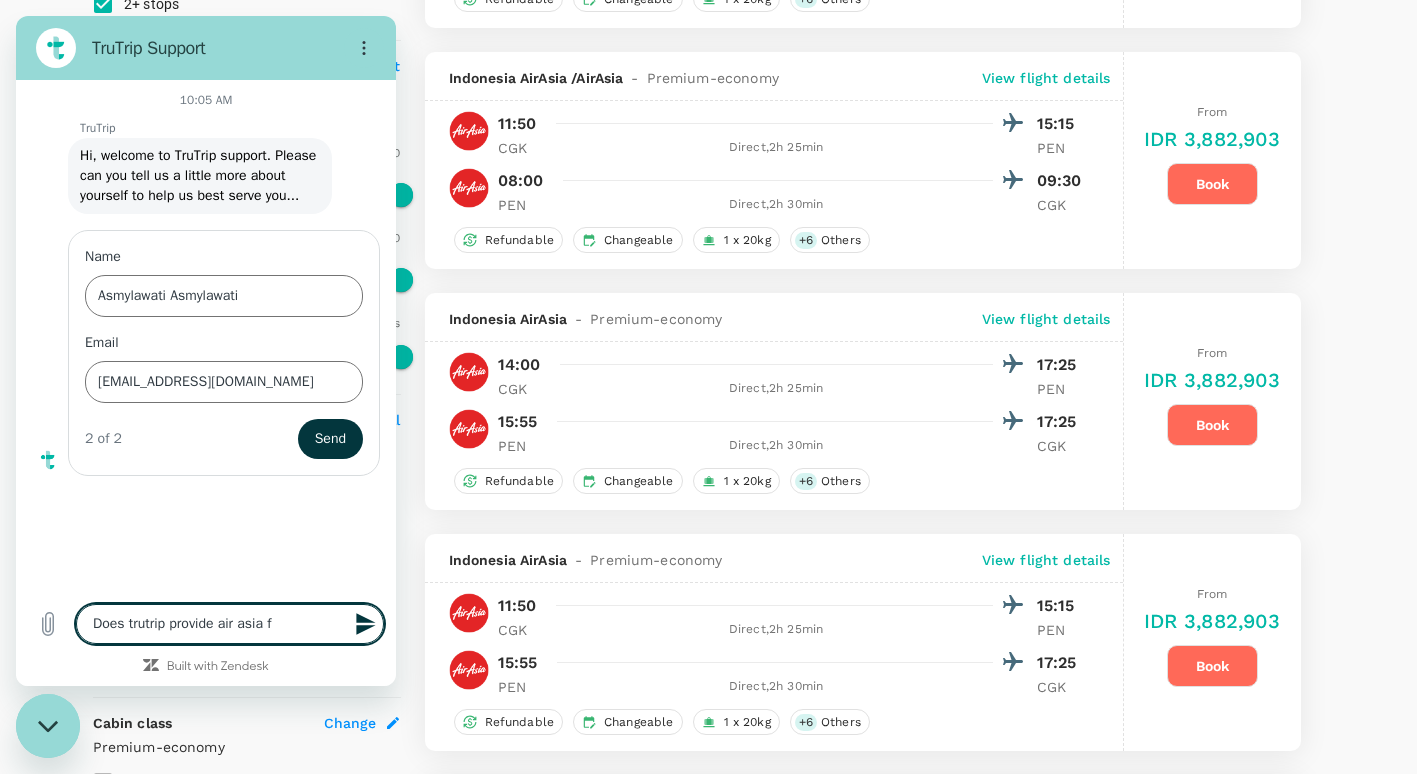 type on "Does trutrip provide air asia fl" 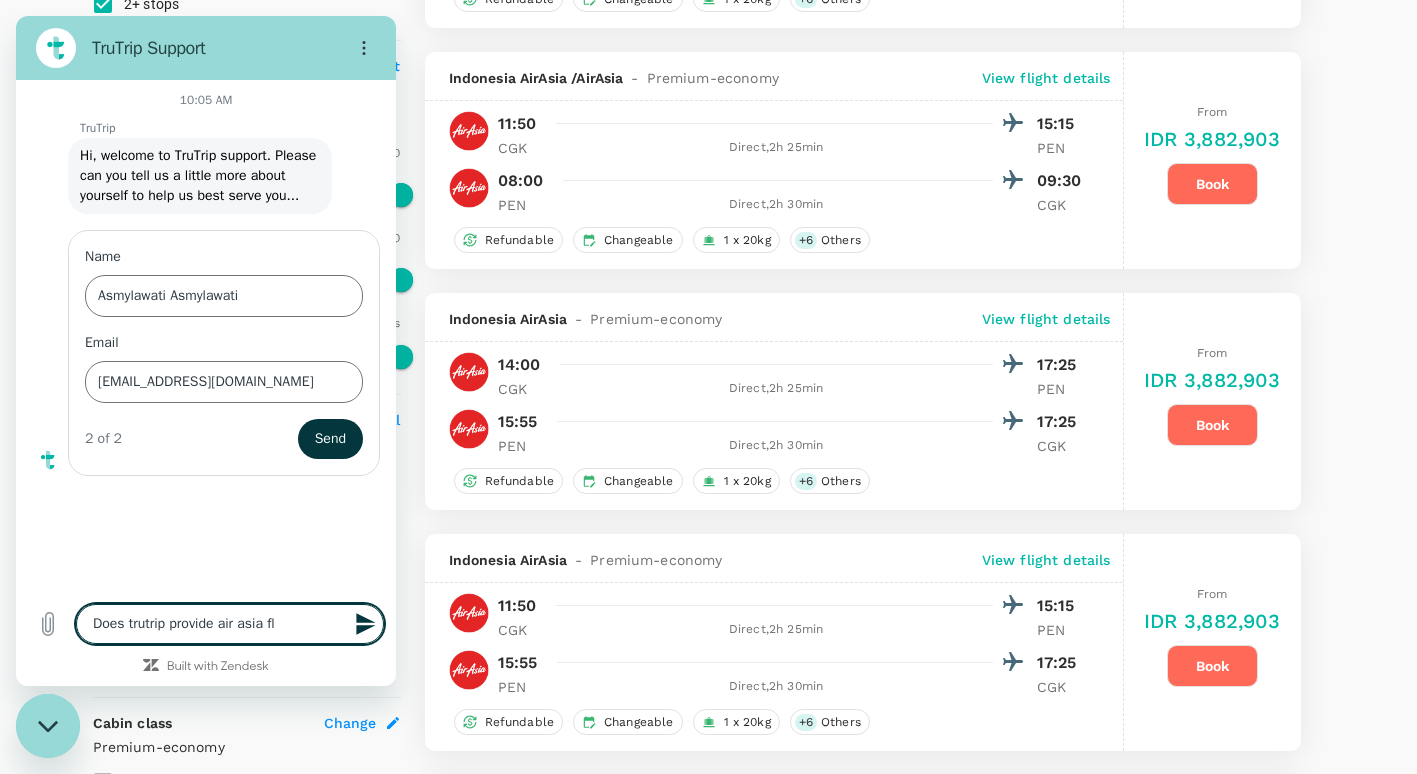 type on "Does trutrip provide air asia fli" 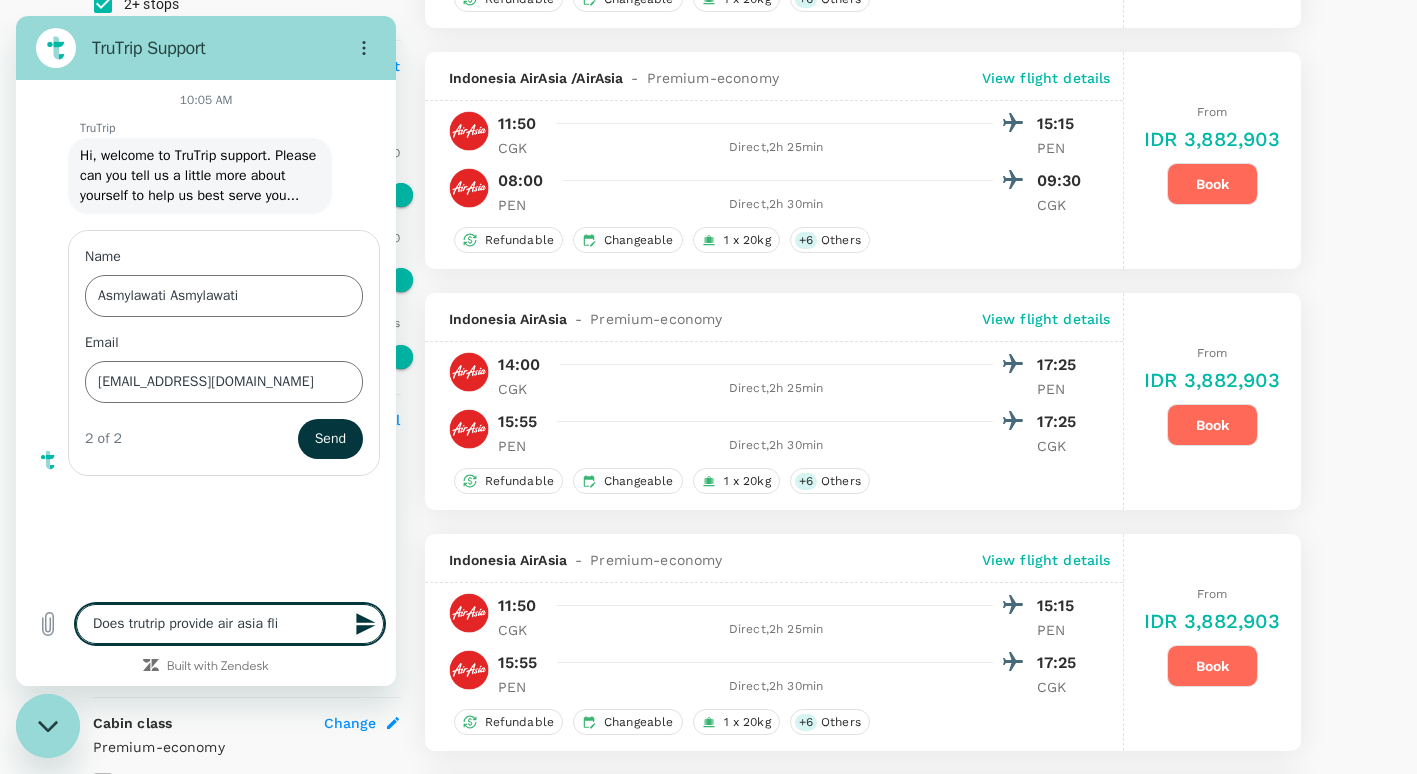 type on "Does trutrip provide air asia flig" 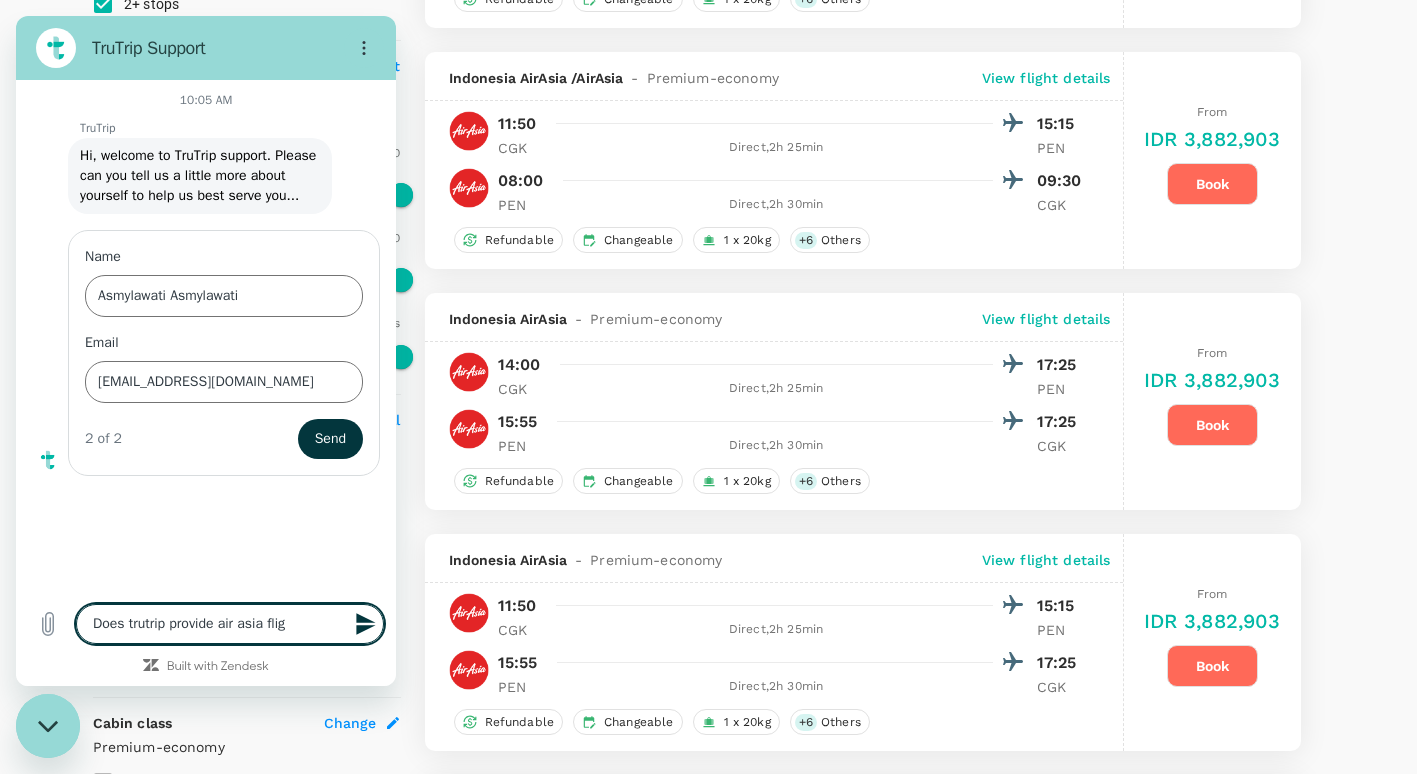 type on "Does trutrip provide air asia fligh" 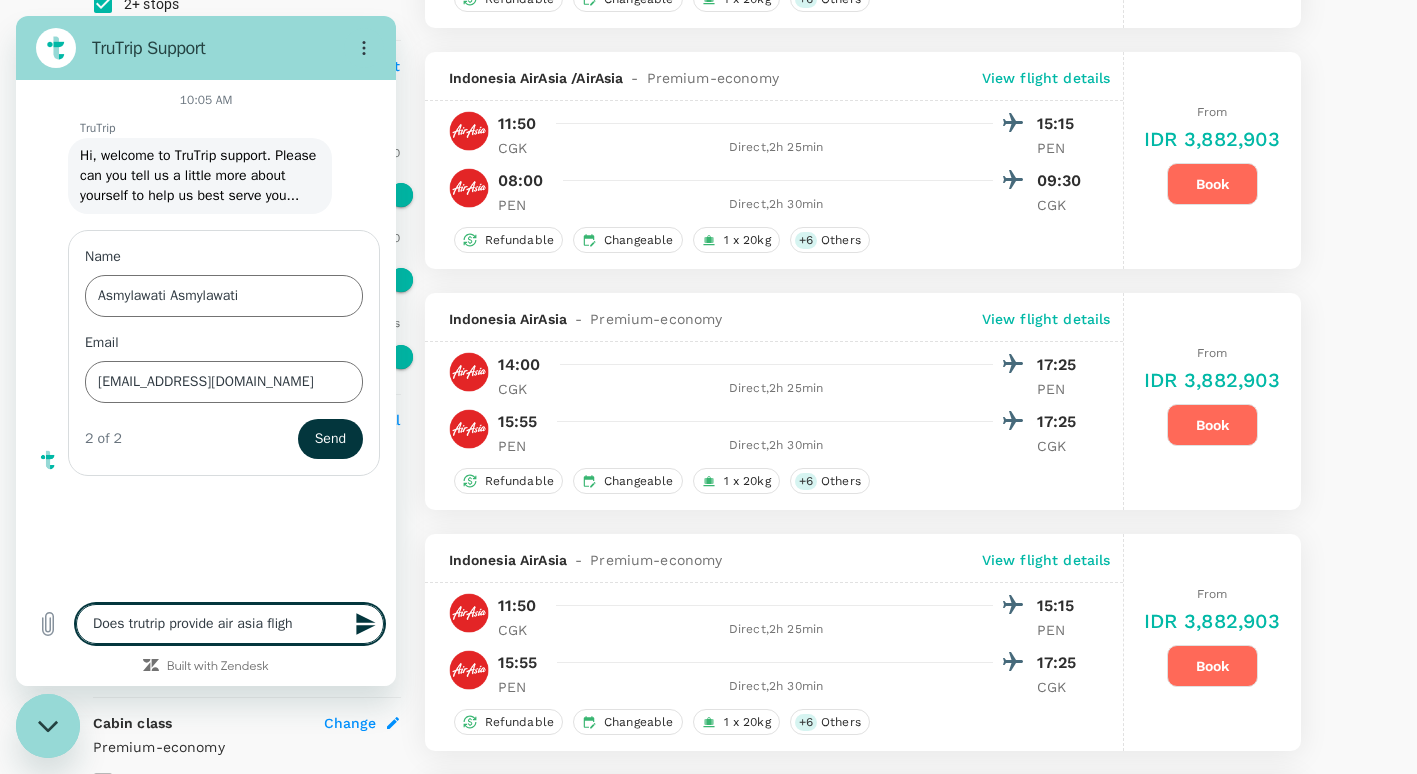 type on "Does trutrip provide air asia flight" 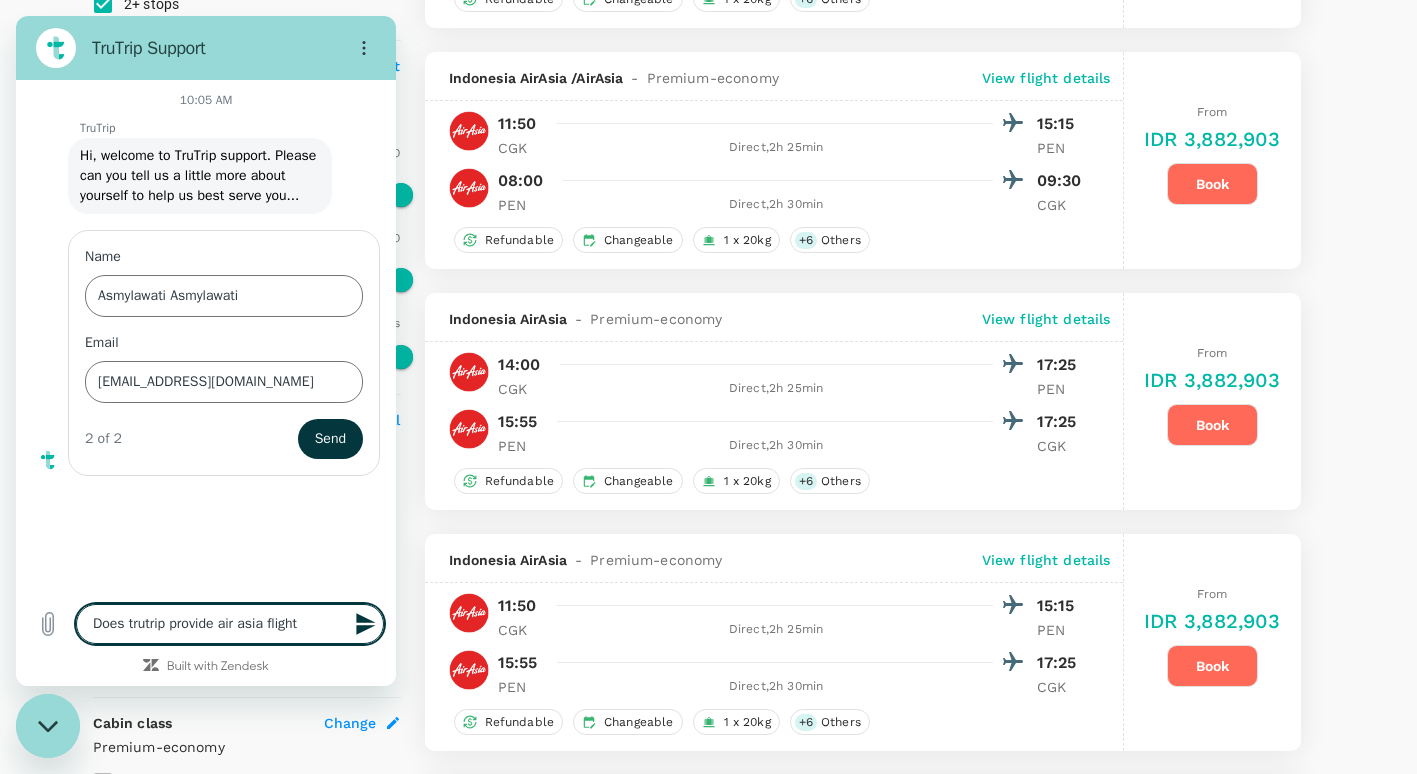 type on "Does trutrip provide air asia flight" 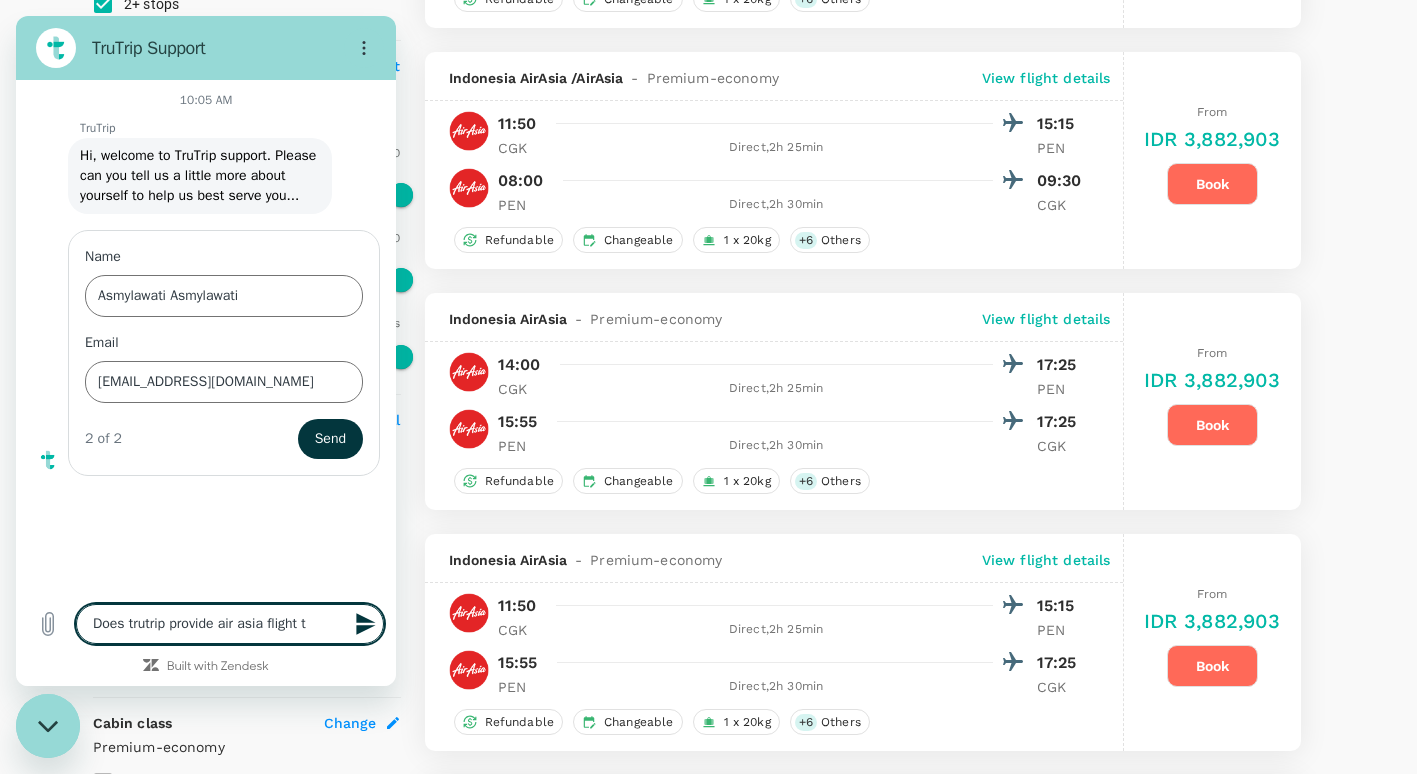 type on "Does trutrip provide air asia flight ti" 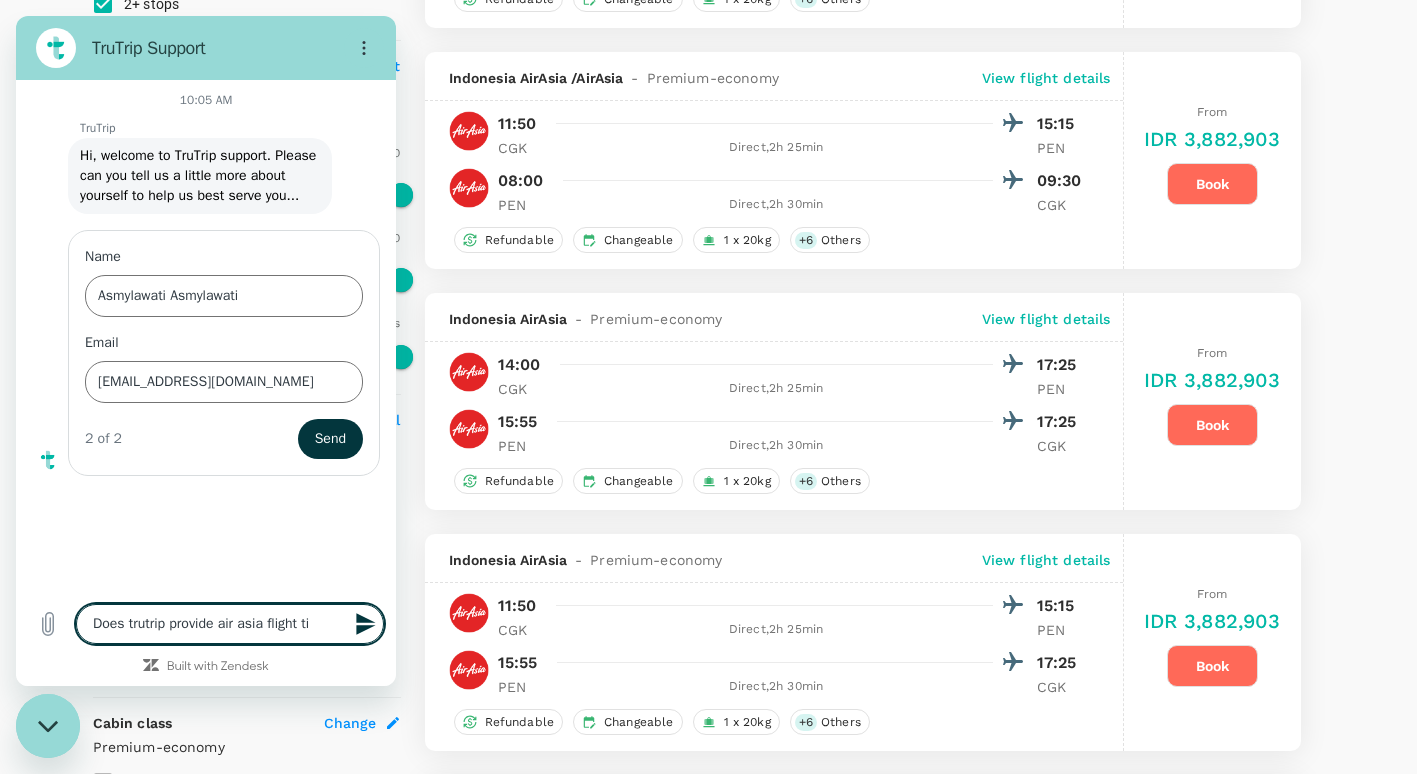 type on "Does trutrip provide air asia flight tic" 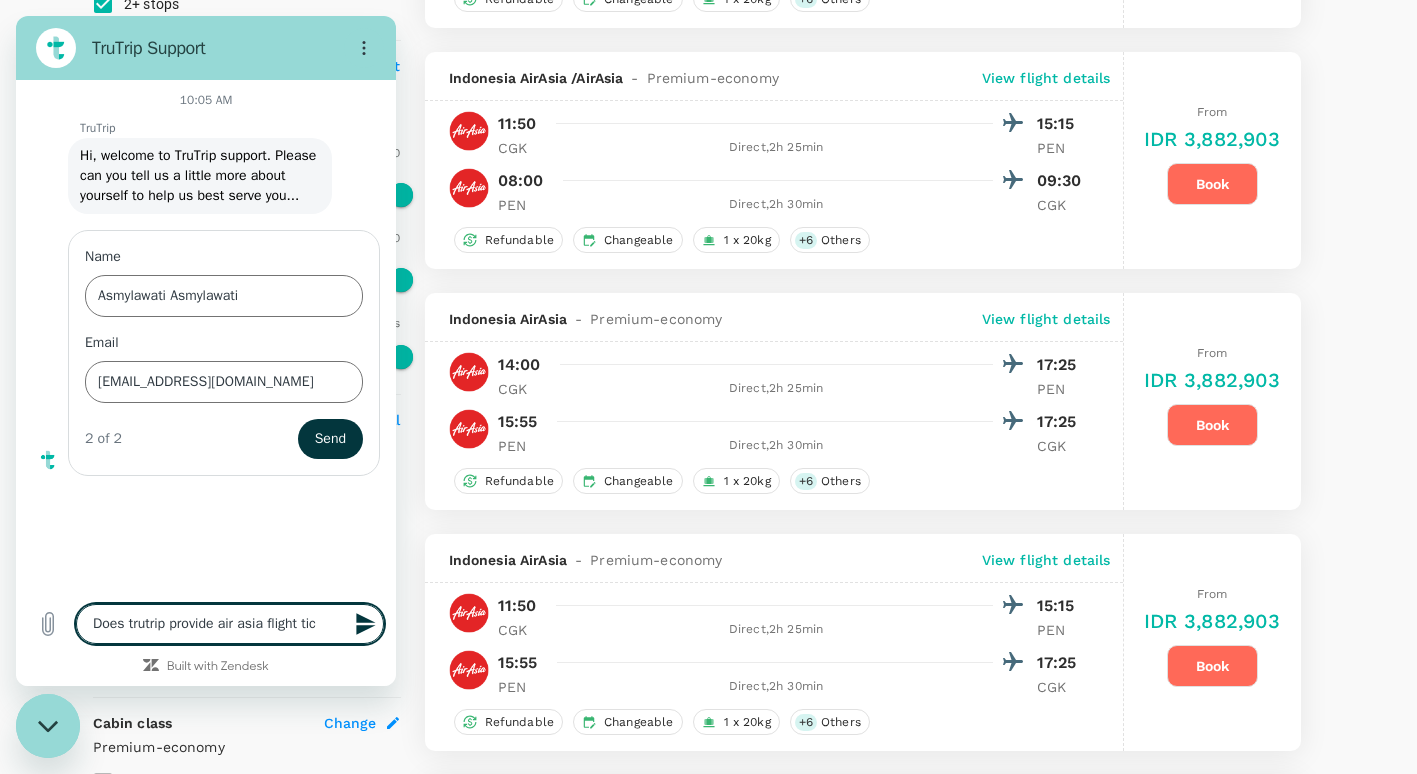 type on "Does trutrip provide air asia flight tick" 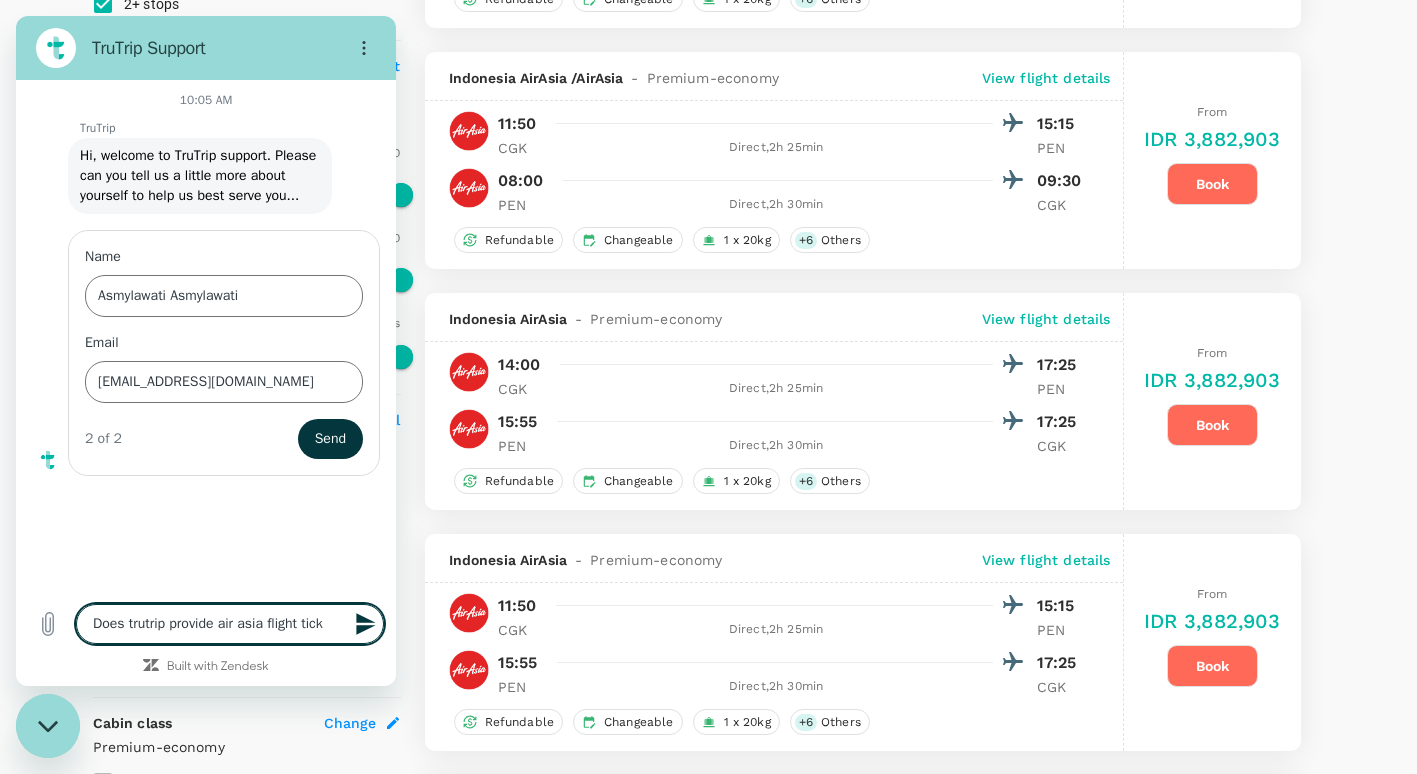 type on "Does trutrip provide air asia flight ticke" 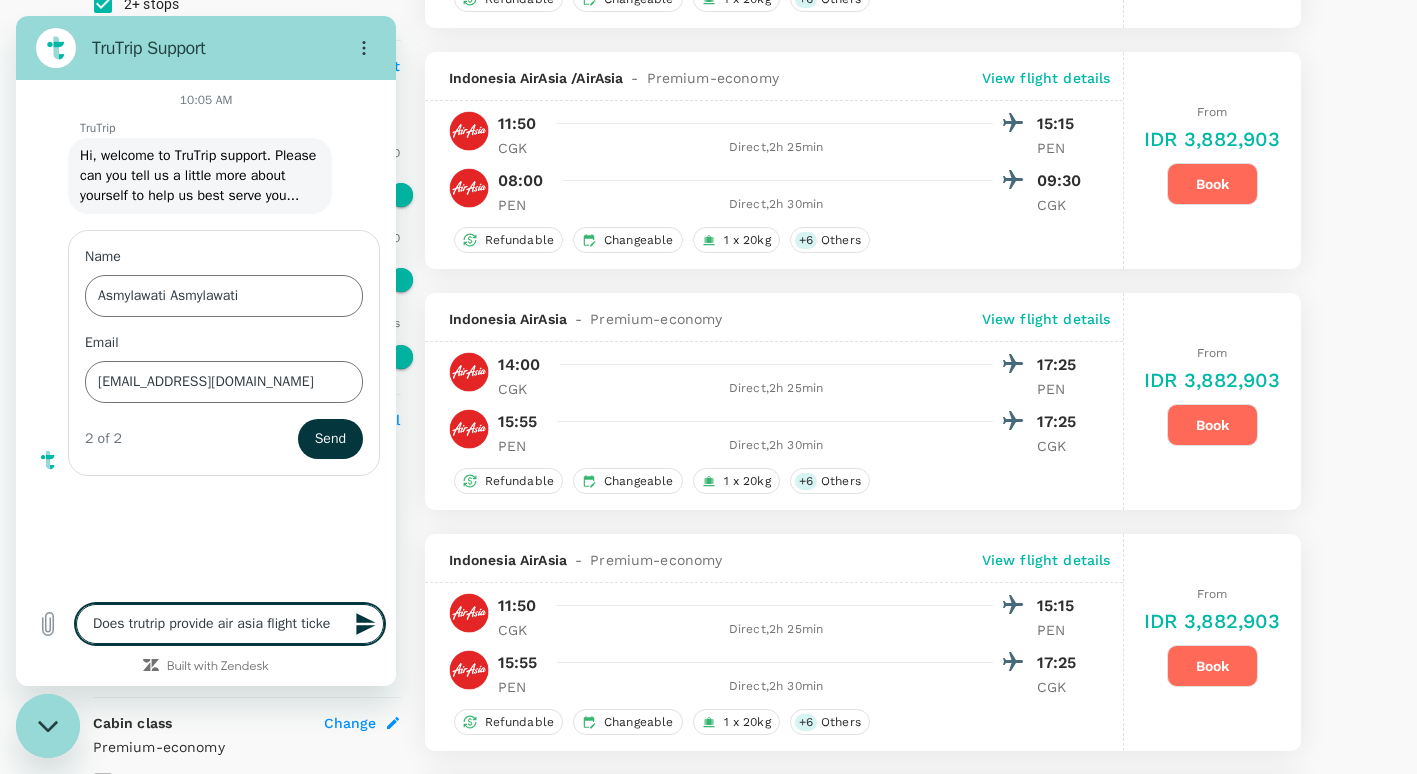 type on "Does trutrip provide air asia flight ticket" 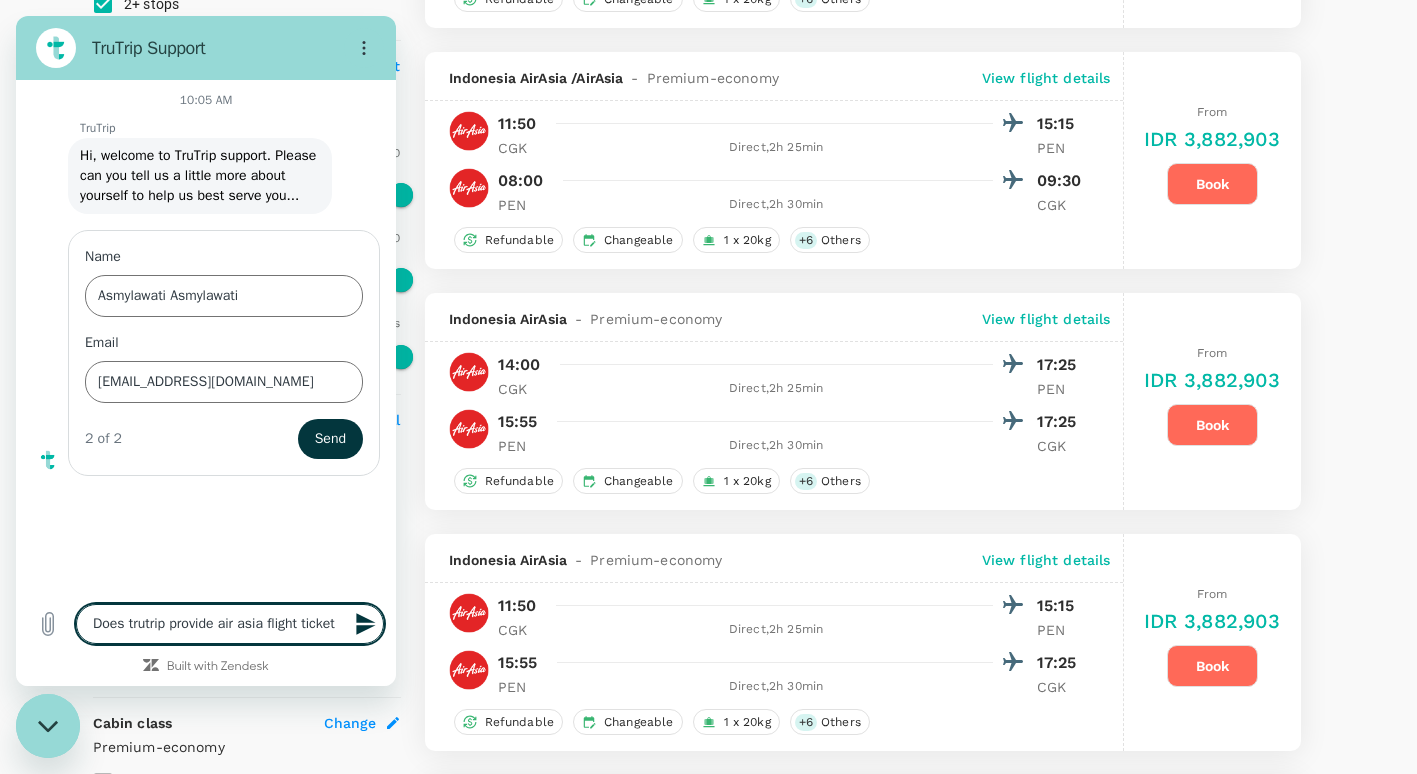 type on "Does trutrip provide air asia flight ticket" 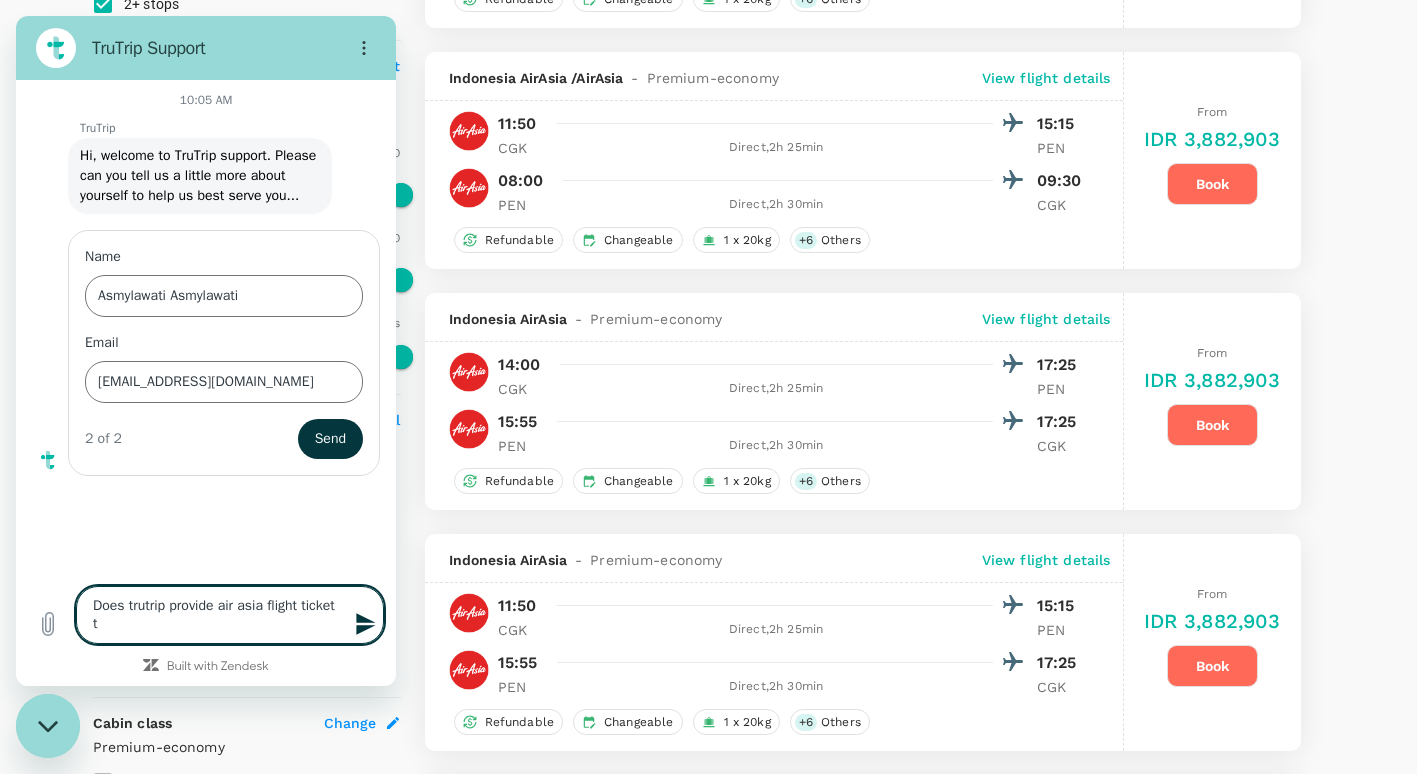 type on "Does trutrip provide air asia flight ticket th" 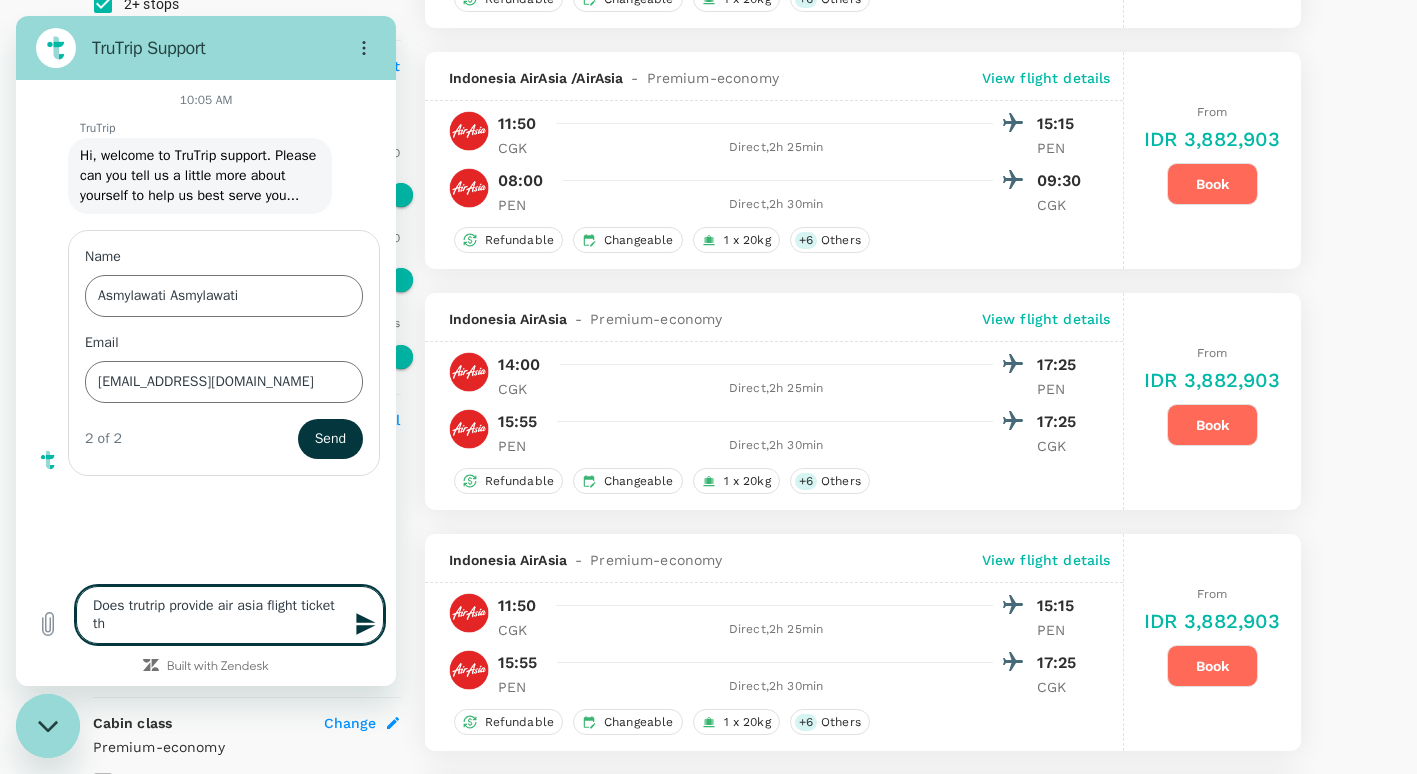 type on "Does trutrip provide air asia flight ticket tha" 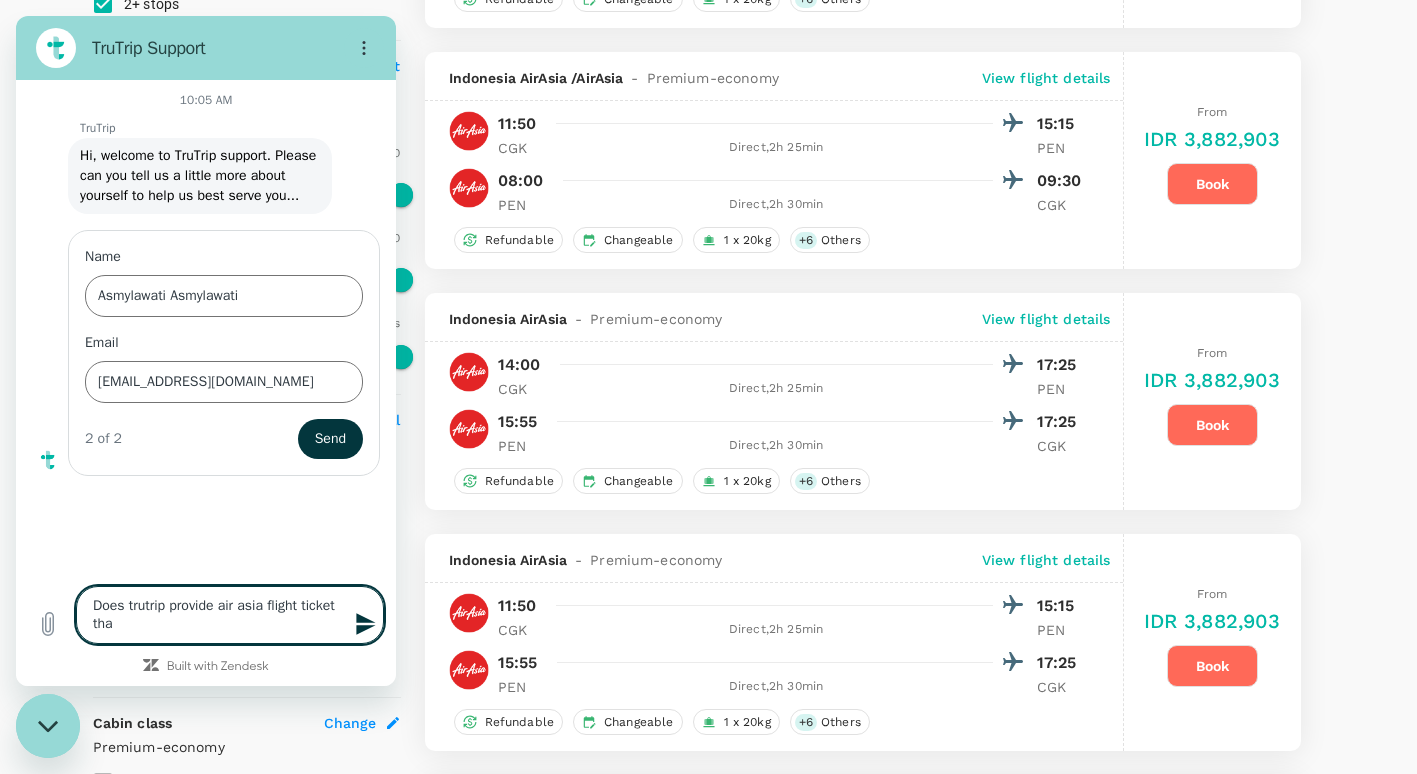type on "Does trutrip provide air asia flight ticket that" 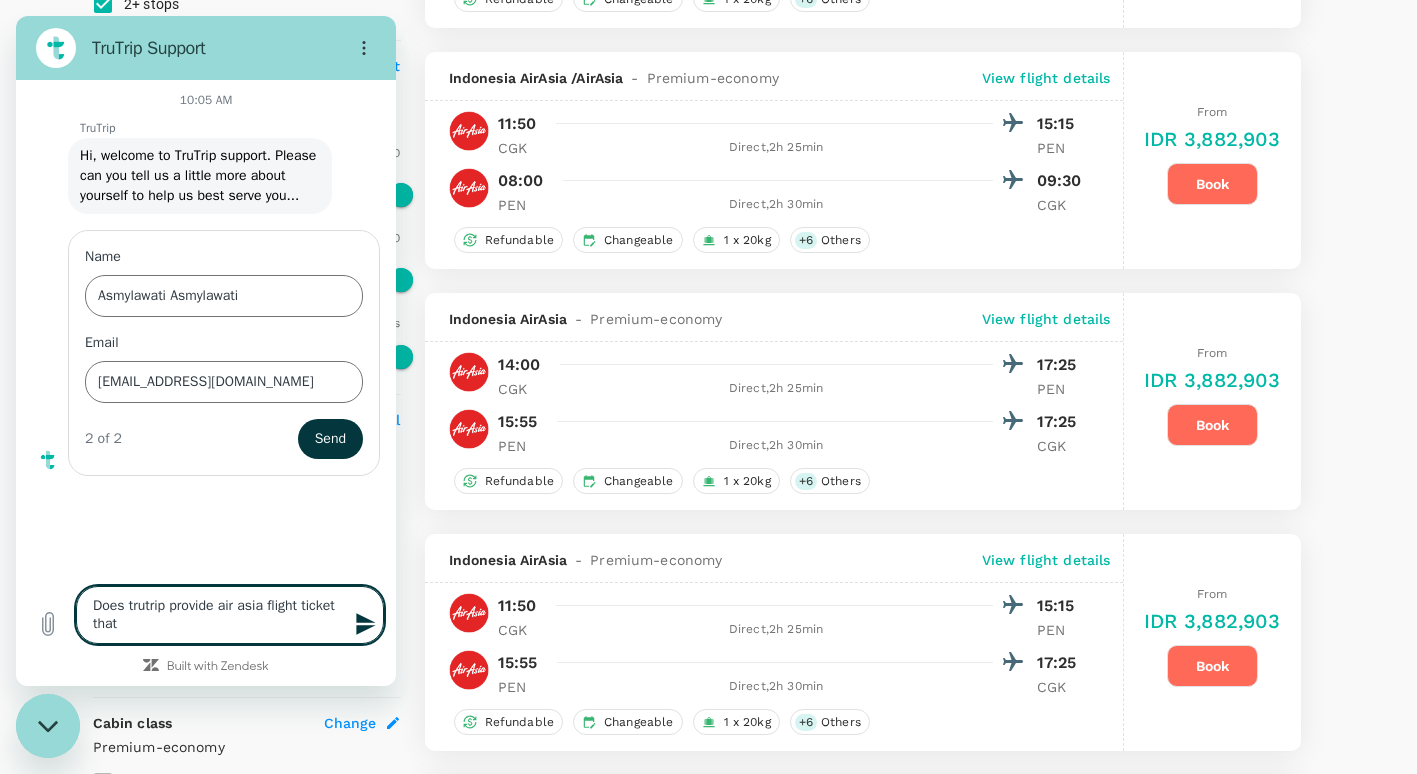 type on "Does trutrip provide air asia flight ticket that" 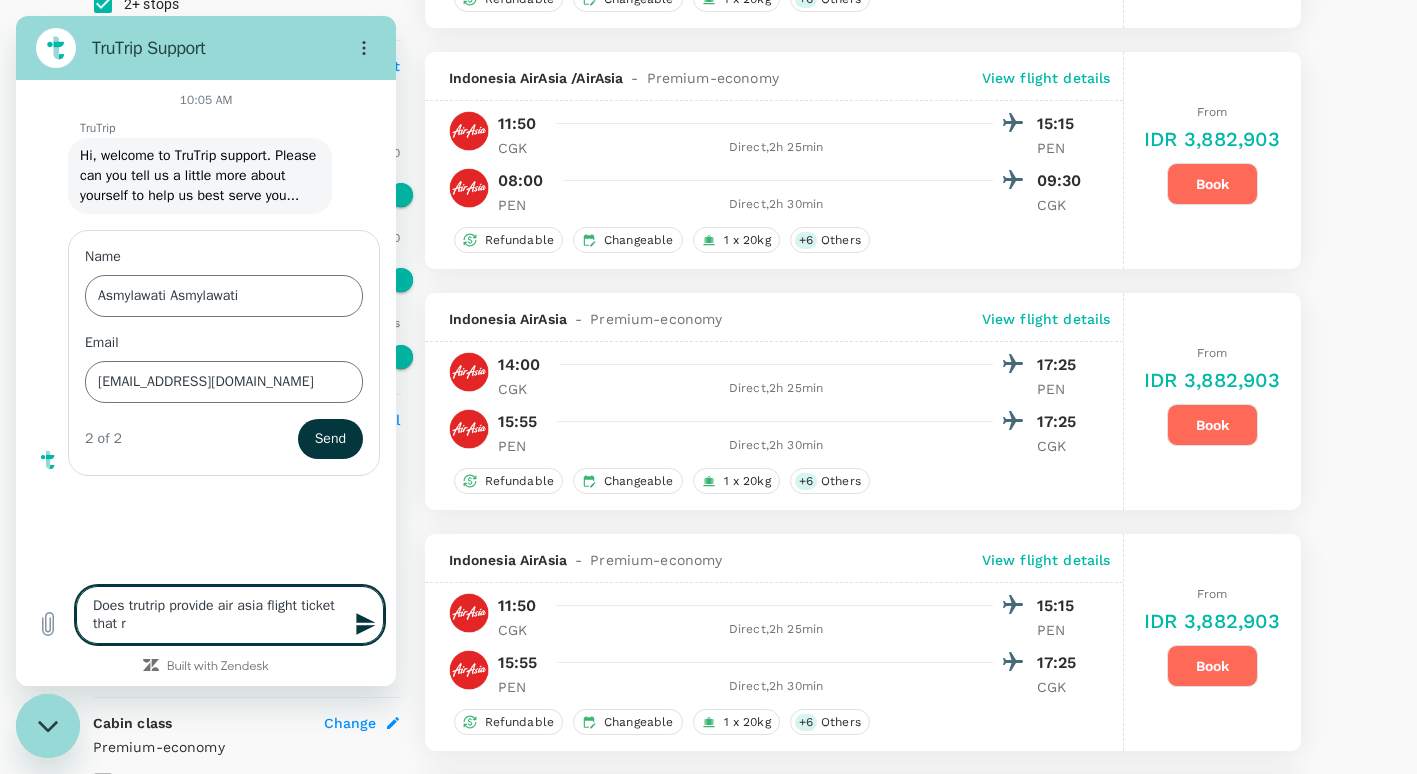 type on "Does trutrip provide air asia flight ticket that re" 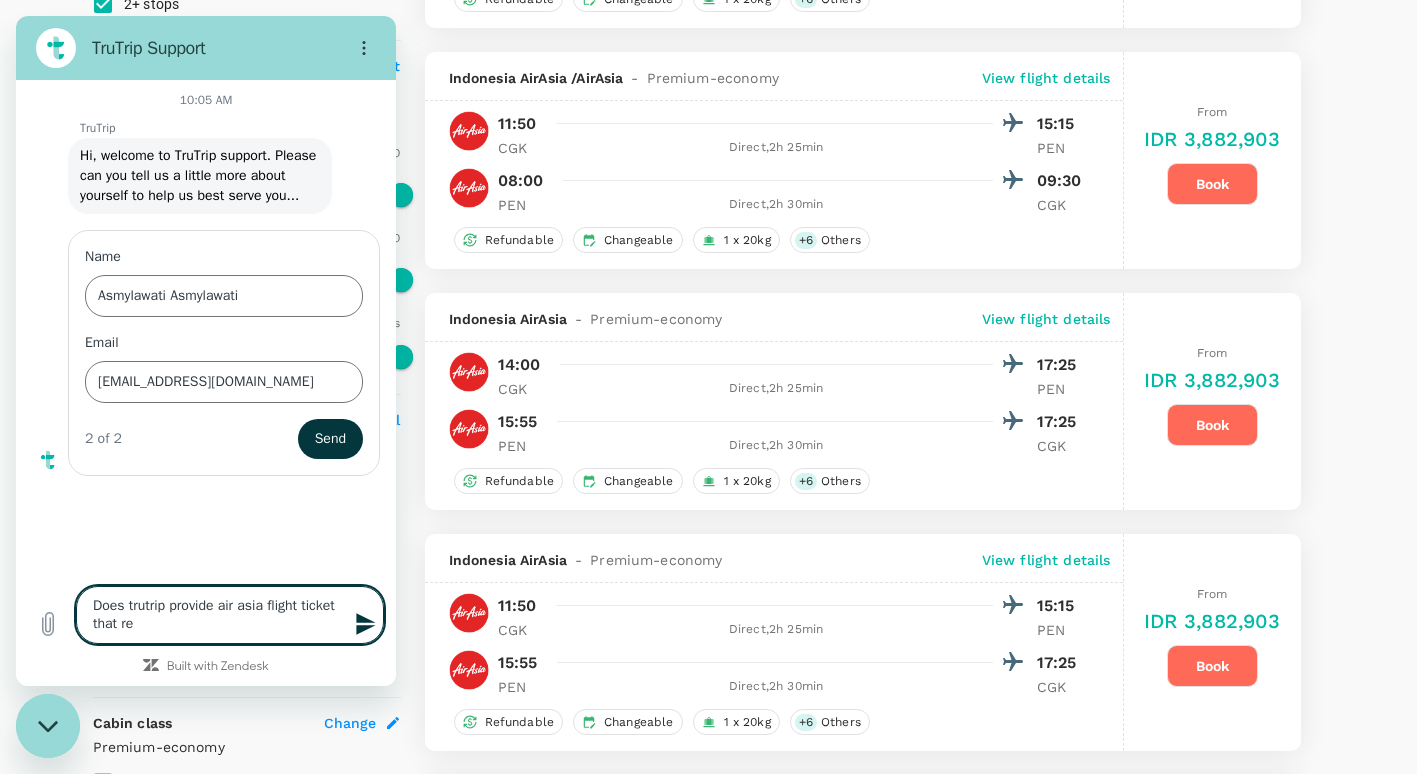 type on "Does trutrip provide air asia flight ticket that ref" 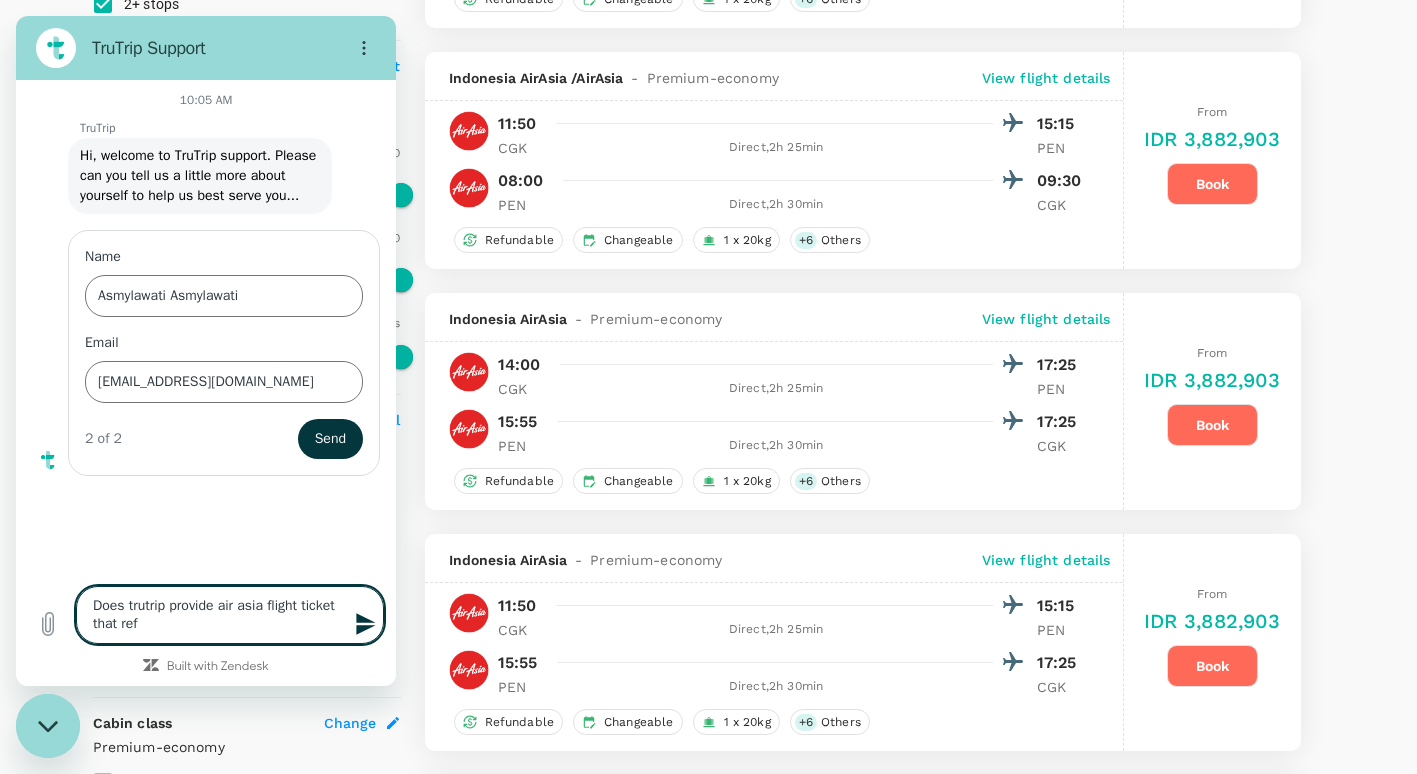 type on "Does trutrip provide air asia flight ticket that refu" 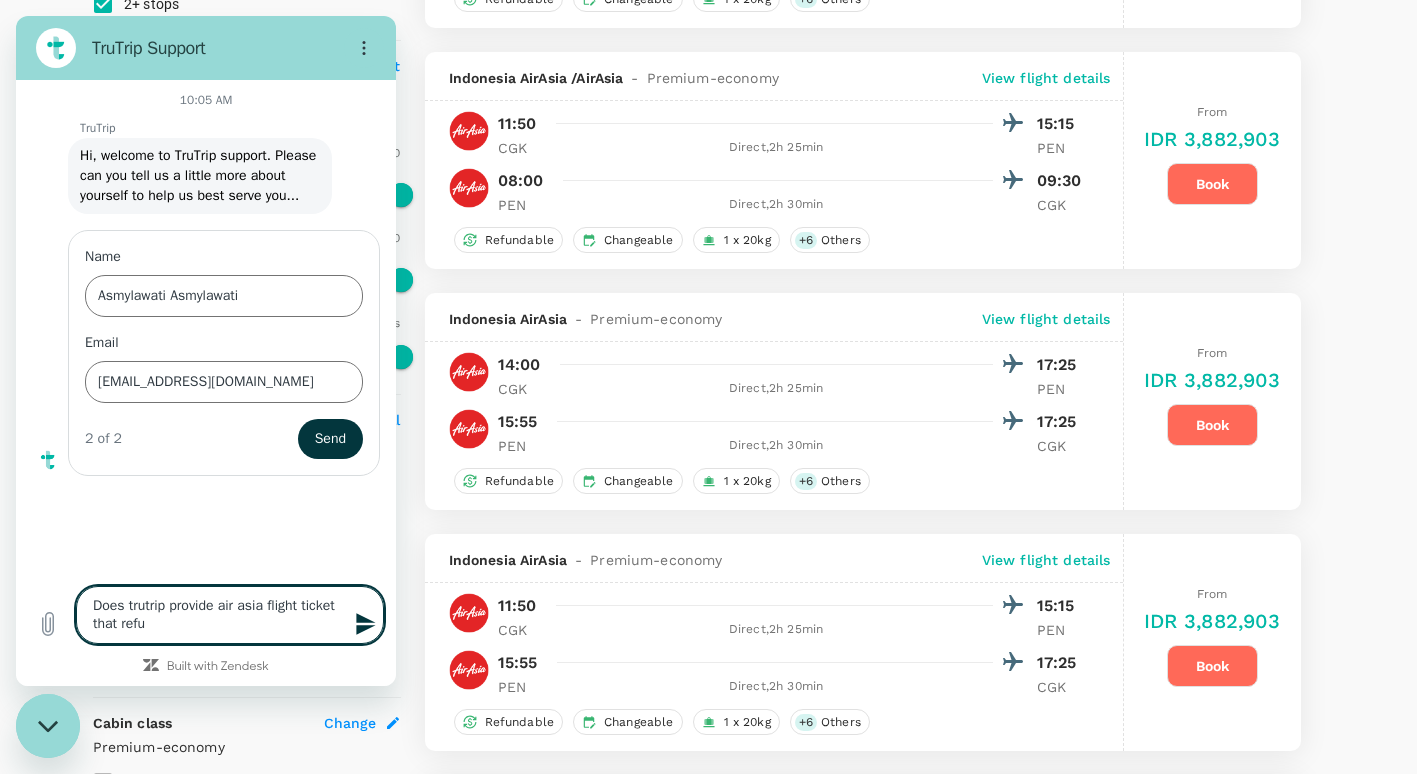 type on "Does trutrip provide air asia flight ticket that refun" 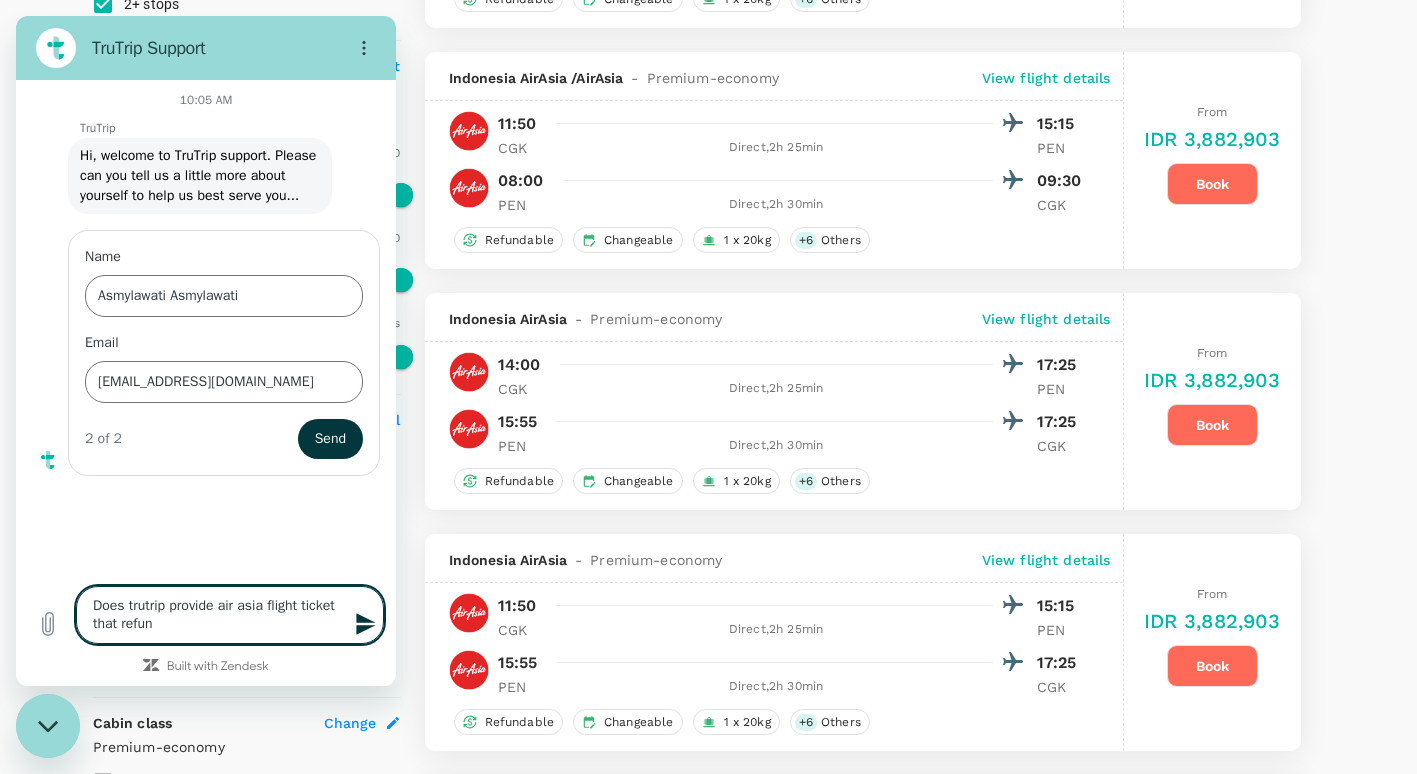 type on "Does trutrip provide air asia flight ticket that refund" 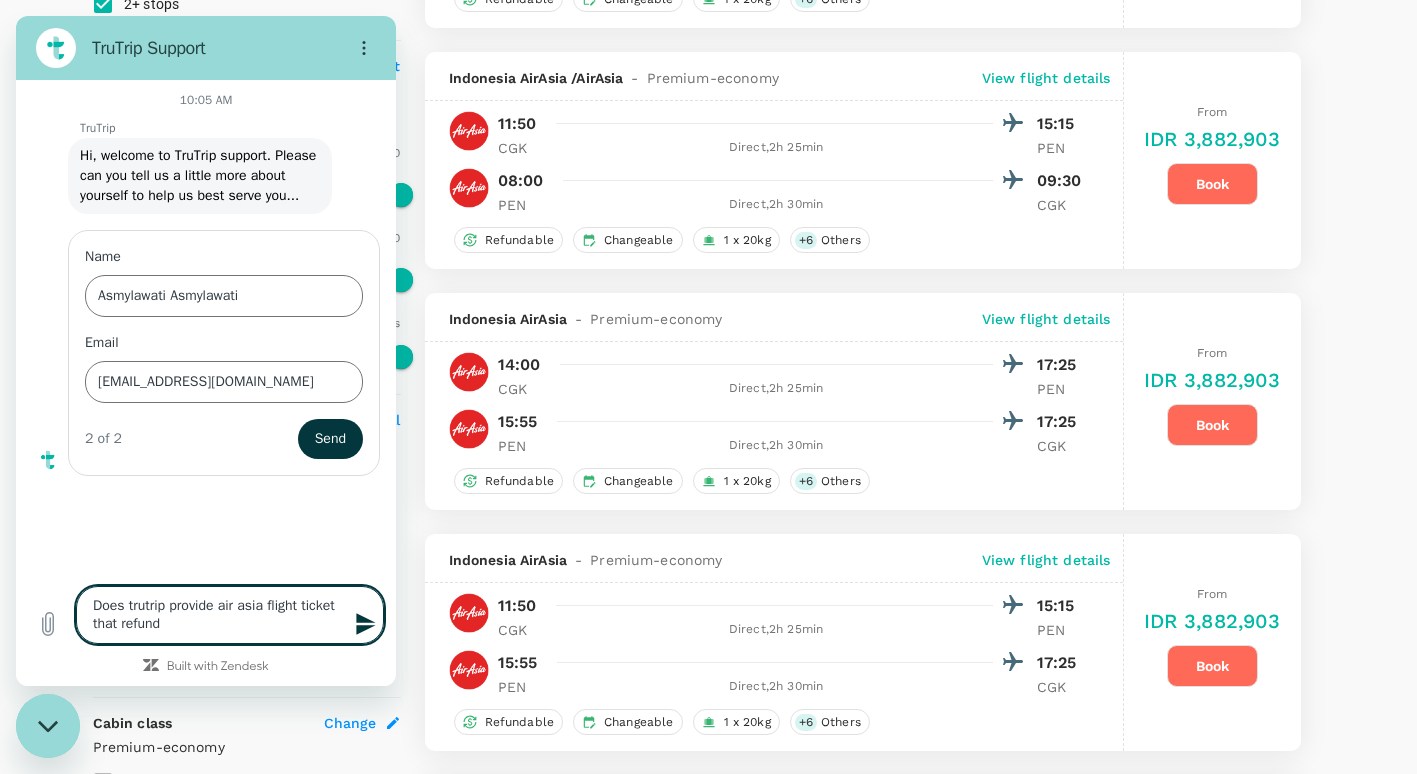 type 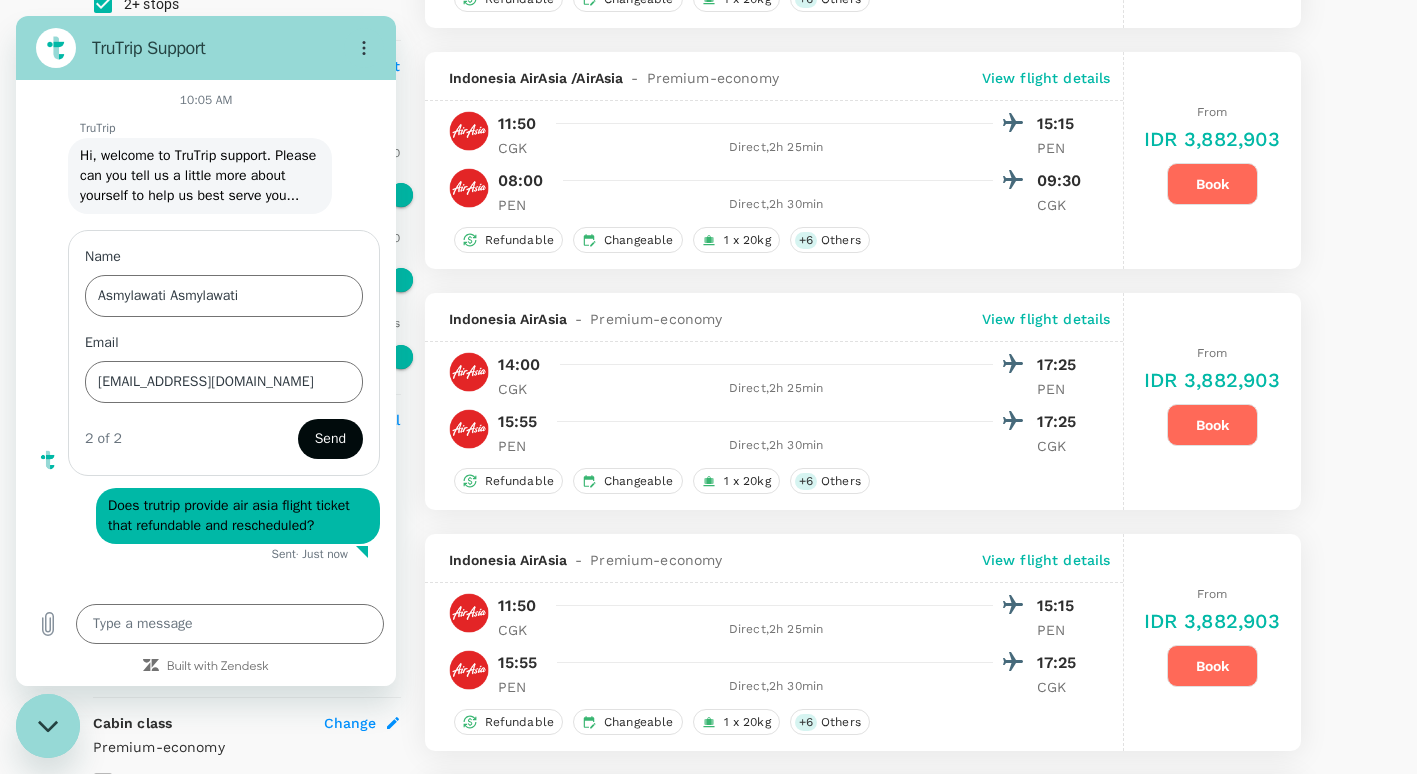 click on "Send" at bounding box center [330, 439] 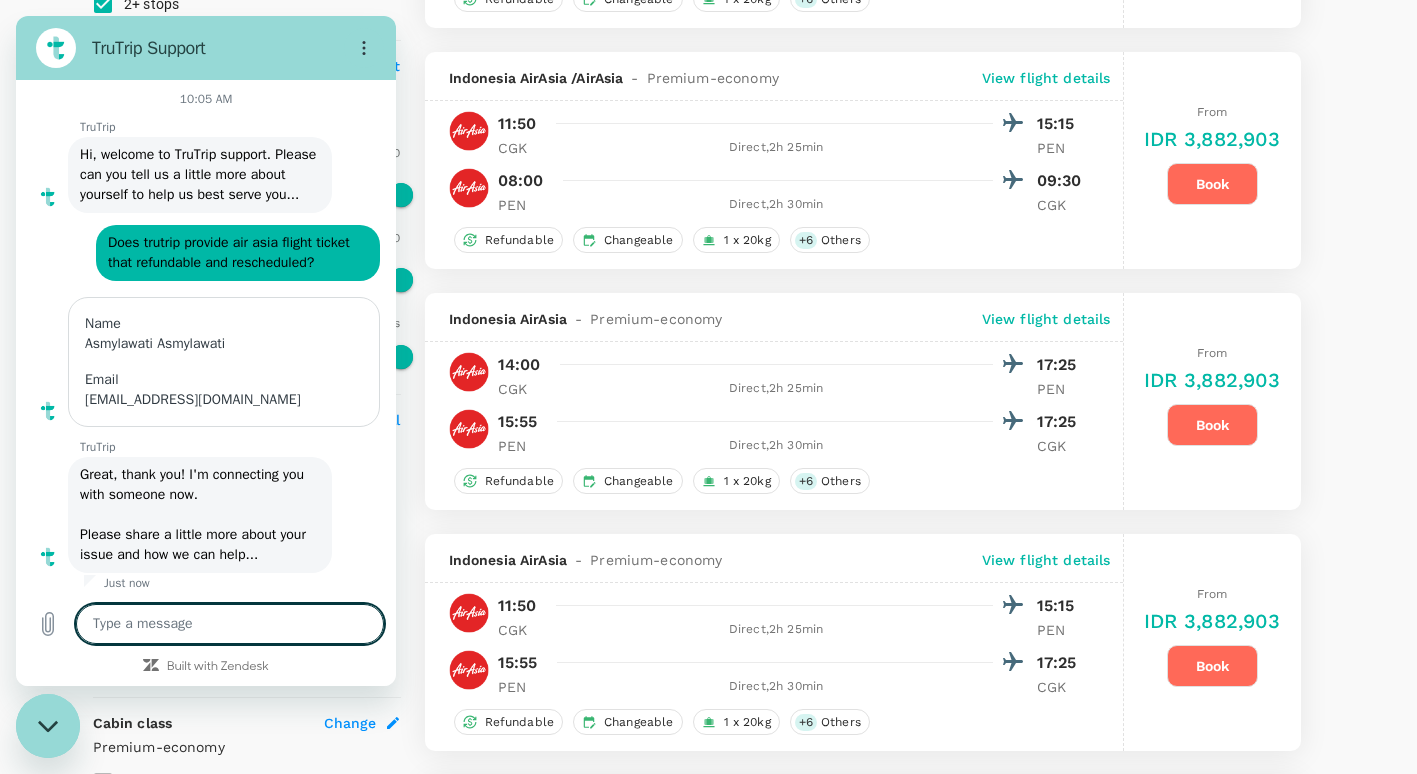 scroll, scrollTop: 25, scrollLeft: 0, axis: vertical 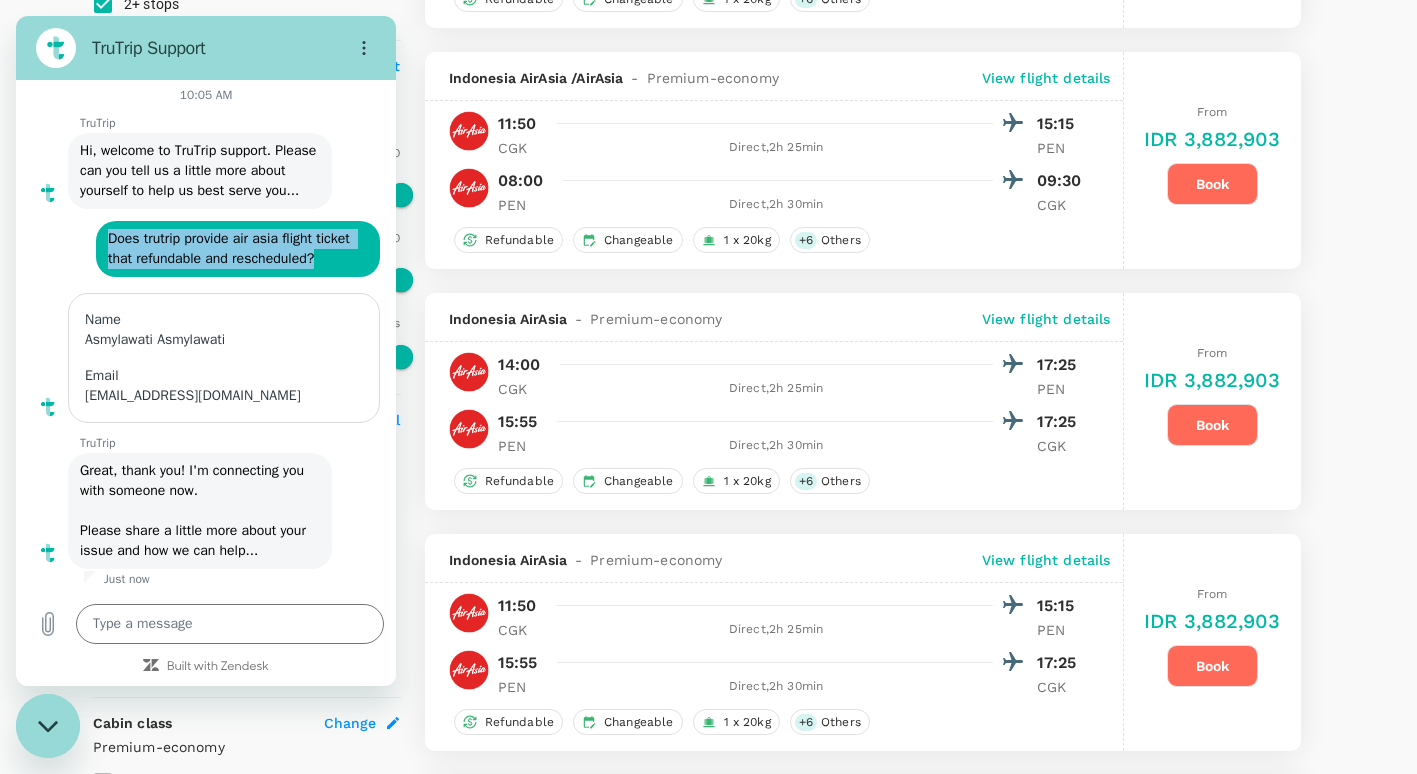 drag, startPoint x: 108, startPoint y: 240, endPoint x: 328, endPoint y: 259, distance: 220.81892 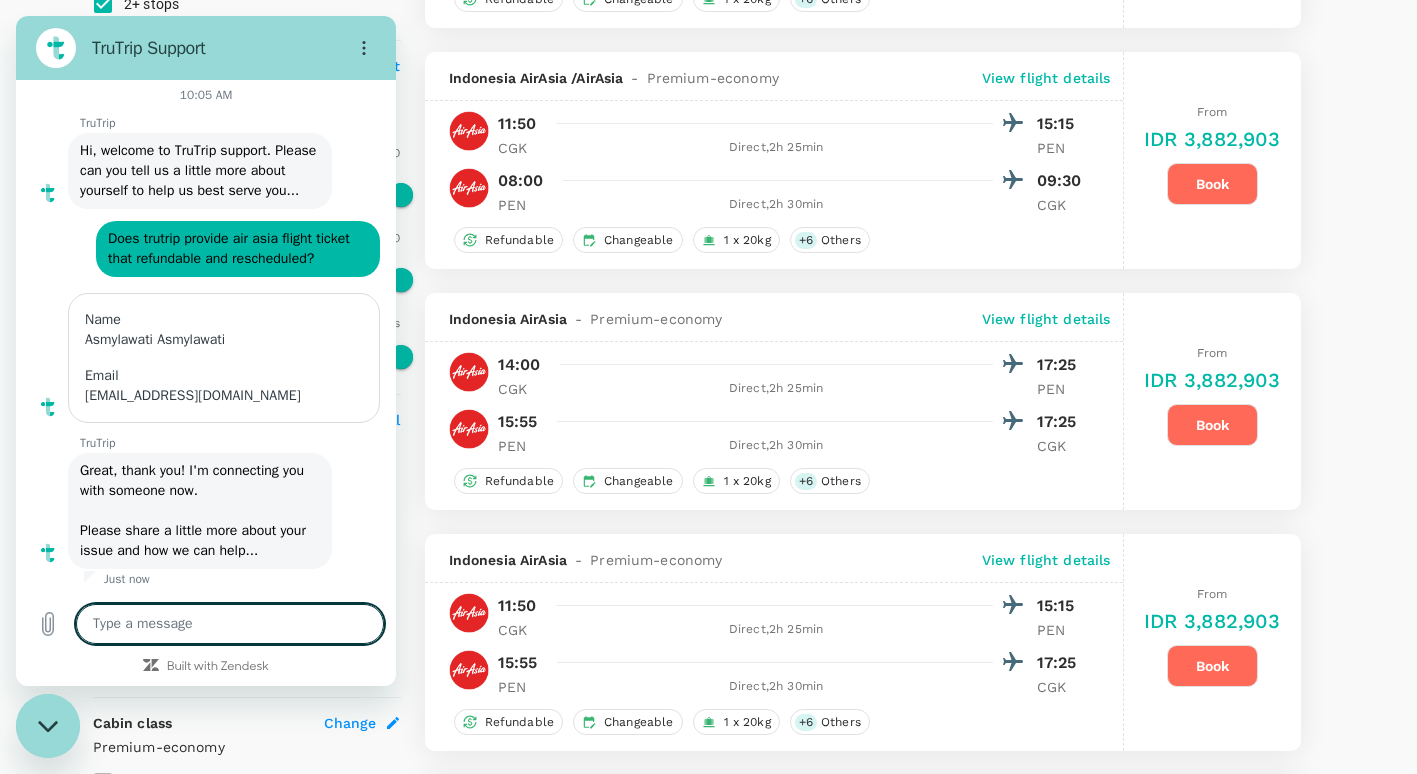 click at bounding box center (230, 624) 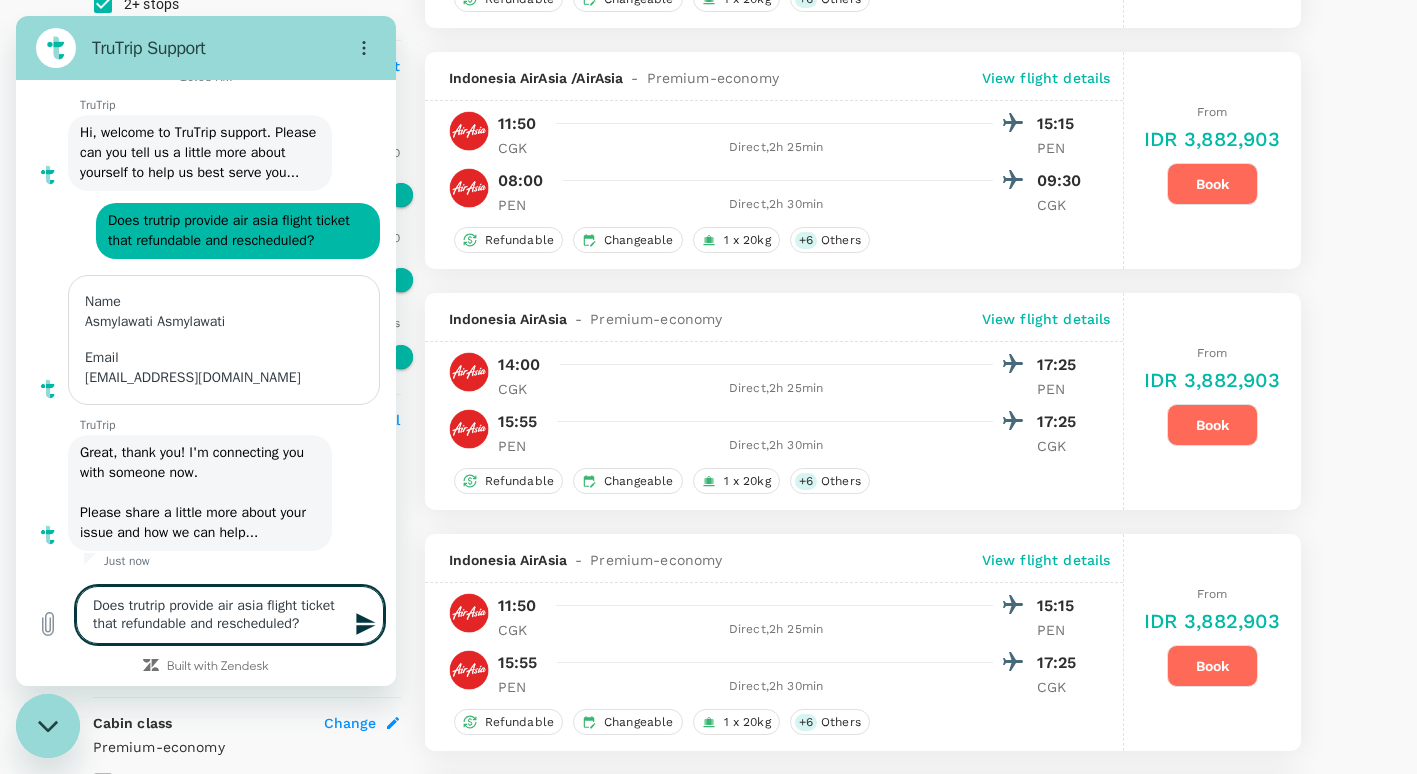 click at bounding box center [364, 624] 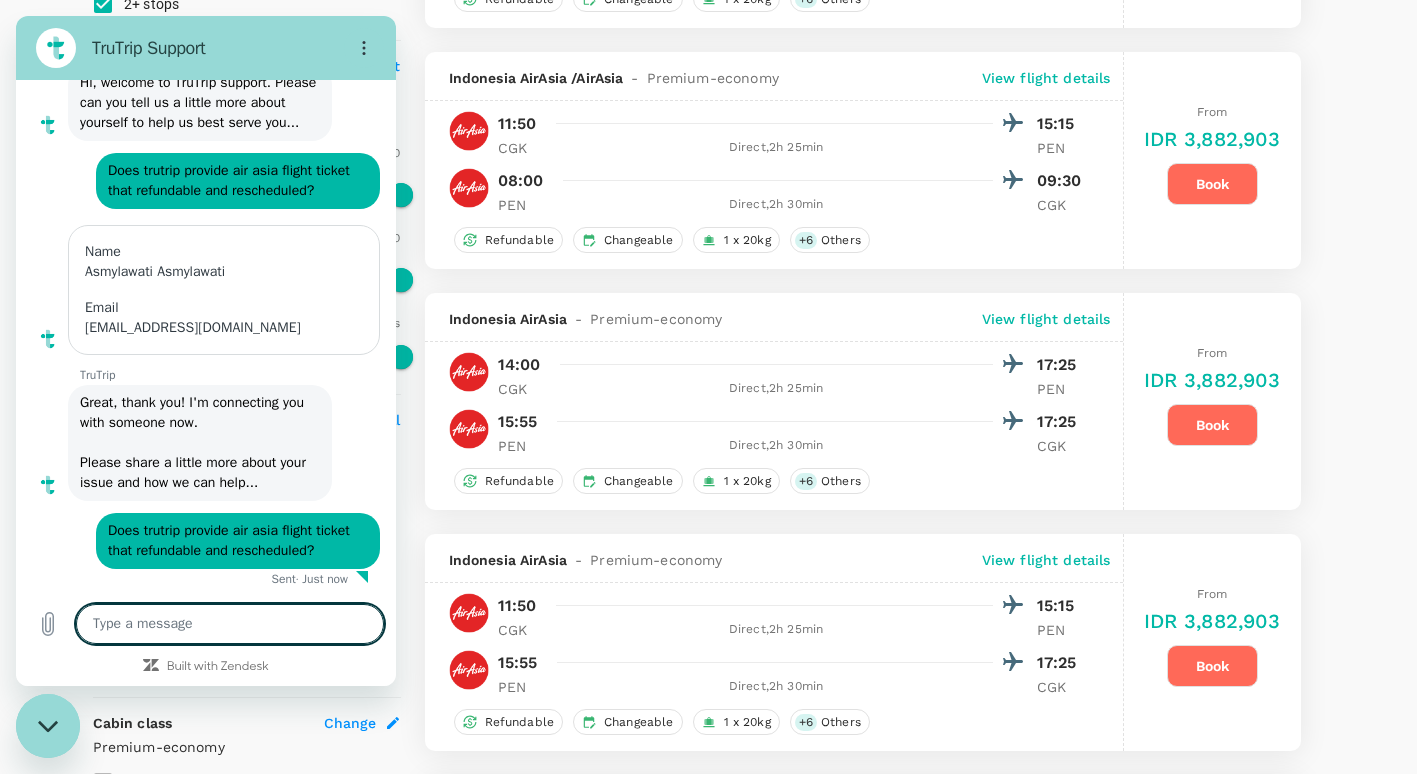 scroll, scrollTop: 93, scrollLeft: 0, axis: vertical 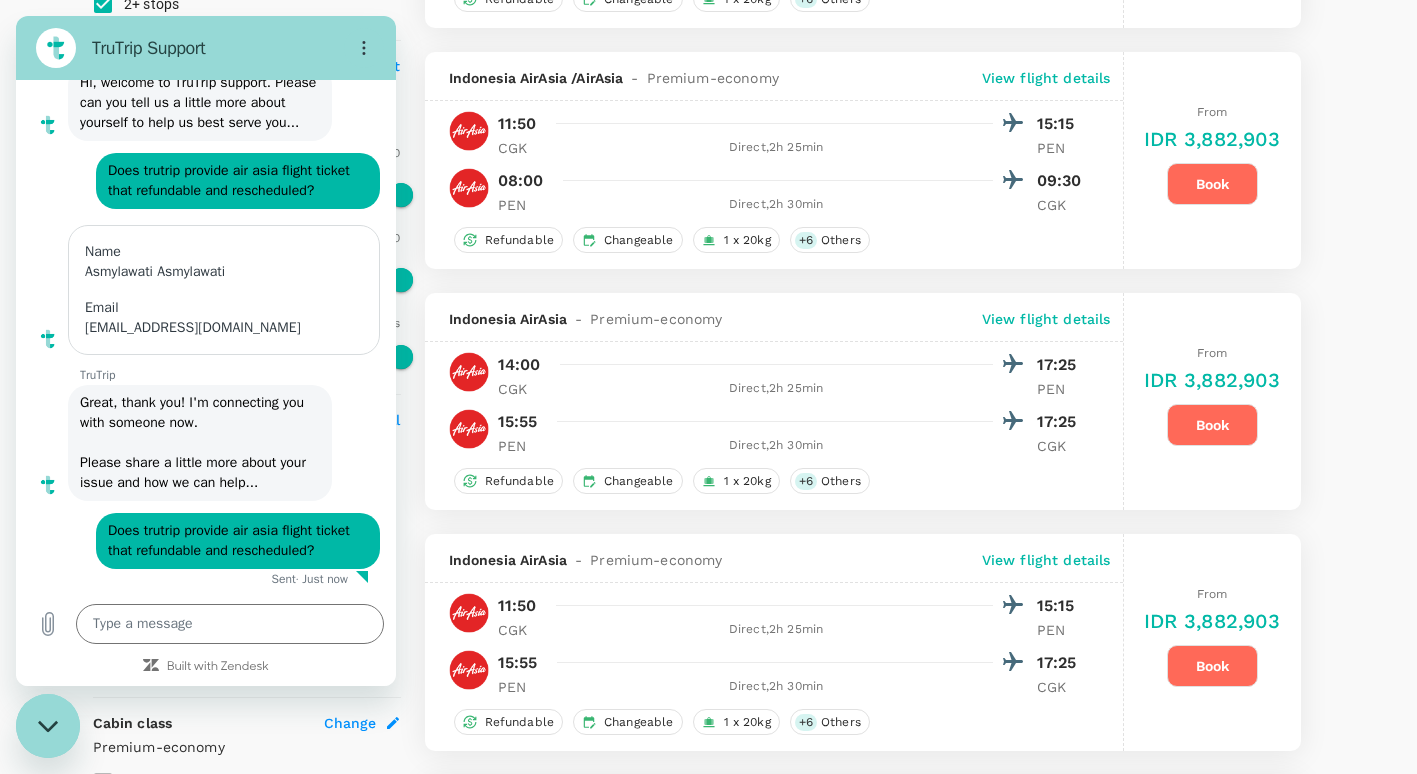 click at bounding box center (48, 726) 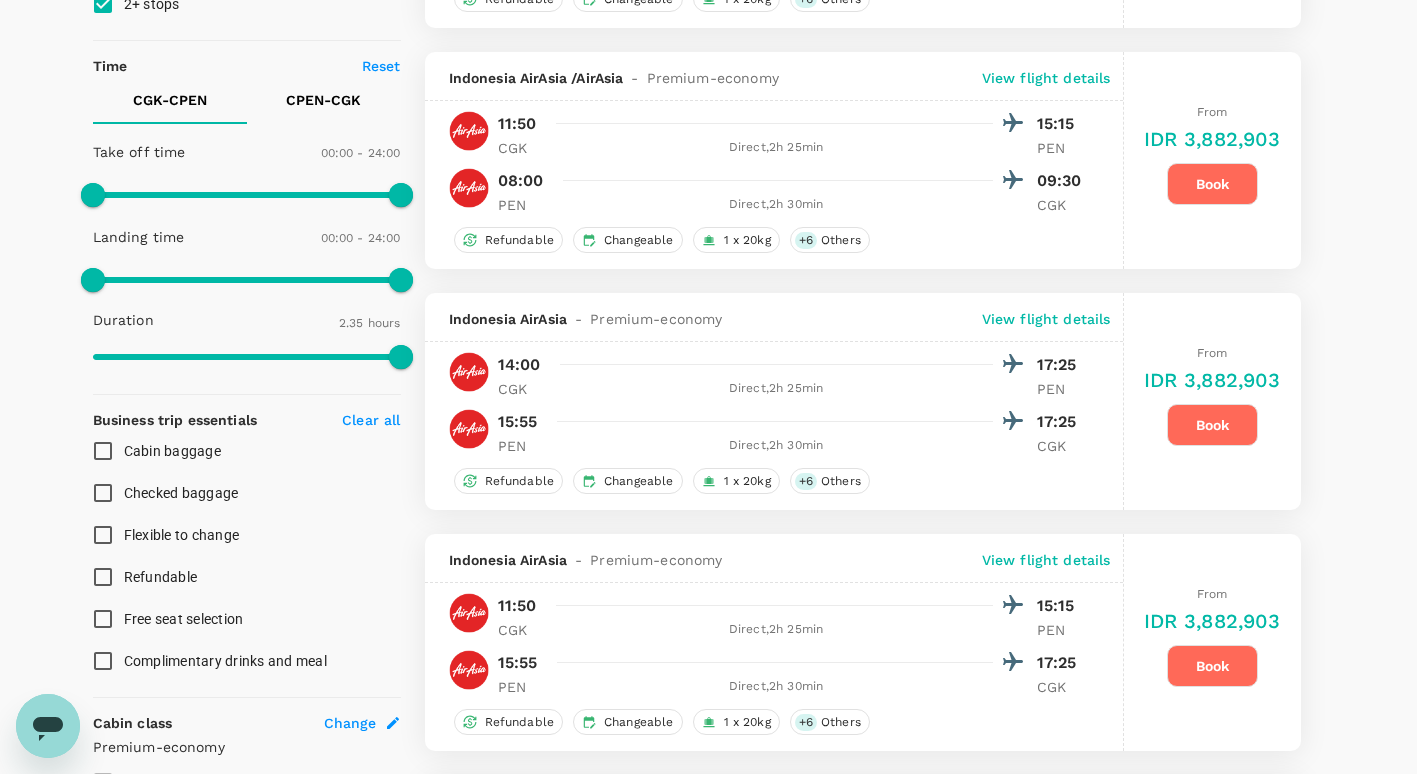click 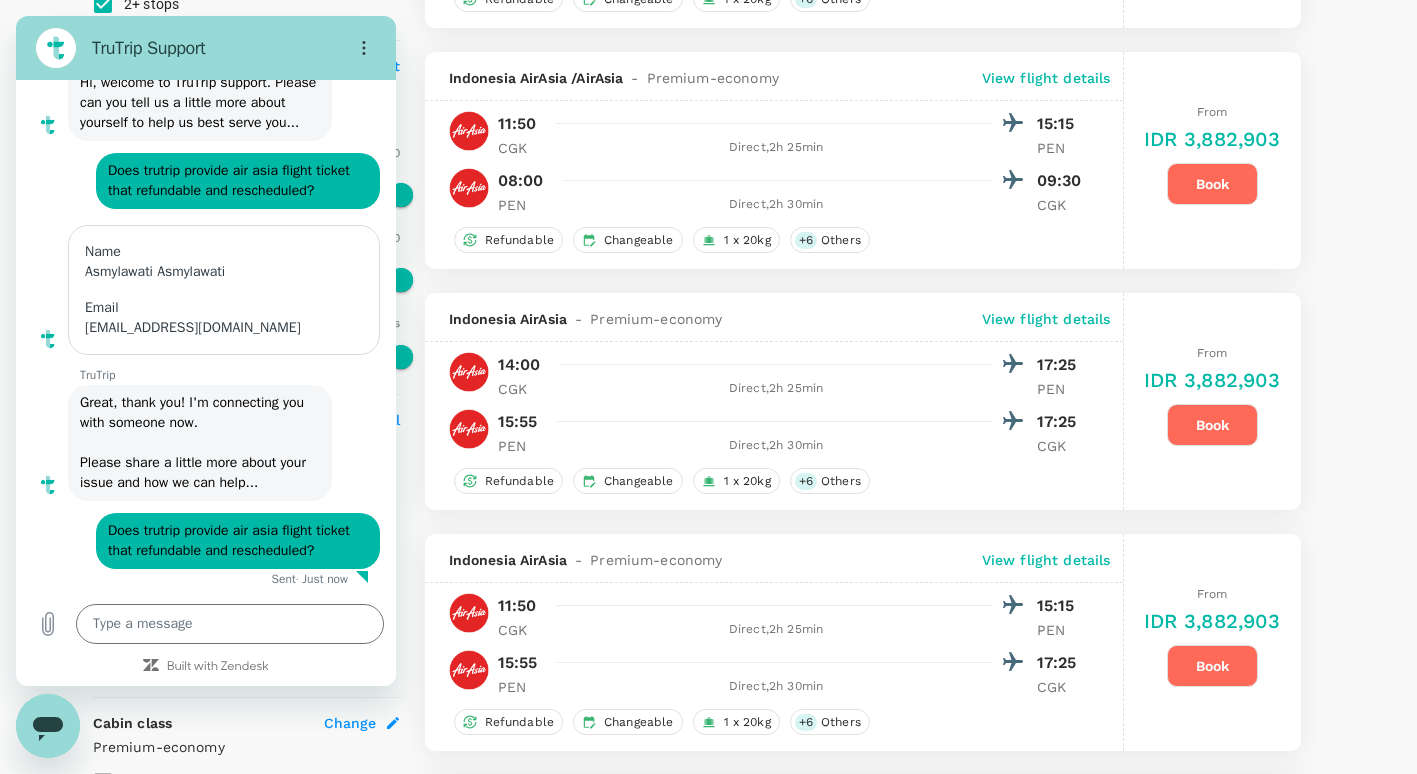 scroll, scrollTop: 0, scrollLeft: 0, axis: both 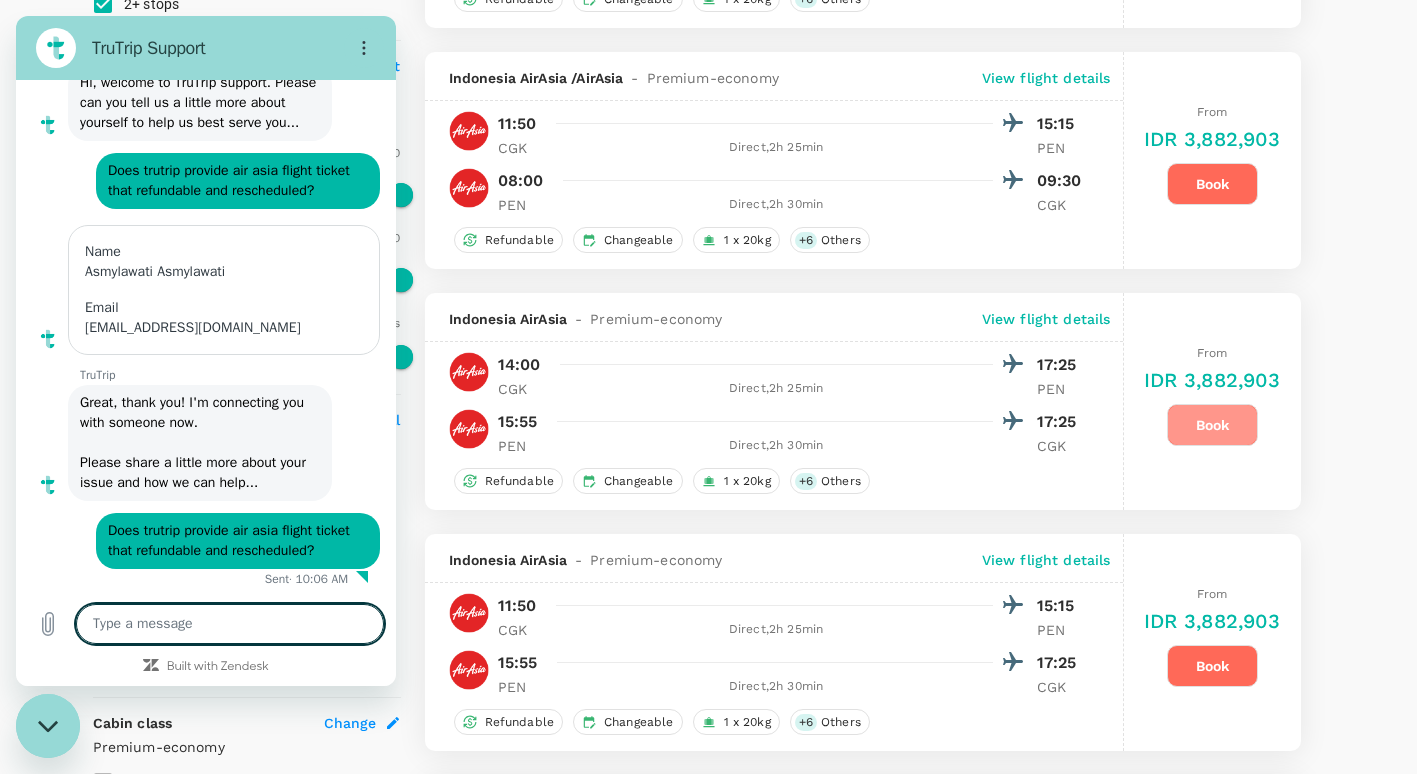 click on "Book" at bounding box center [1212, 425] 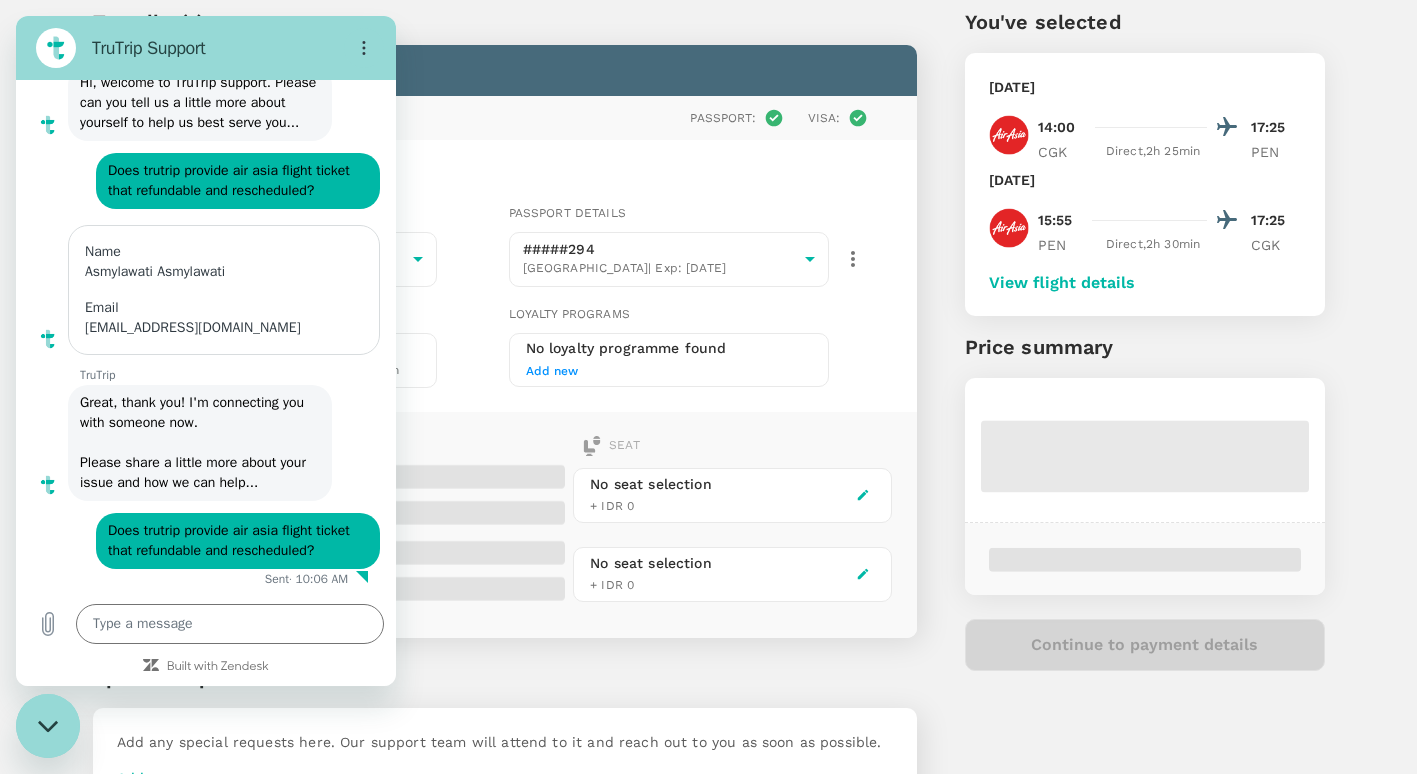 scroll, scrollTop: 0, scrollLeft: 0, axis: both 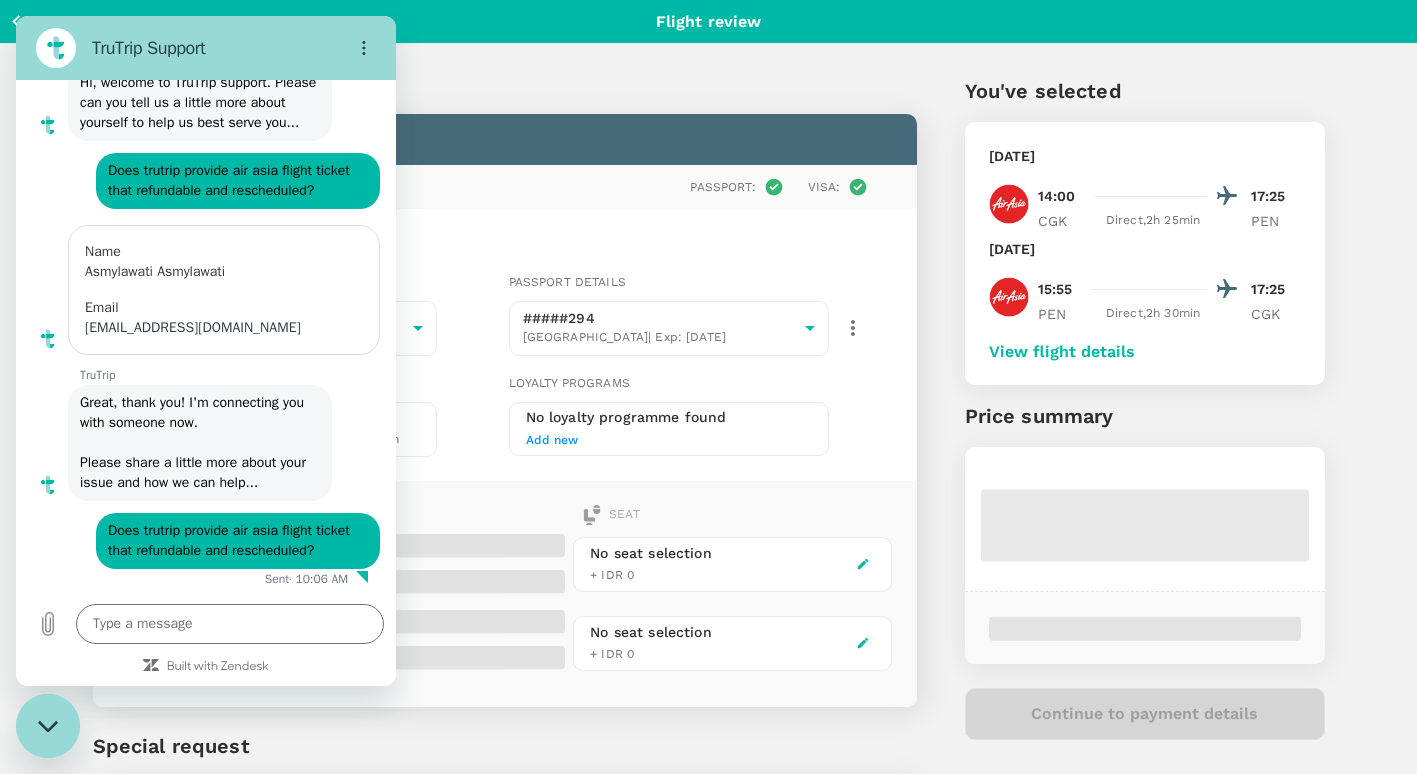 click at bounding box center (48, 726) 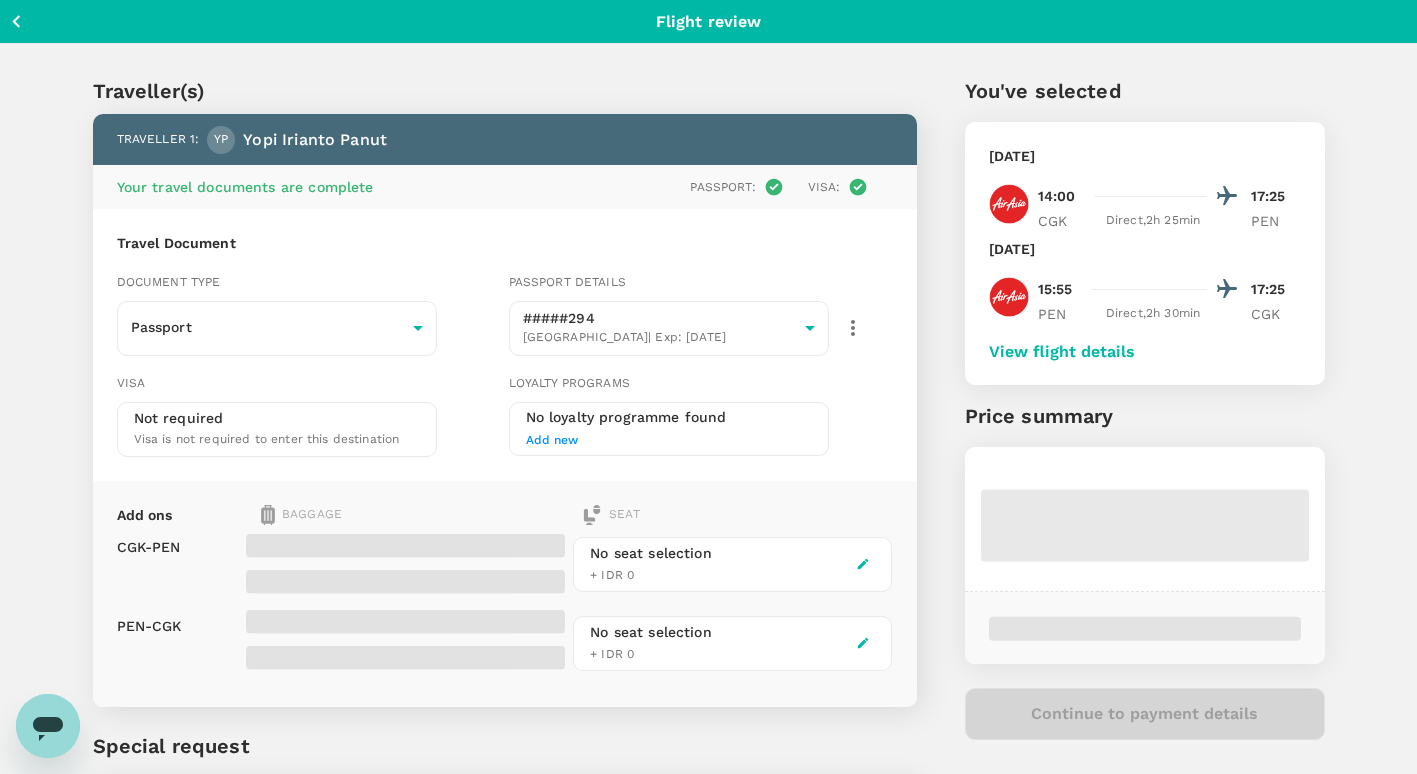 click 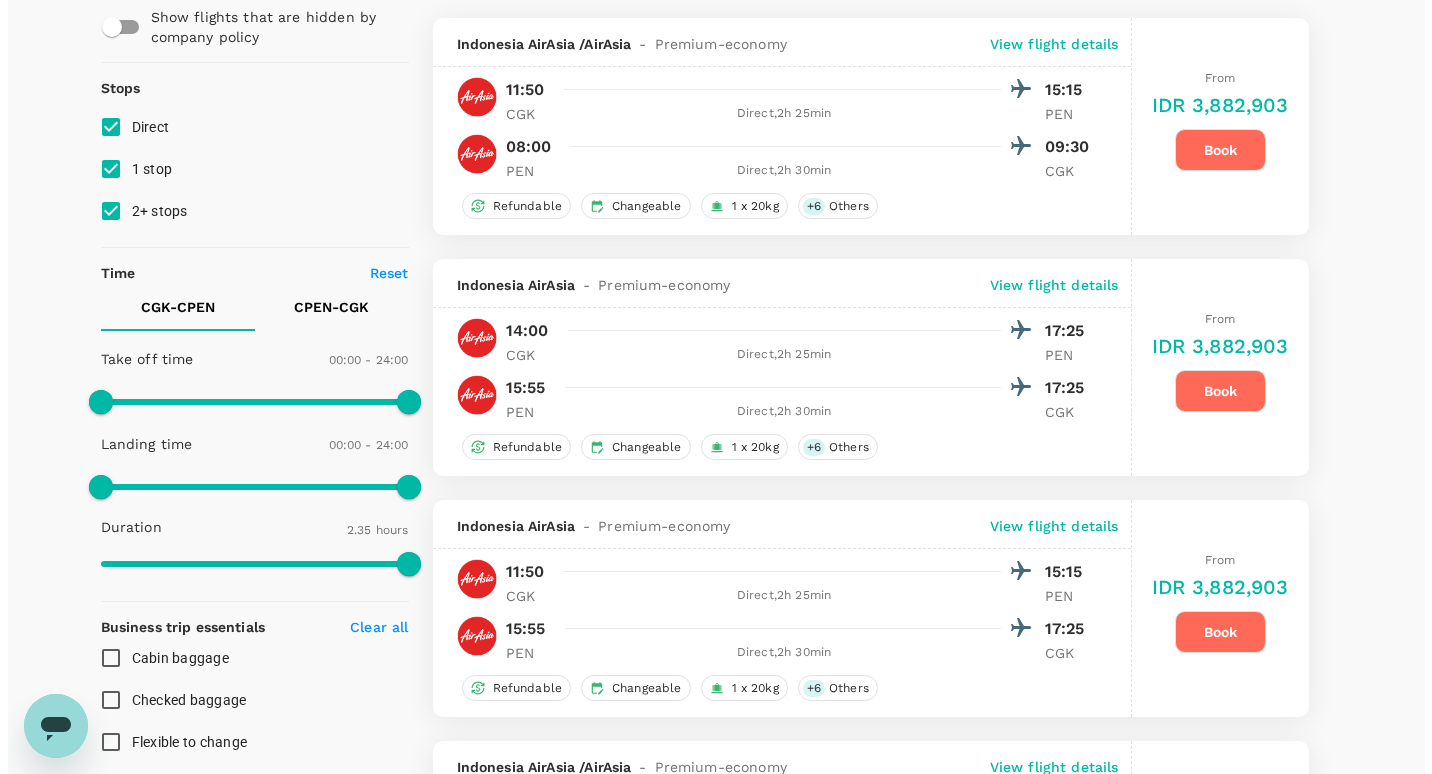 scroll, scrollTop: 201, scrollLeft: 0, axis: vertical 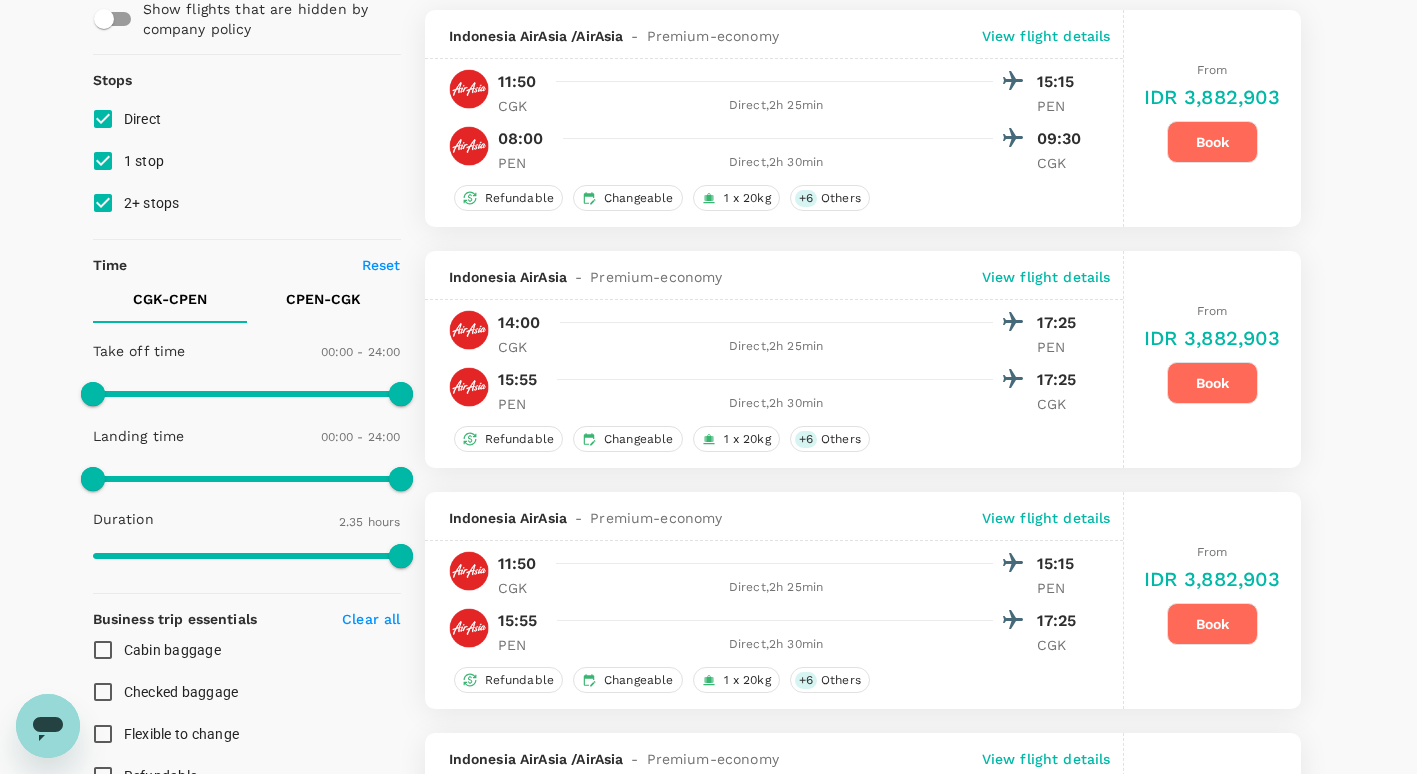 click on "View flight details" at bounding box center (1046, 518) 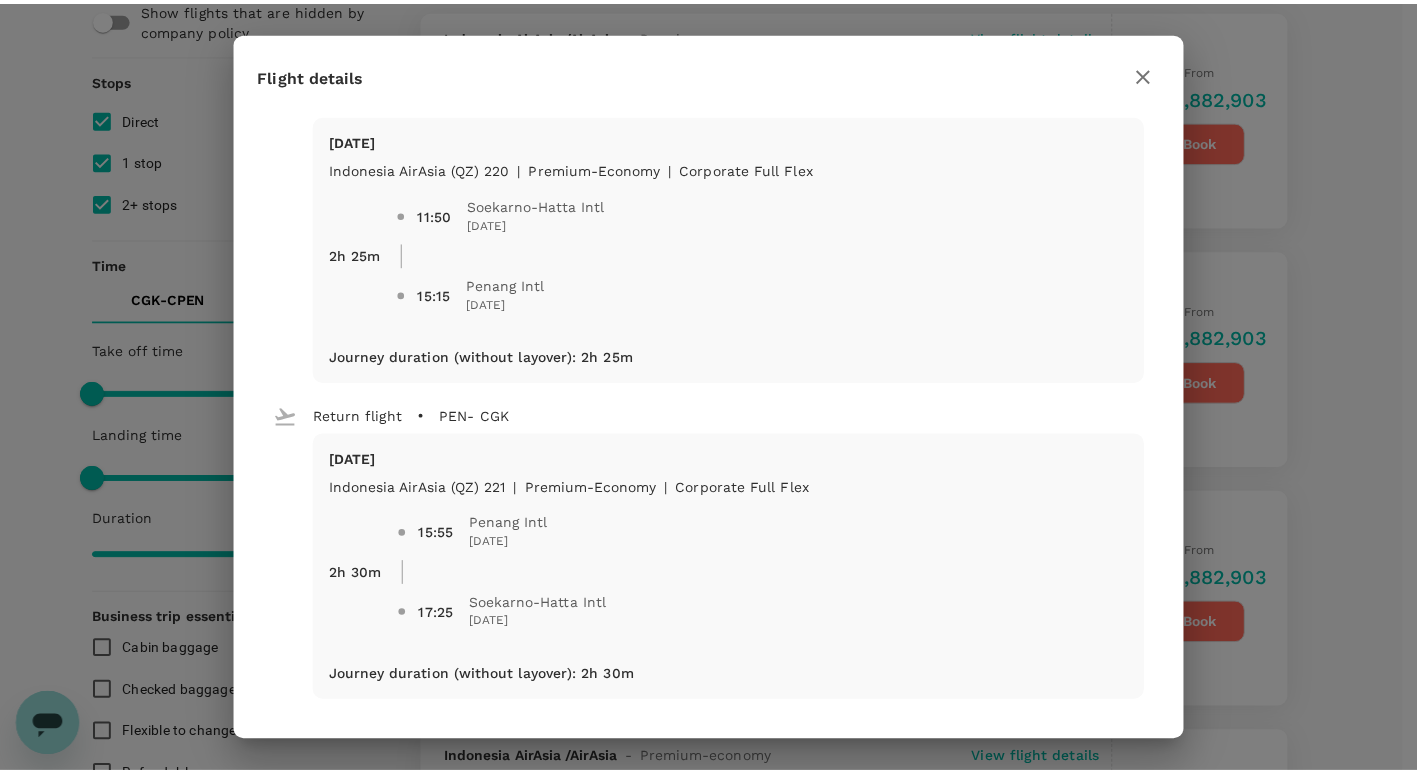 scroll, scrollTop: 0, scrollLeft: 0, axis: both 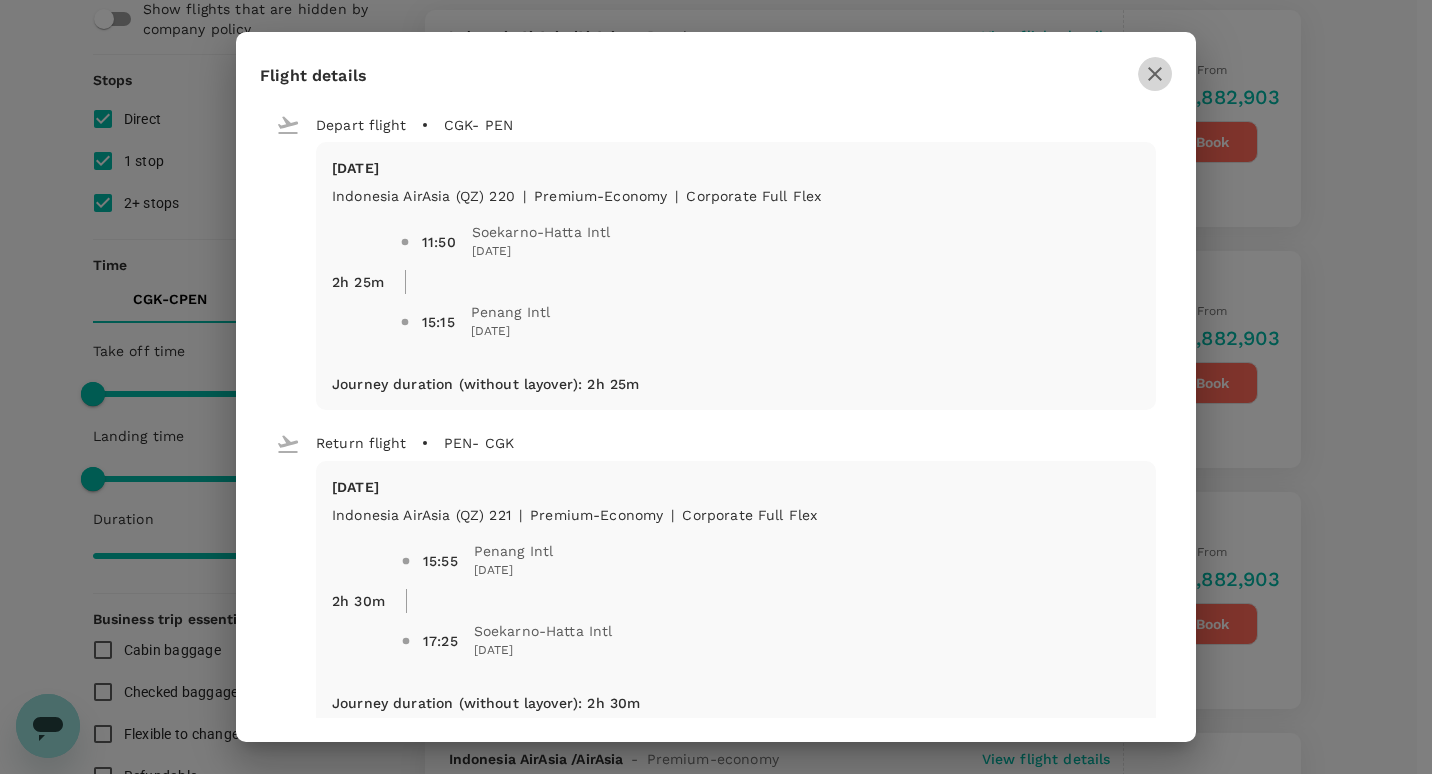 click 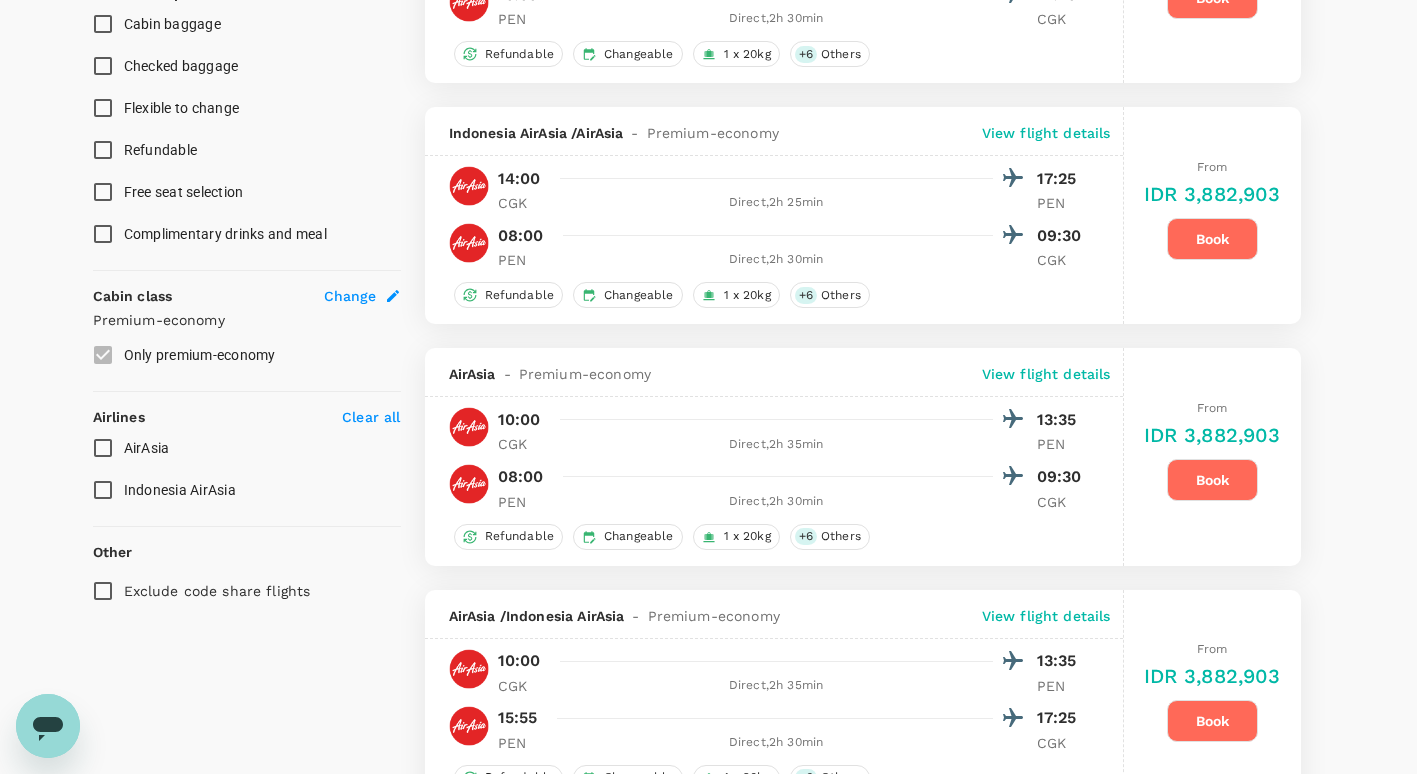 scroll, scrollTop: 801, scrollLeft: 0, axis: vertical 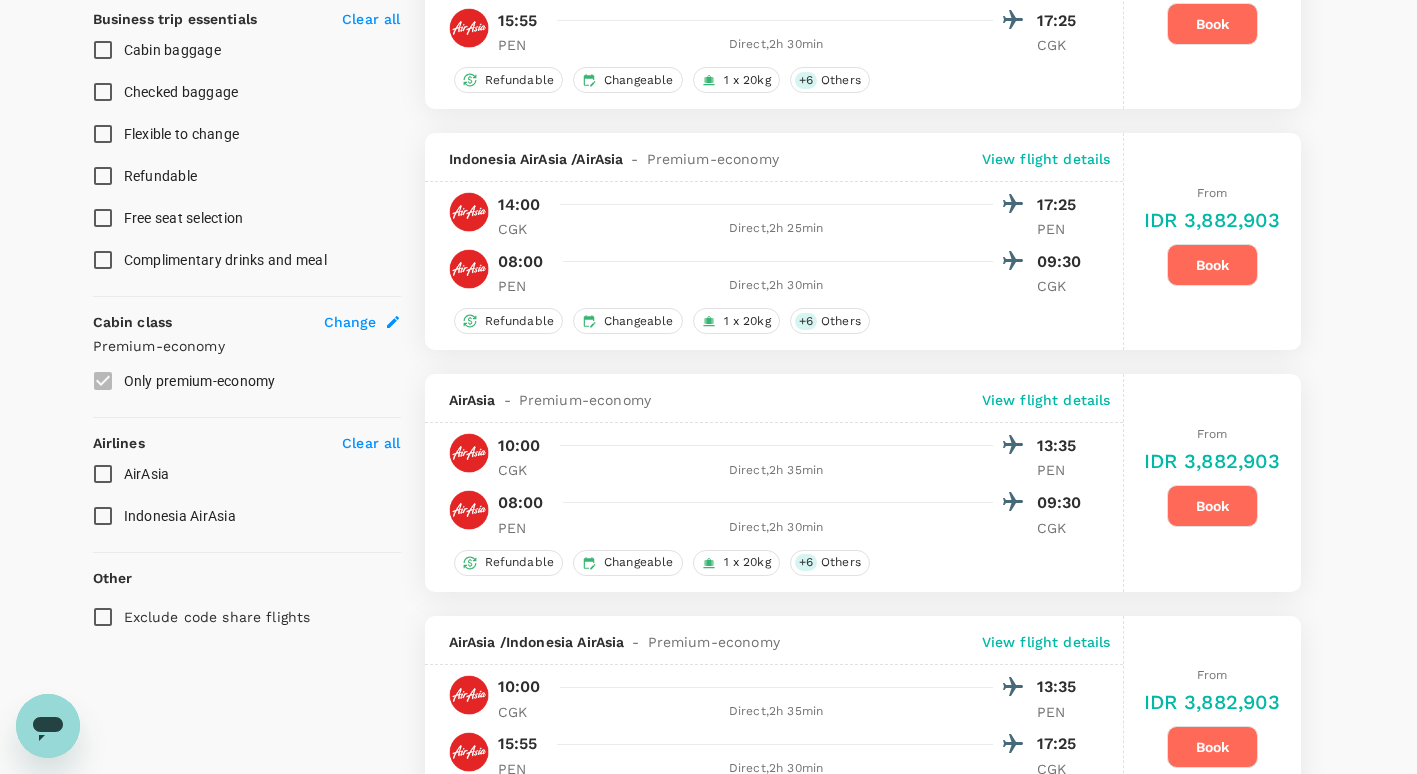 click 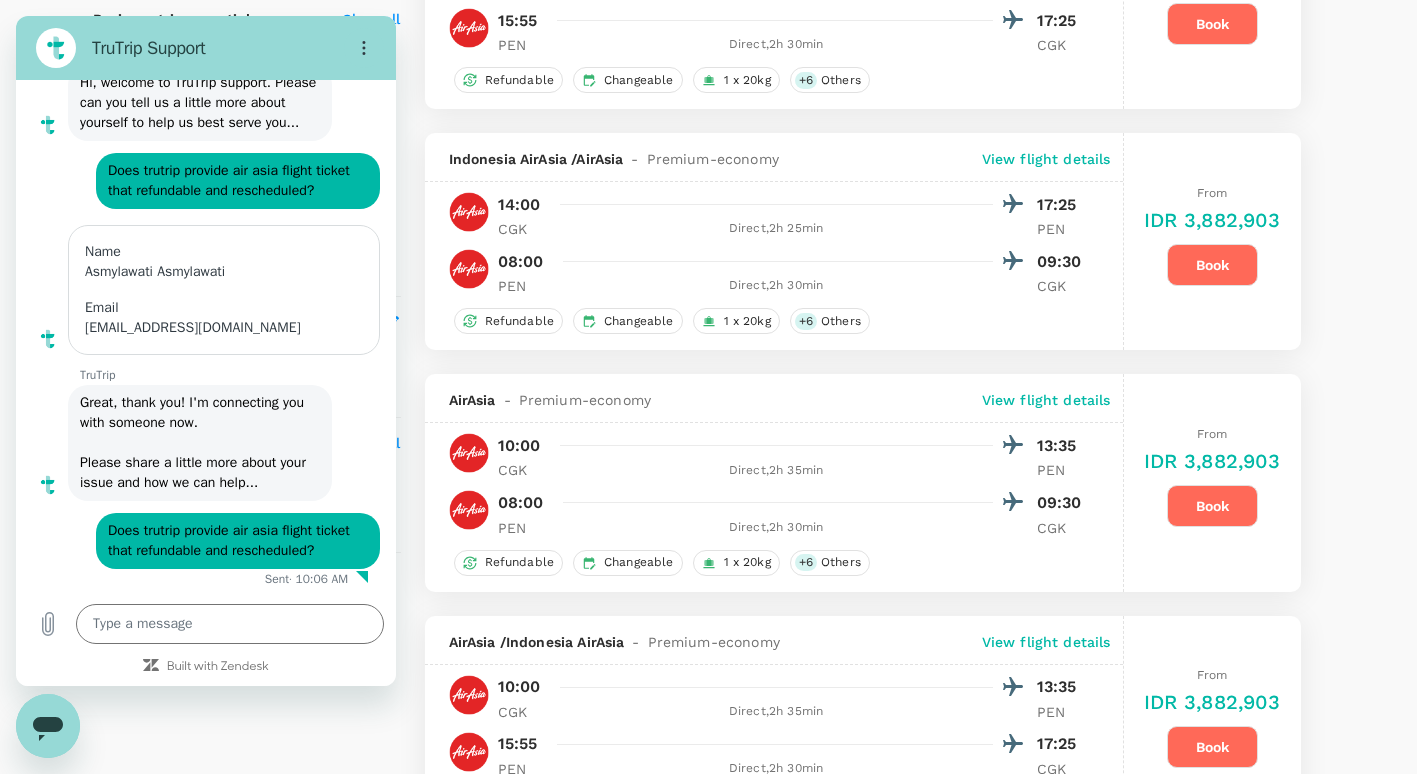 scroll, scrollTop: 0, scrollLeft: 0, axis: both 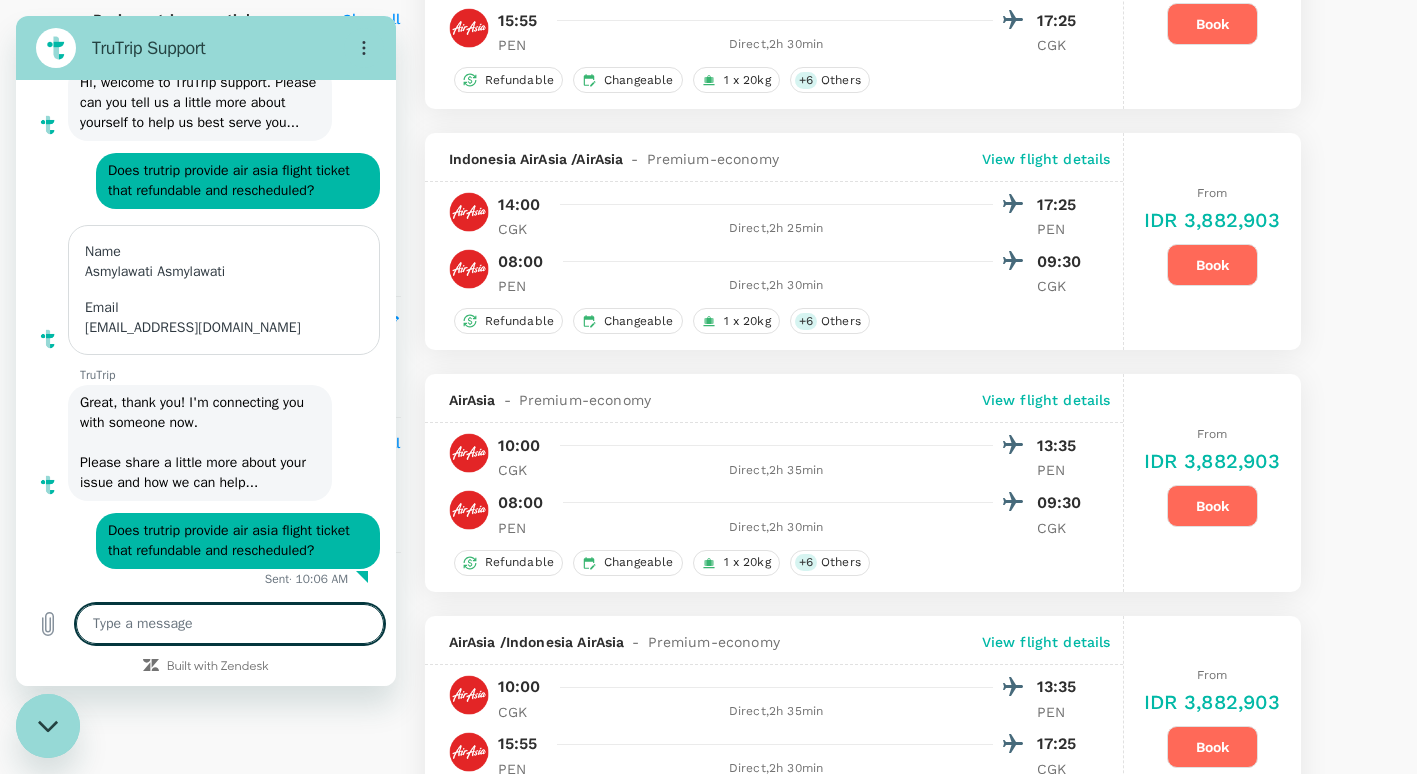 click at bounding box center [230, 624] 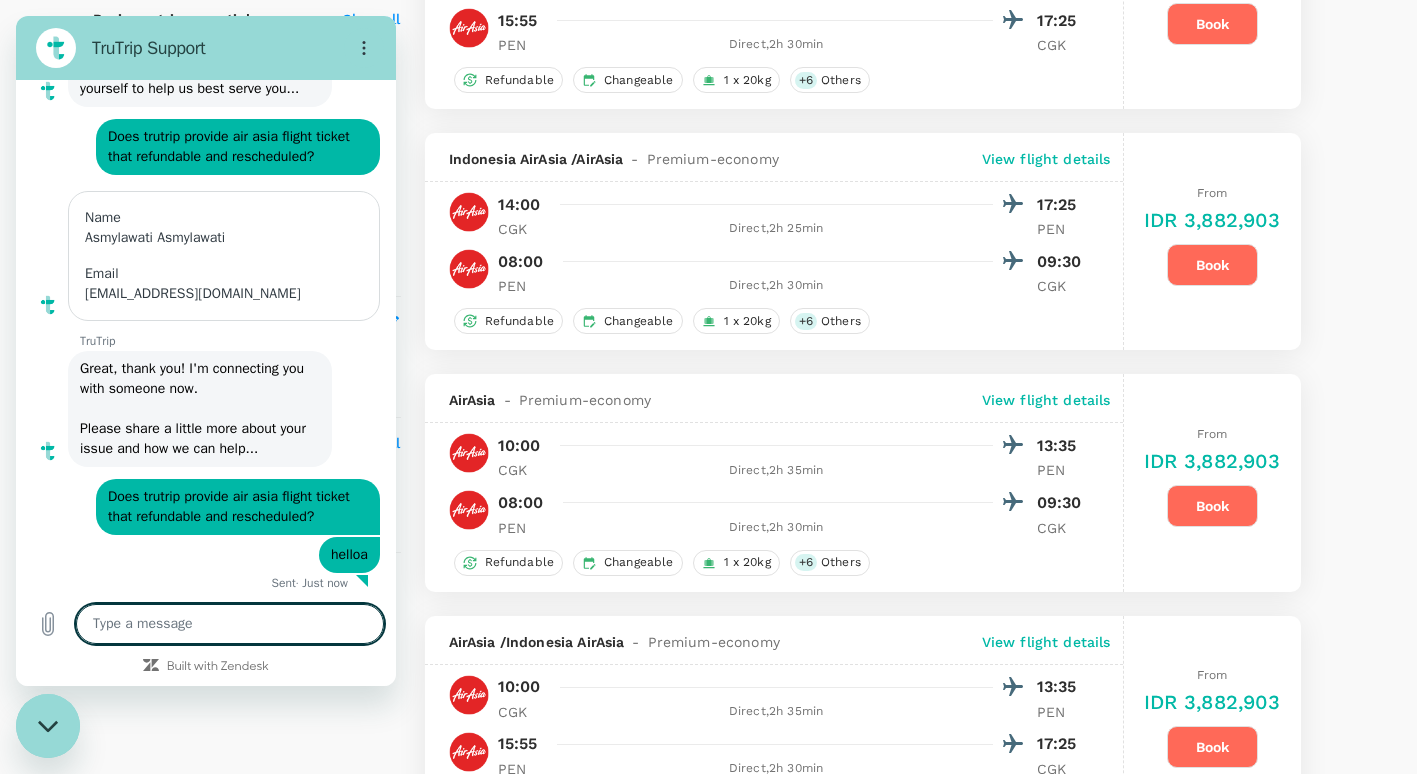 scroll, scrollTop: 131, scrollLeft: 0, axis: vertical 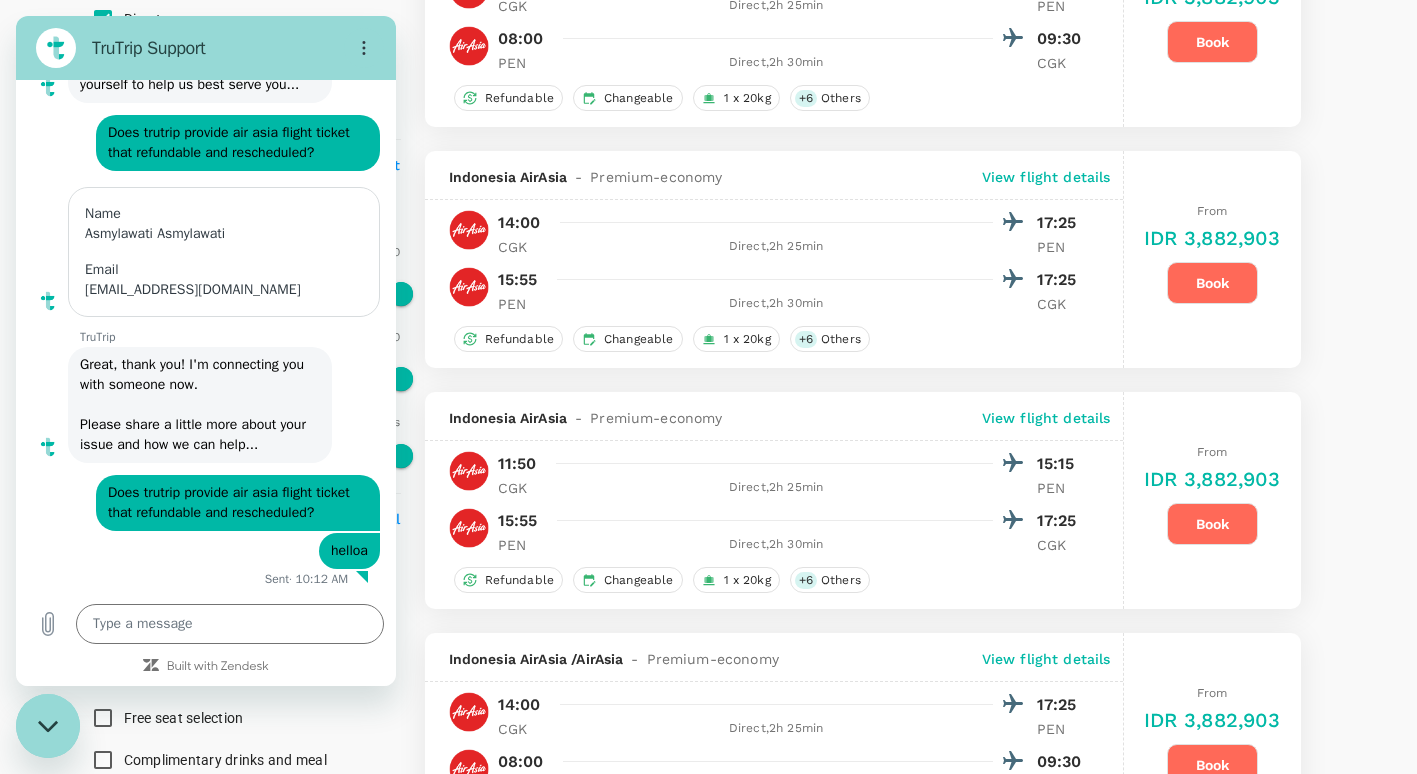 click on "says:  helloa" at bounding box center (198, 550) 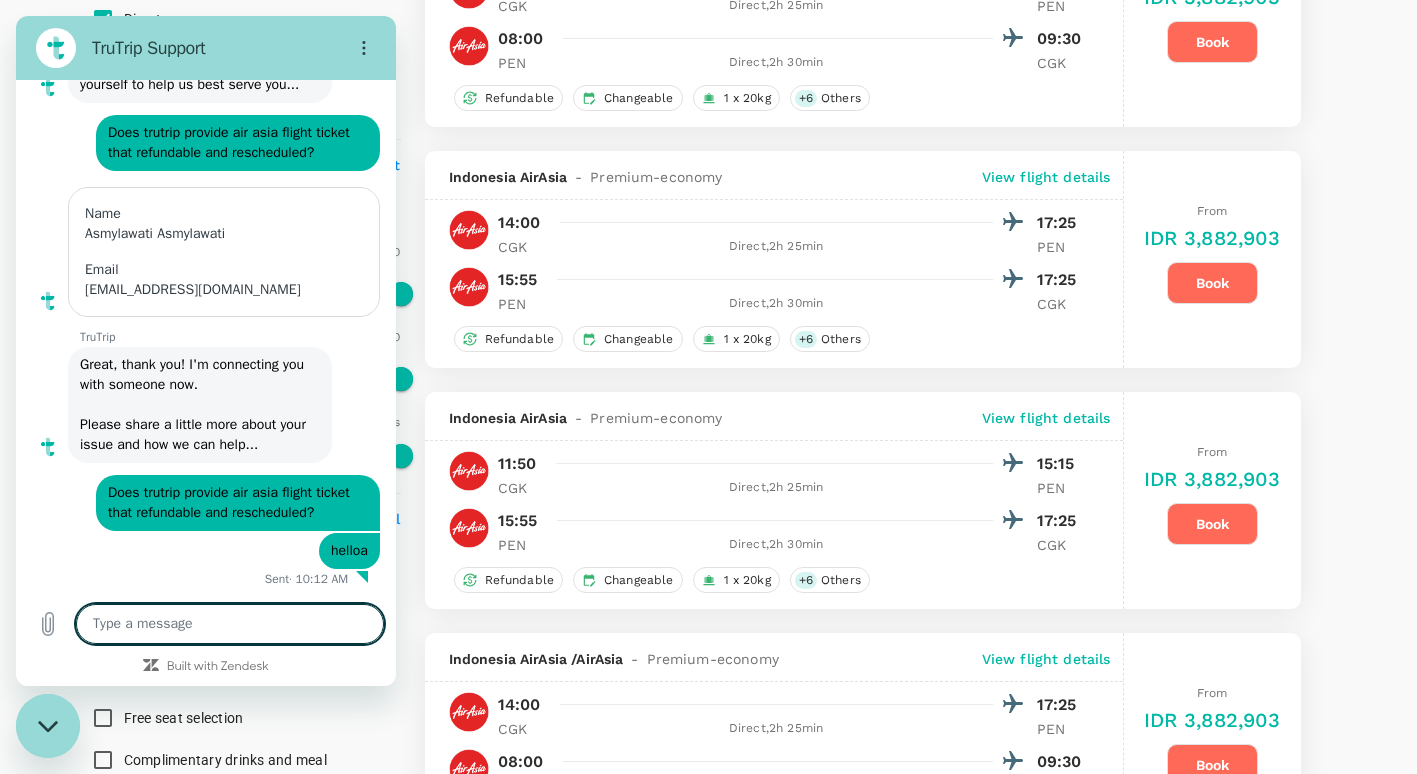 click at bounding box center [230, 624] 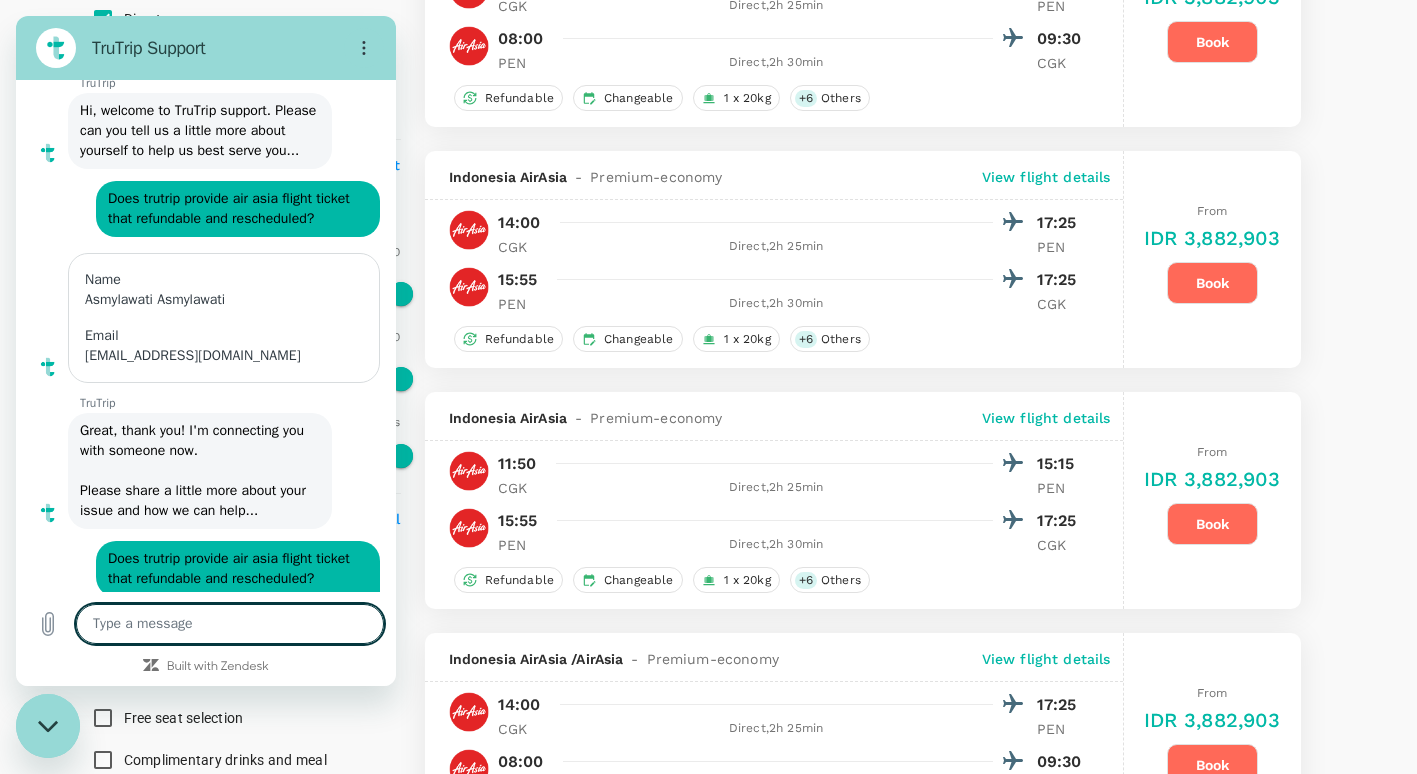 scroll, scrollTop: 131, scrollLeft: 0, axis: vertical 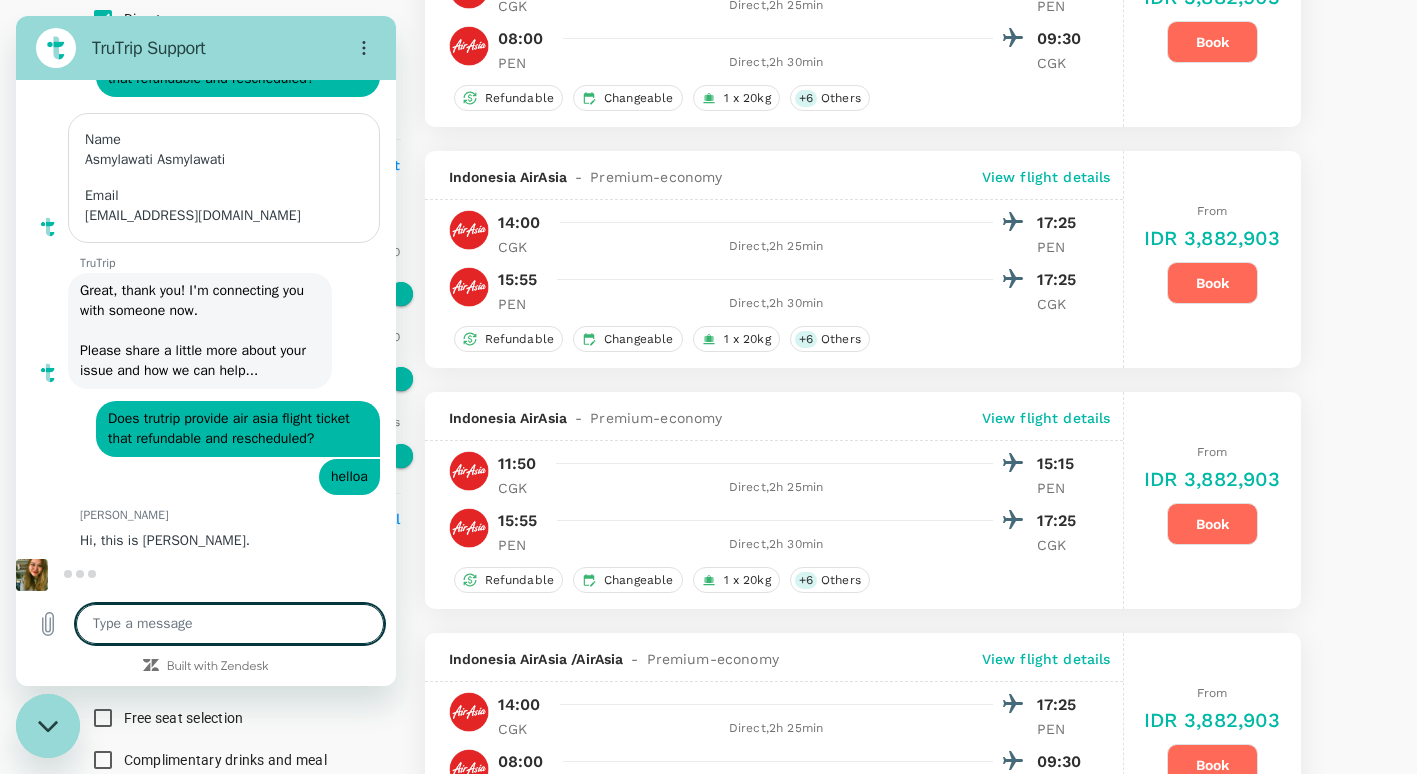 click at bounding box center (230, 624) 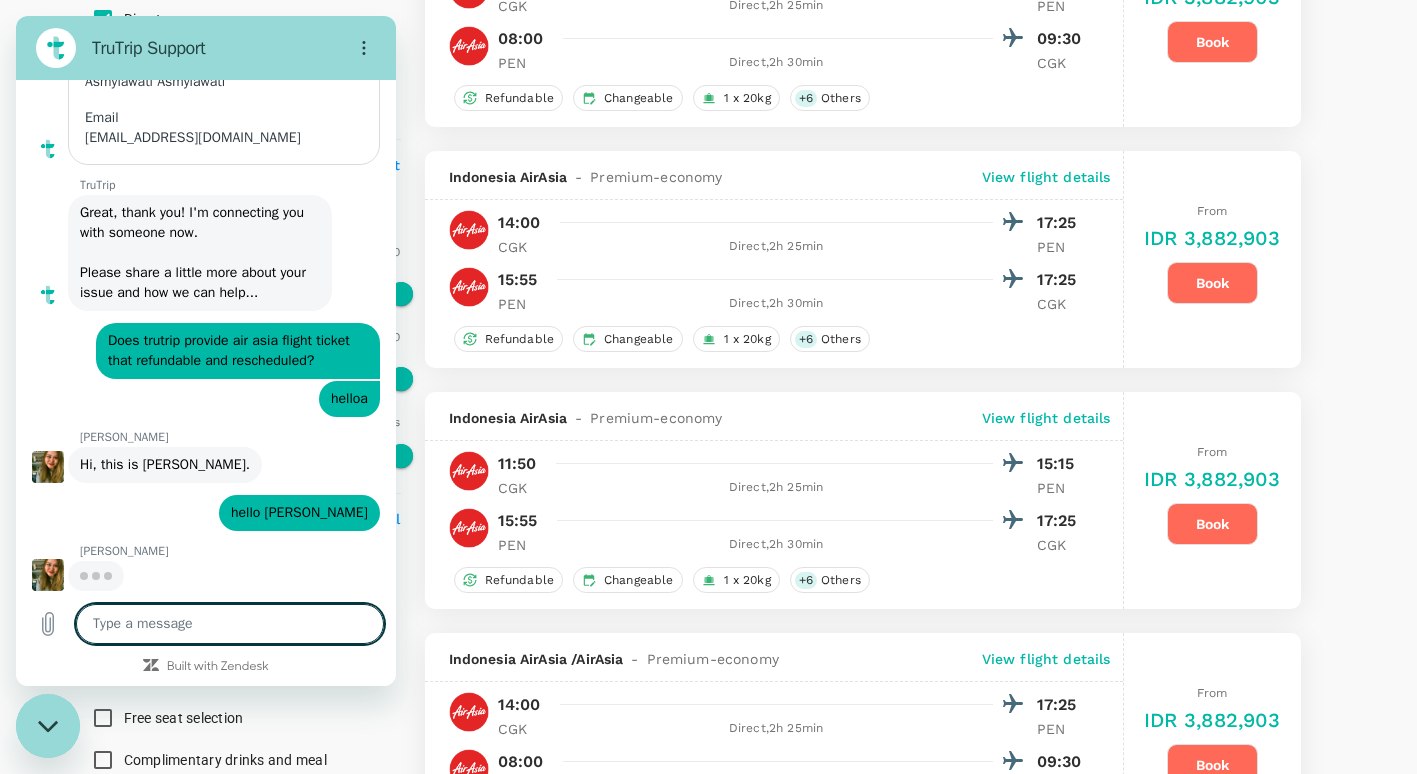 scroll, scrollTop: 283, scrollLeft: 0, axis: vertical 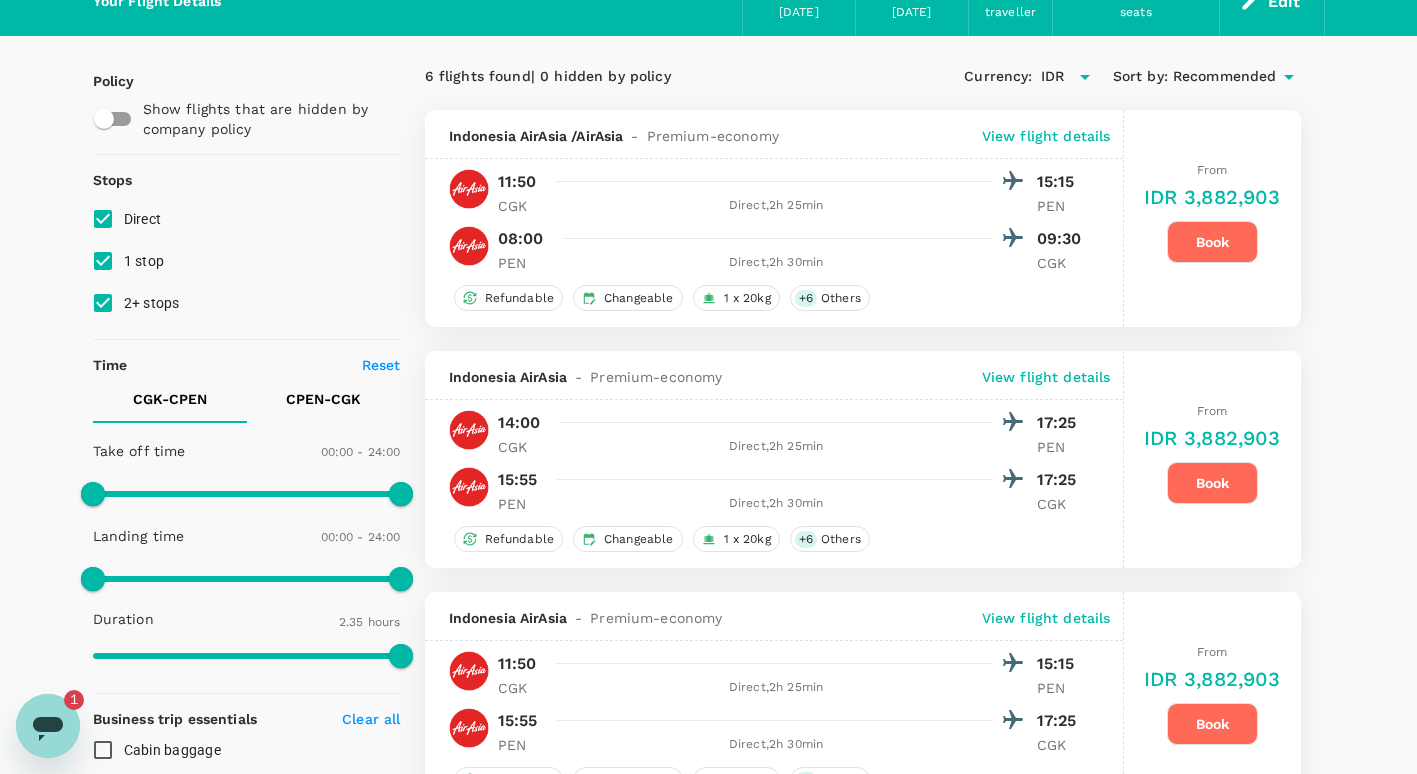click 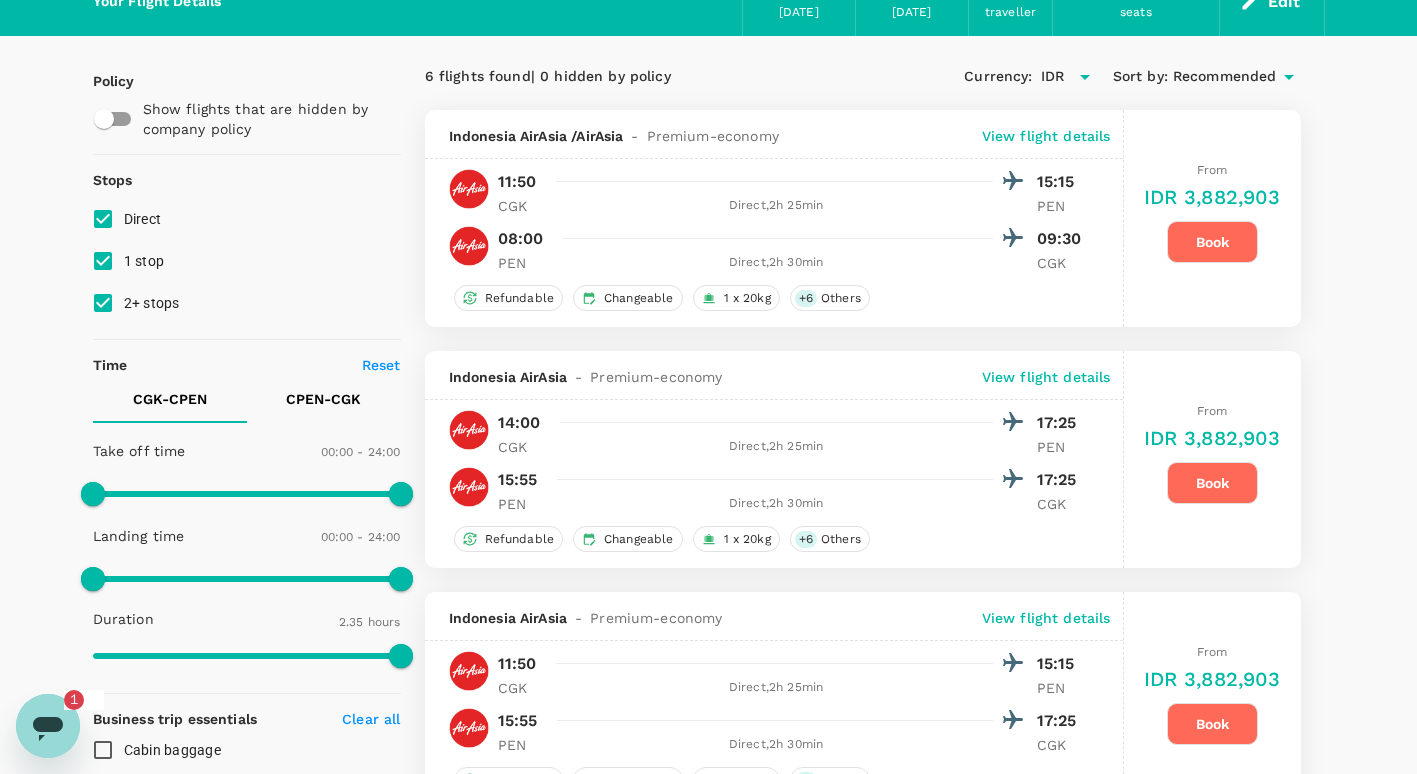 scroll, scrollTop: 0, scrollLeft: 0, axis: both 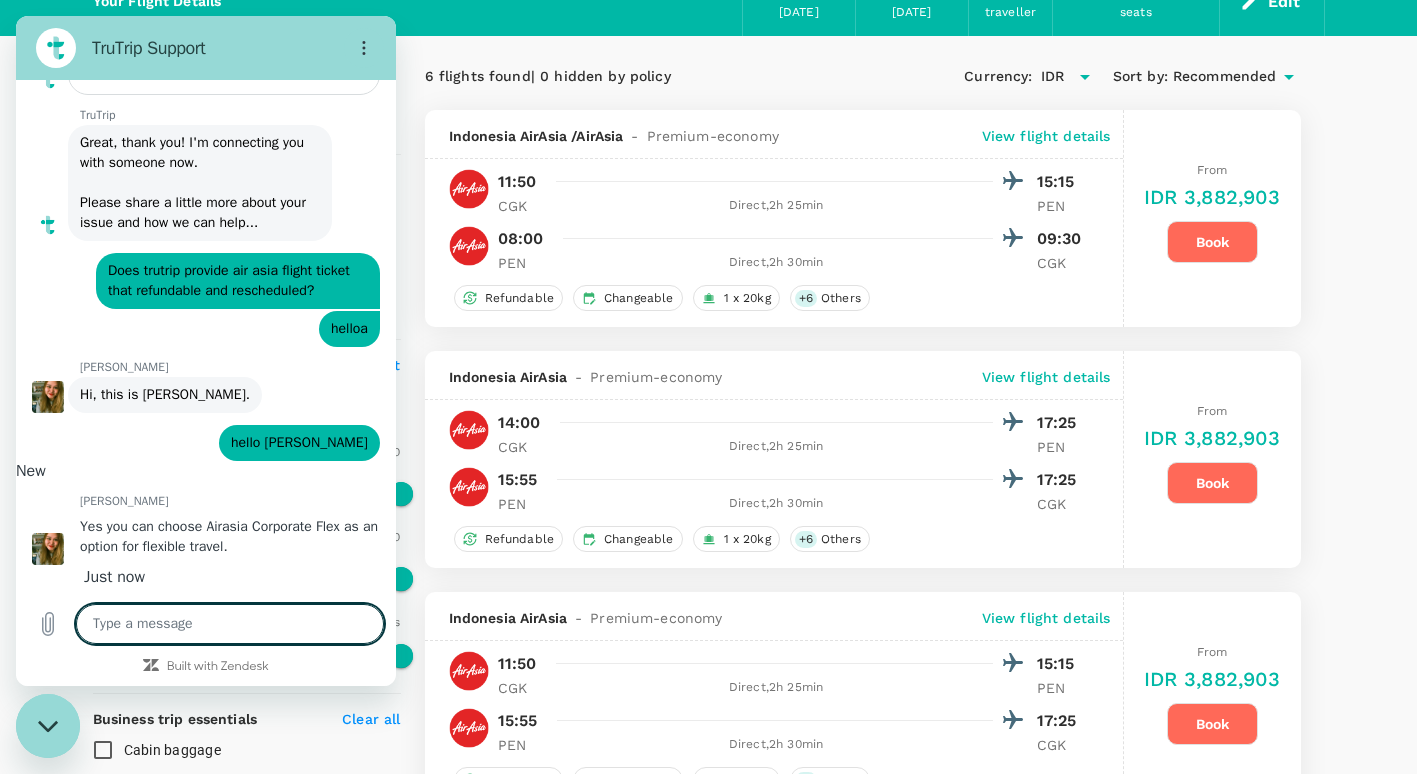 click at bounding box center [230, 624] 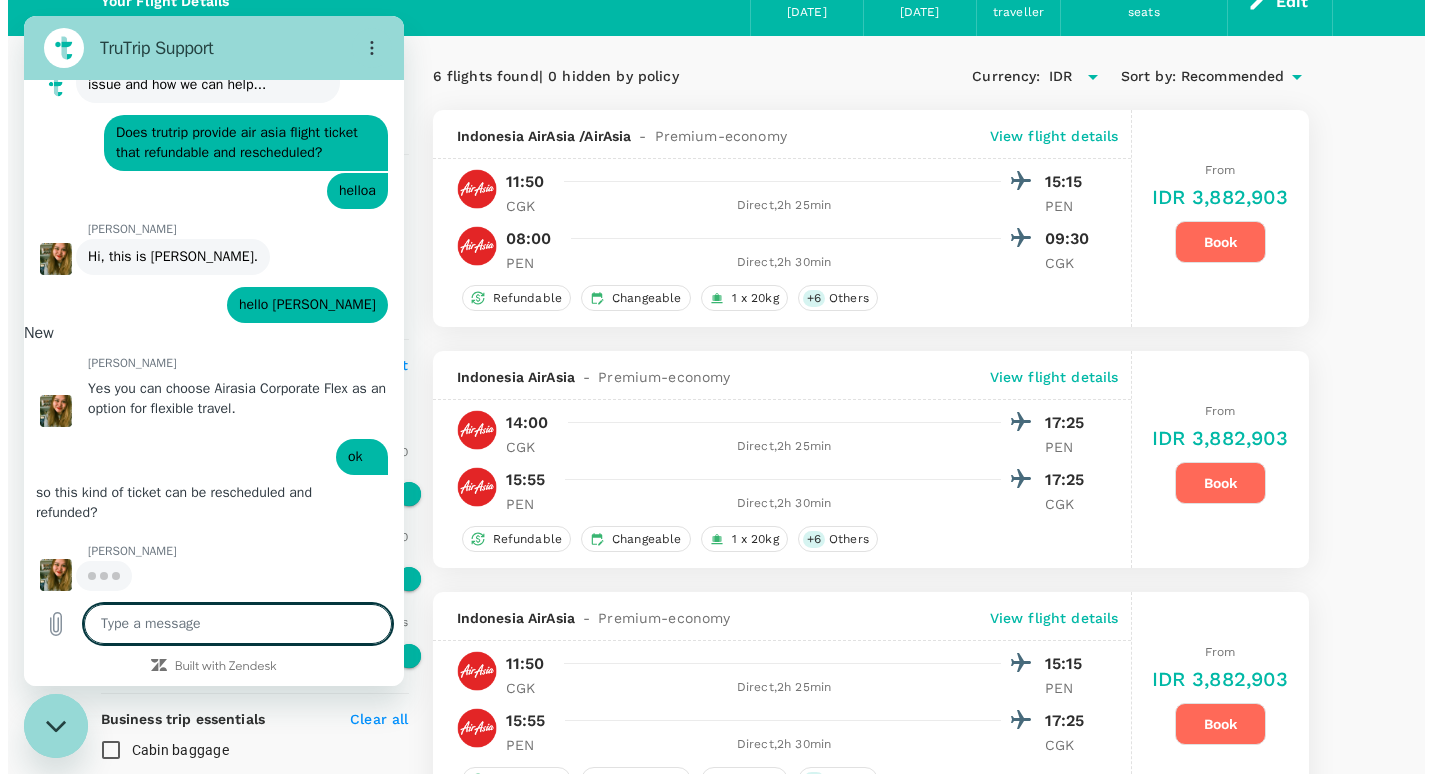 scroll, scrollTop: 527, scrollLeft: 0, axis: vertical 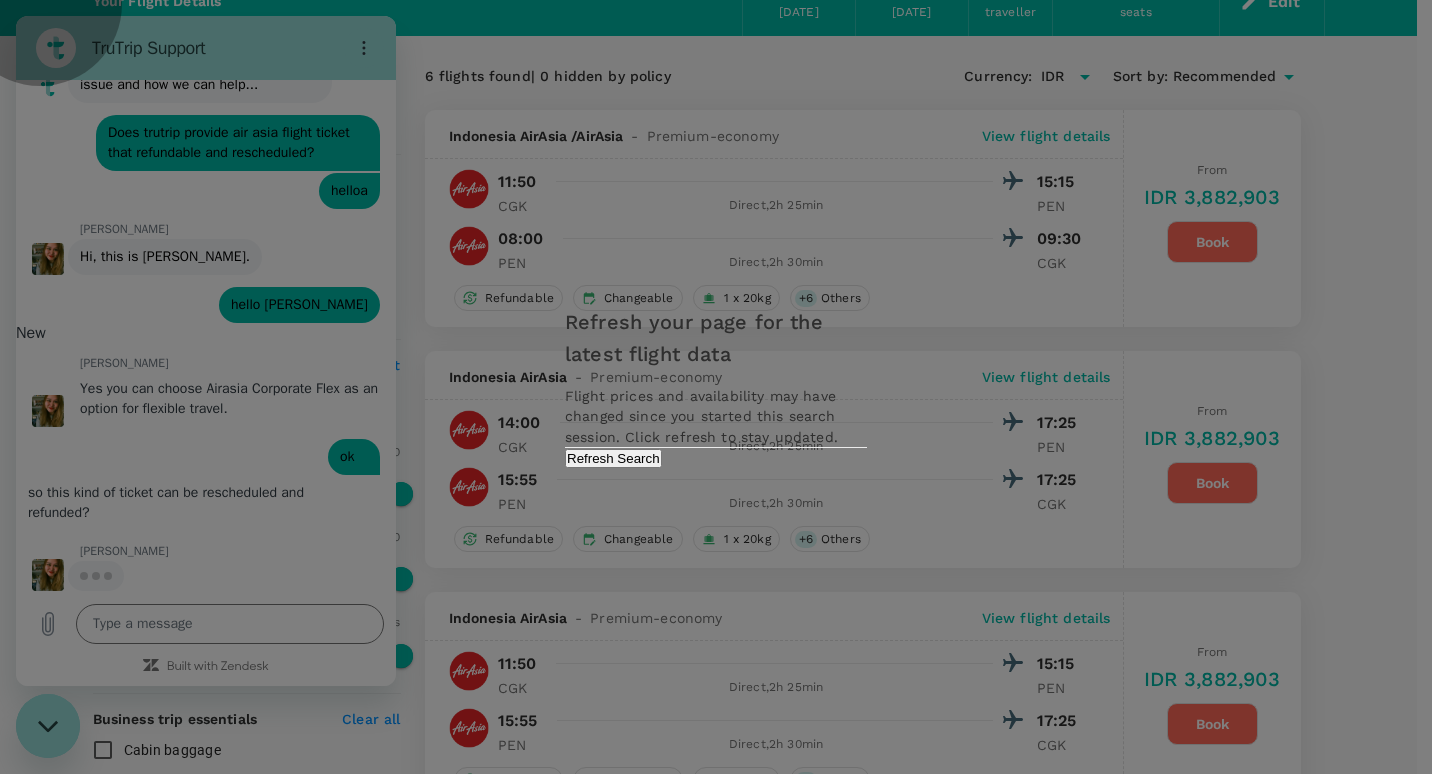 click on "Refresh Search" at bounding box center (613, 458) 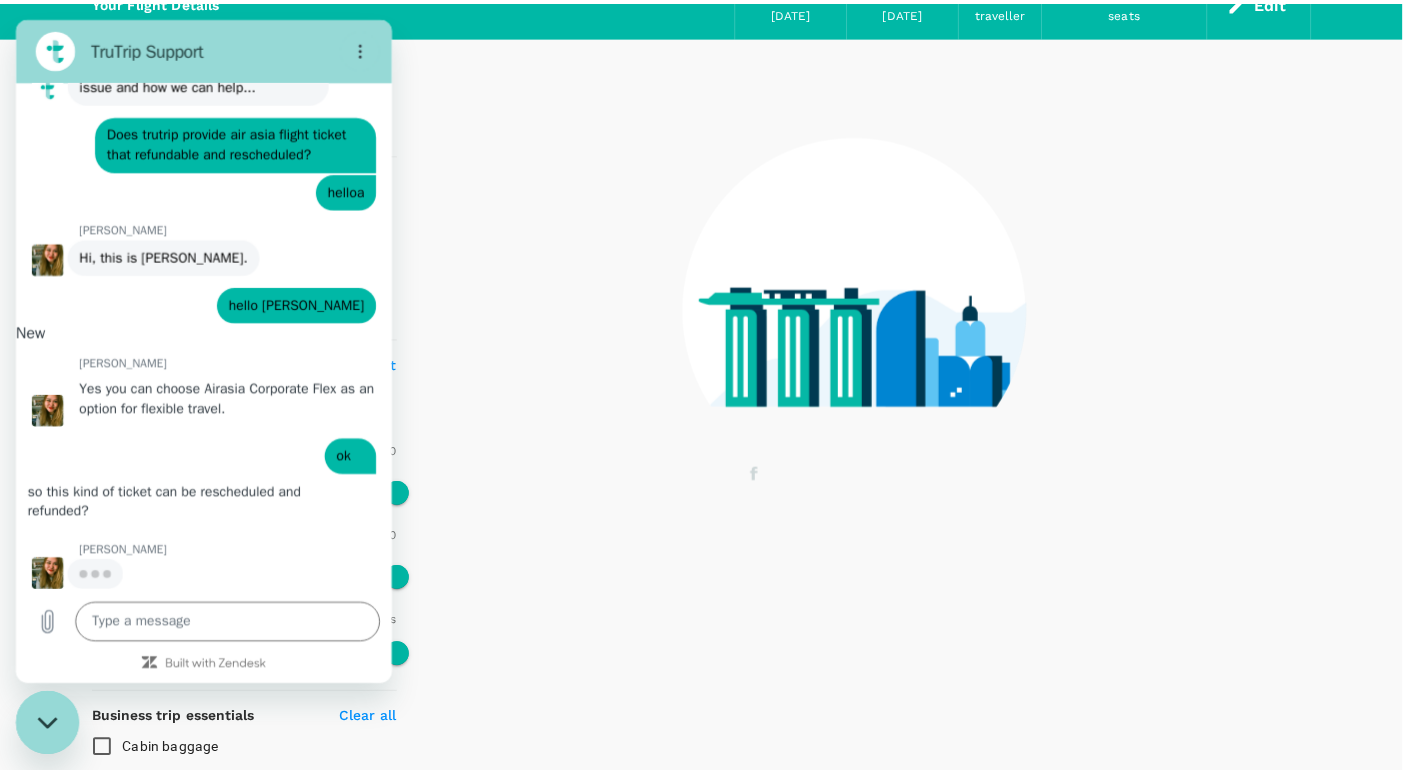 scroll, scrollTop: 0, scrollLeft: 0, axis: both 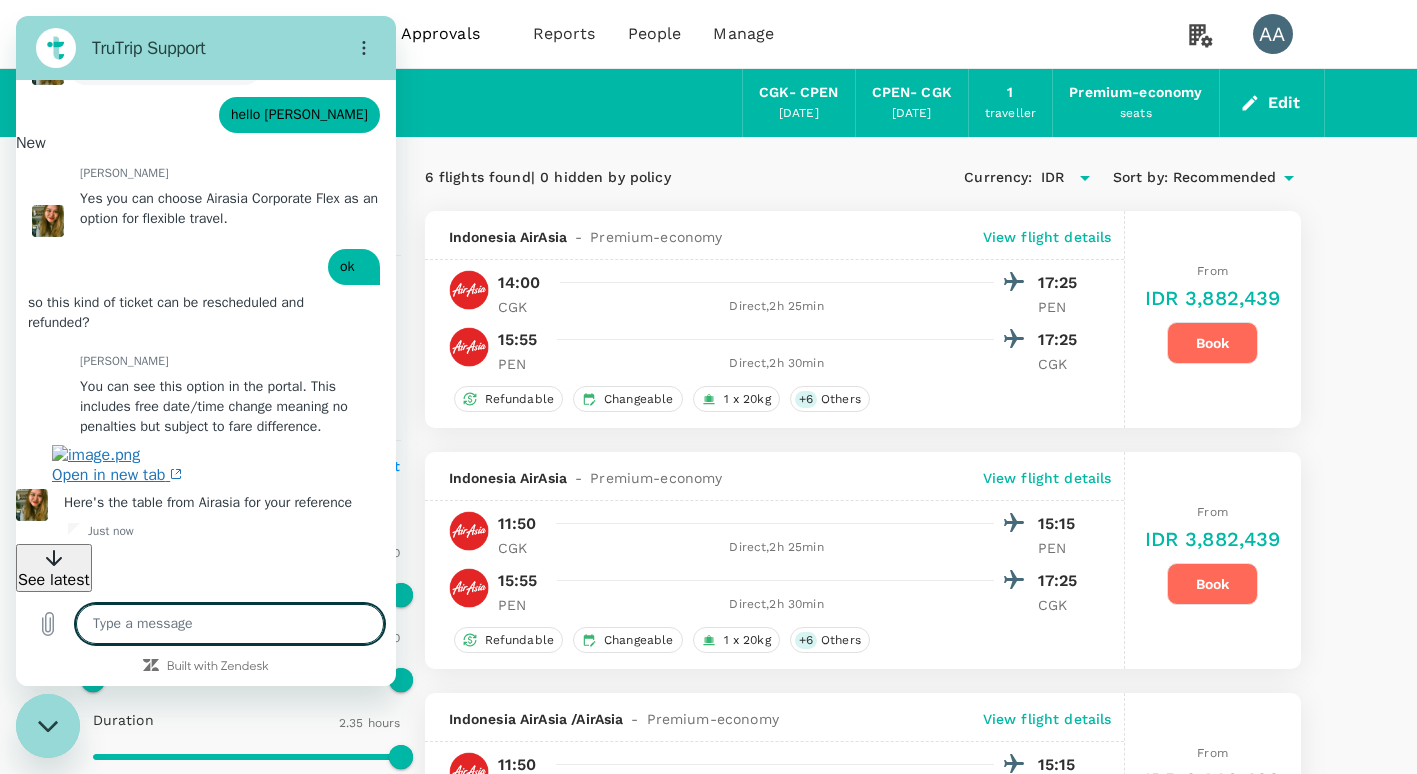 click on "Open in new tab" at bounding box center (117, 465) 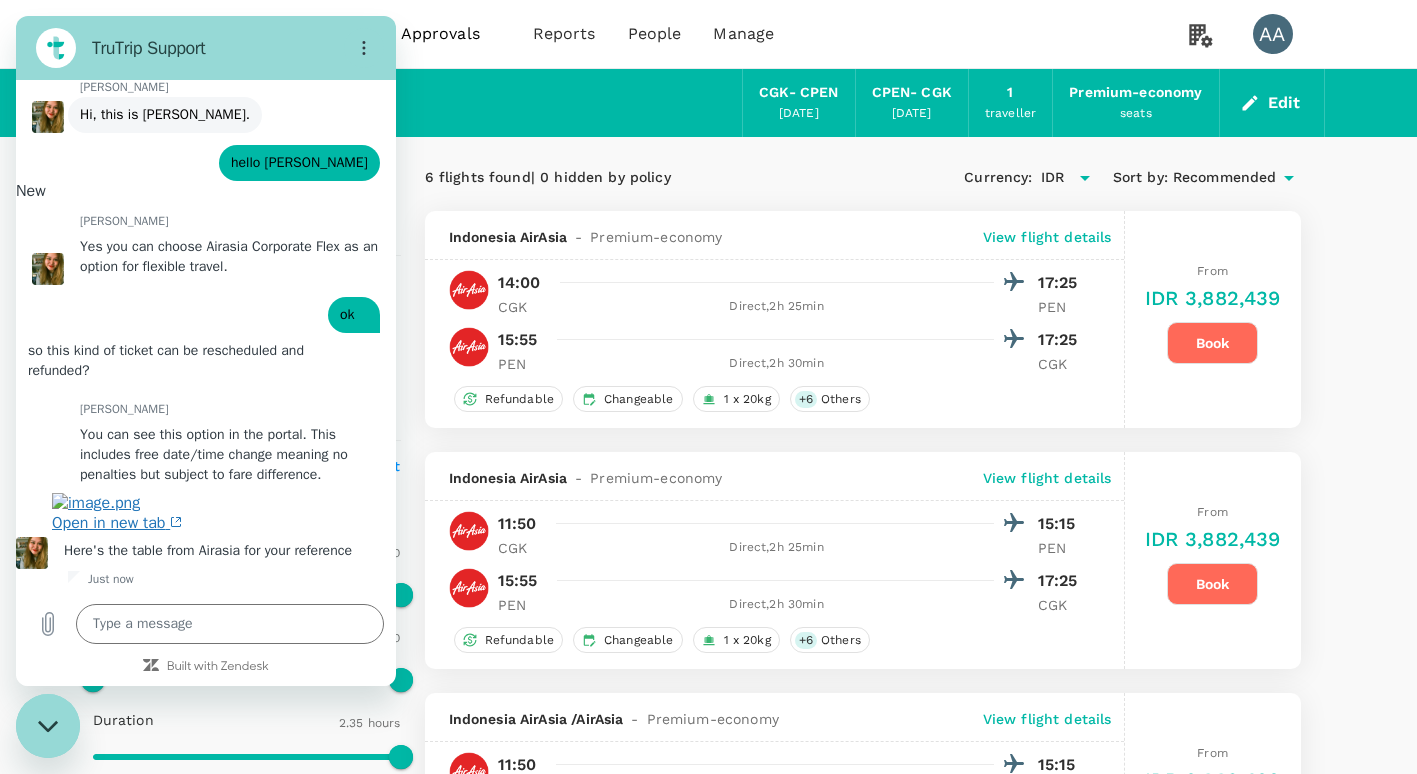 scroll, scrollTop: 821, scrollLeft: 0, axis: vertical 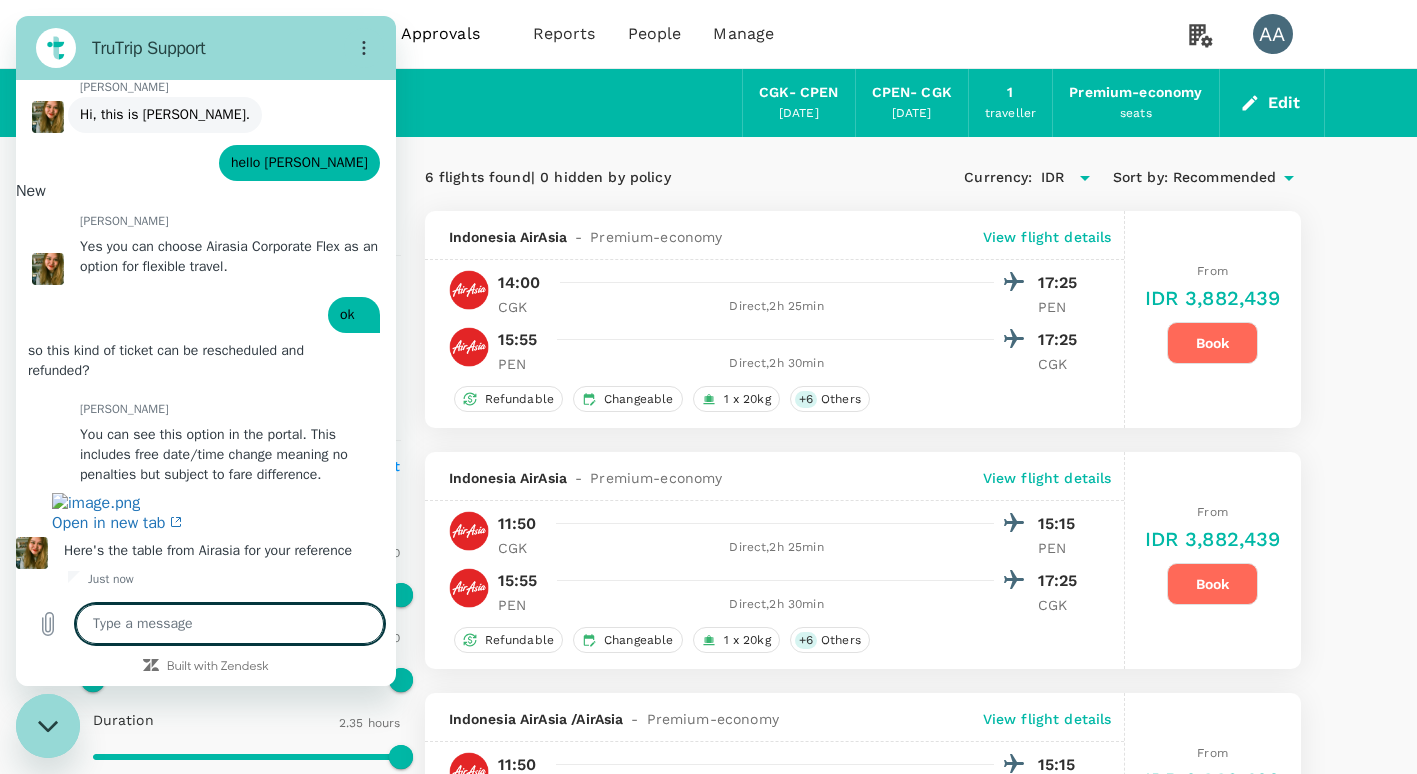 click at bounding box center (230, 624) 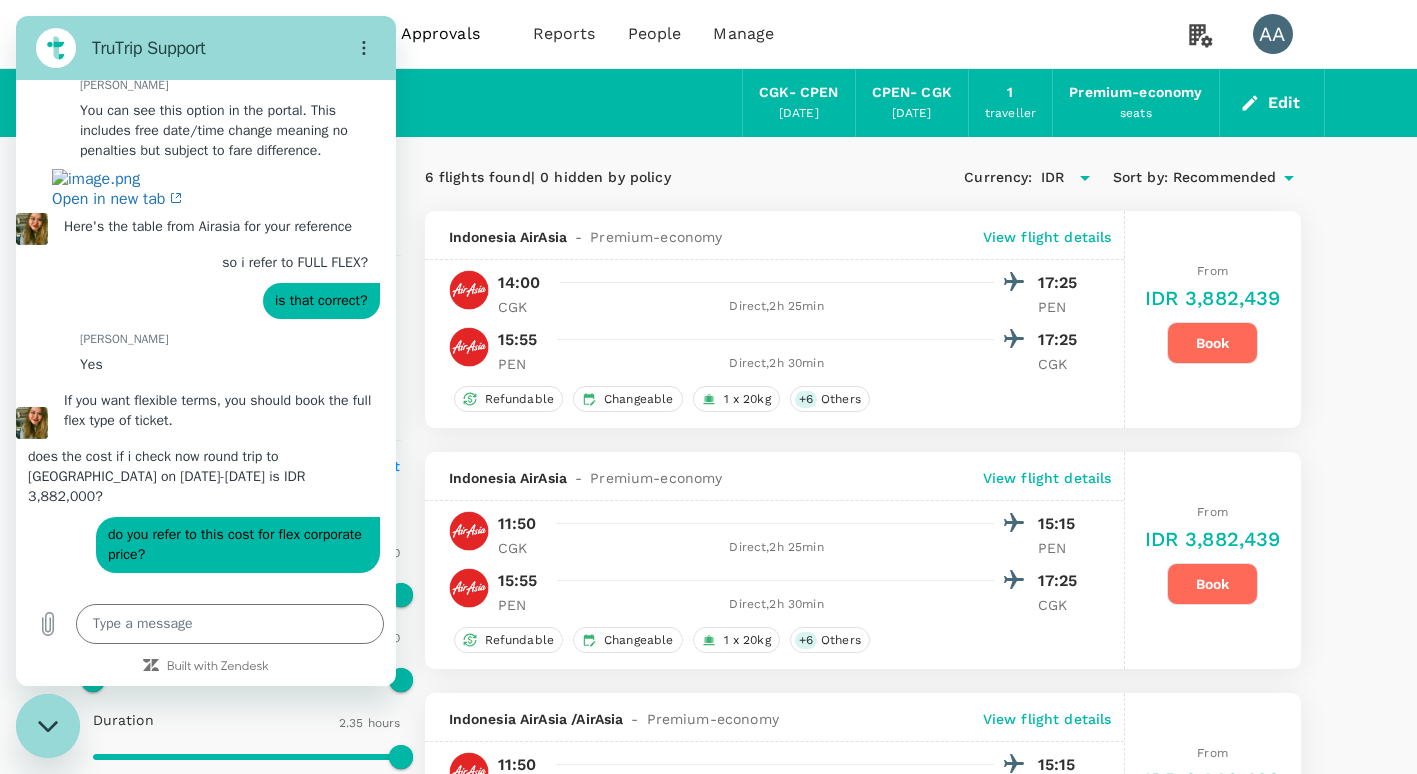 scroll, scrollTop: 1197, scrollLeft: 0, axis: vertical 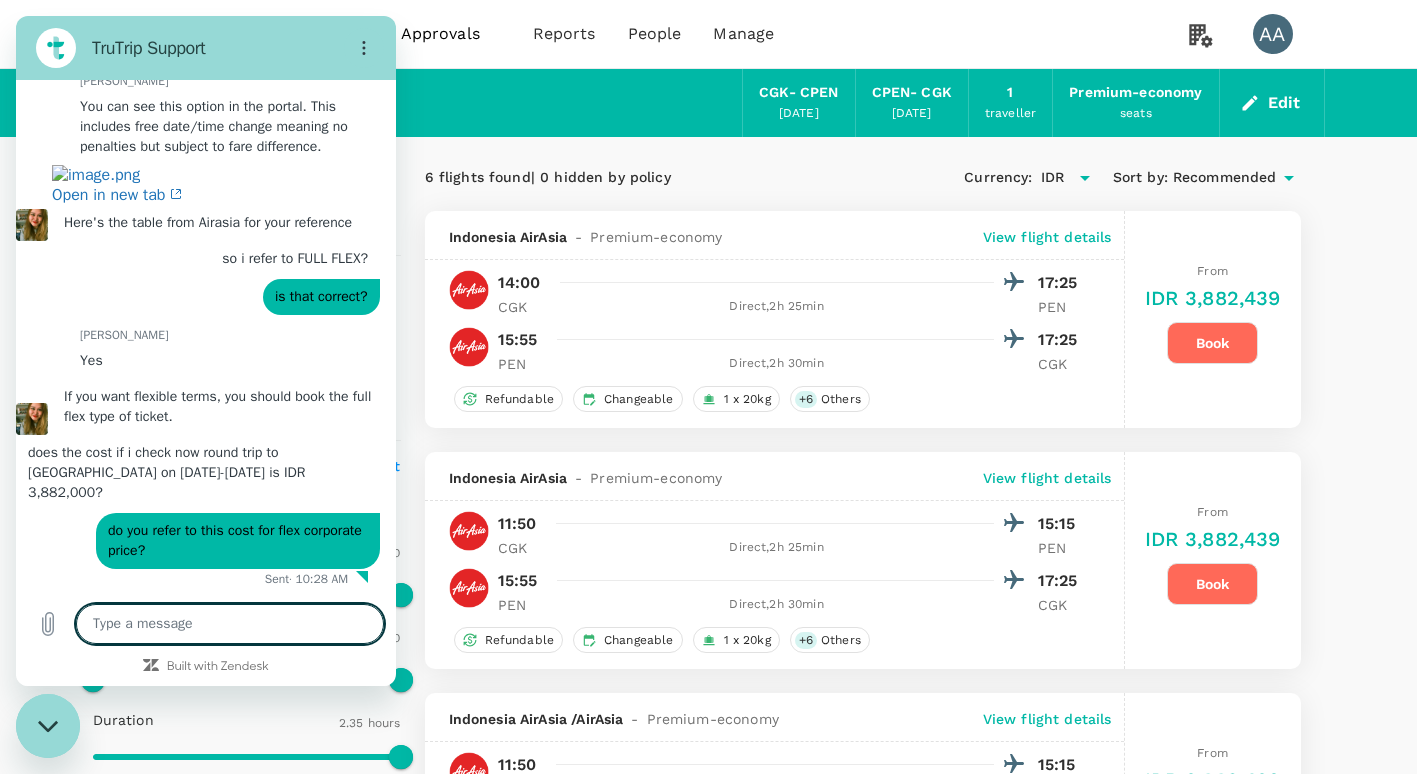 click on "View flight details" at bounding box center (1047, 237) 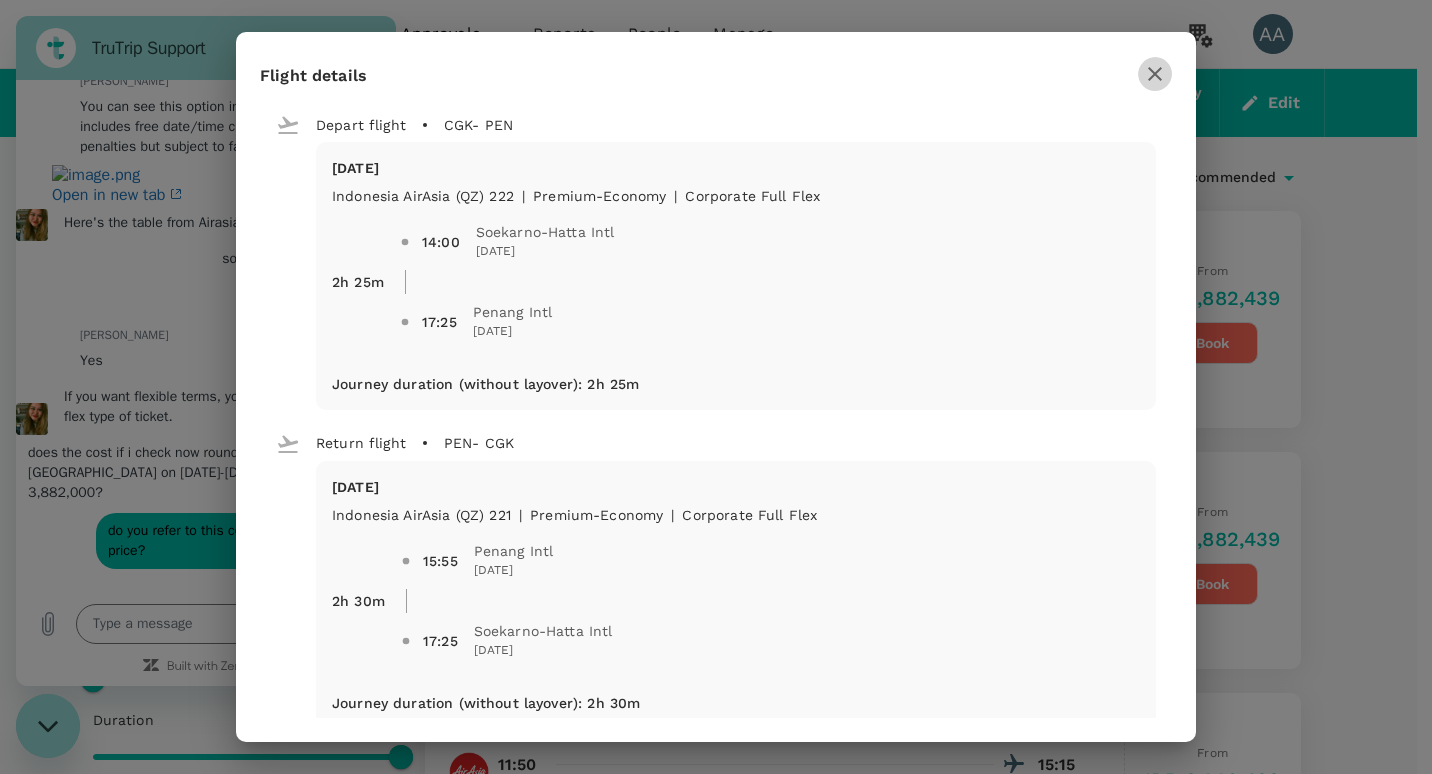 click 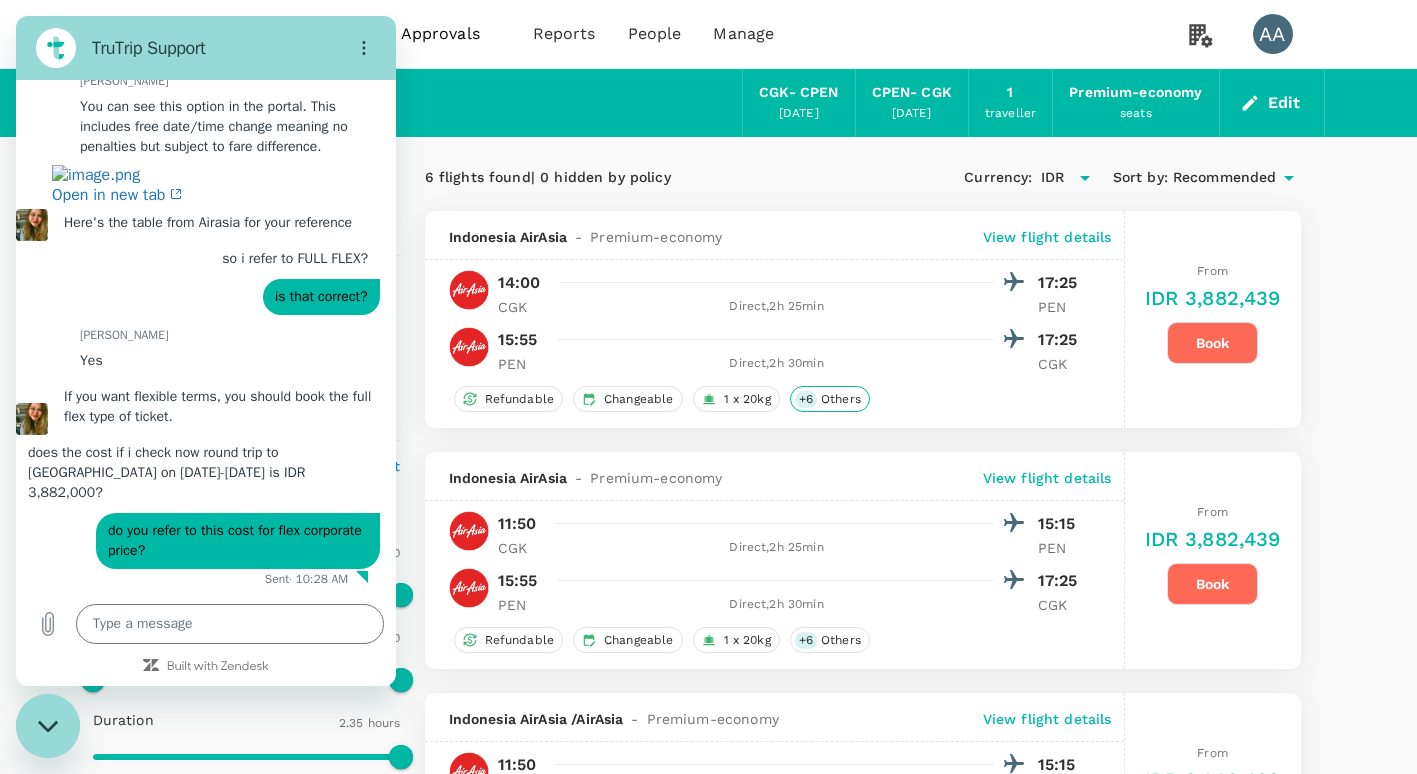 click on "Others" at bounding box center (841, 399) 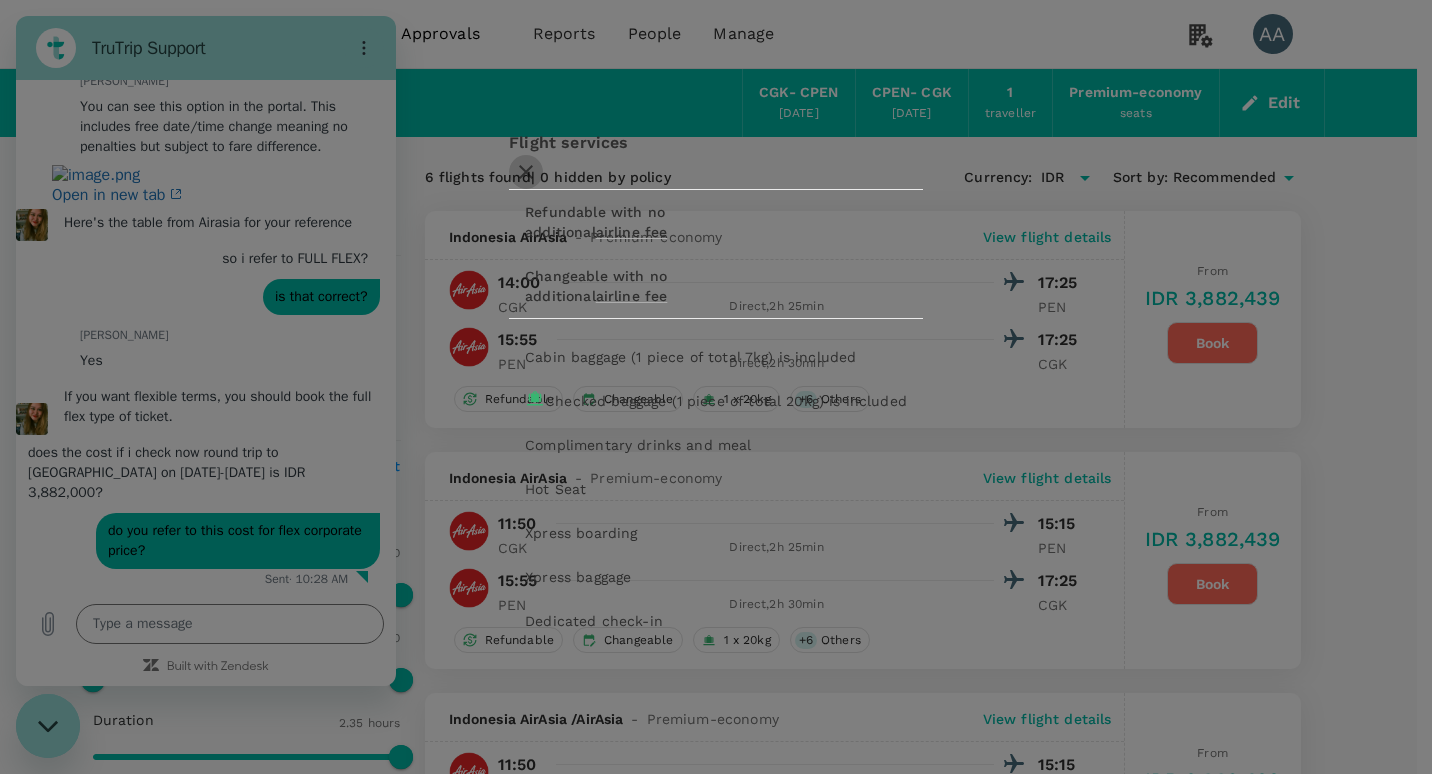 click 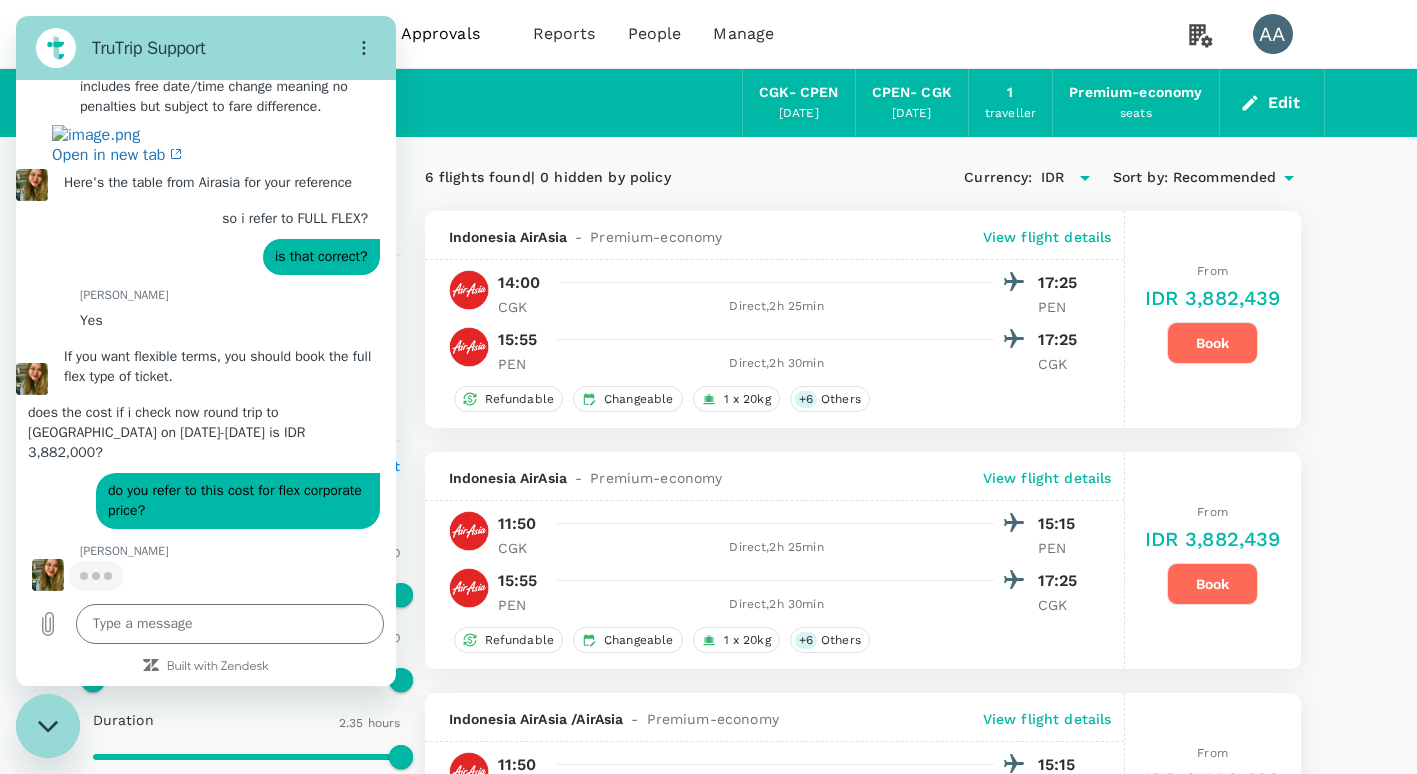 scroll, scrollTop: 1235, scrollLeft: 0, axis: vertical 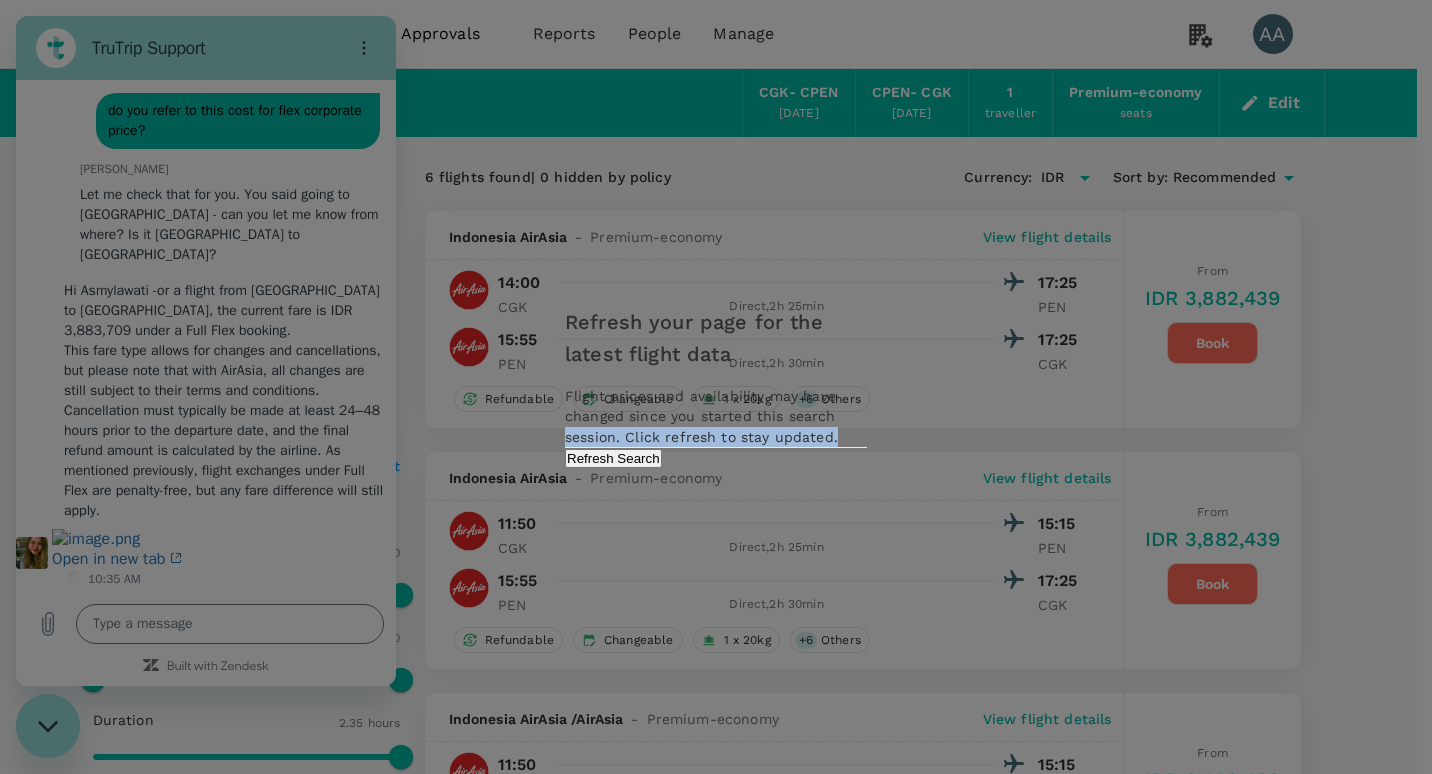 drag, startPoint x: 387, startPoint y: 556, endPoint x: 396, endPoint y: 430, distance: 126.32102 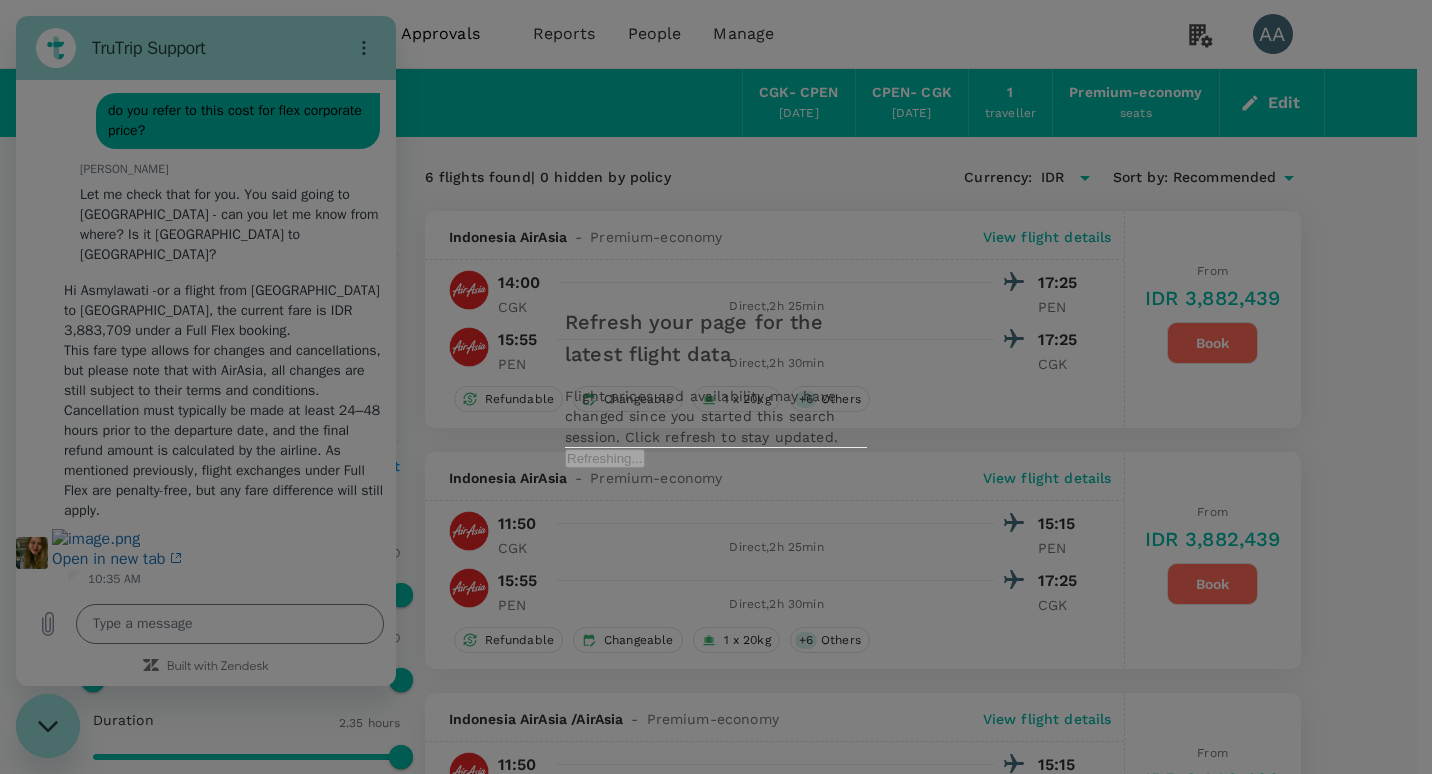 click on "Refresh your page for the latest flight data Flight prices and availability may have changed since you started this search session. Click refresh to stay updated. Refreshing..." at bounding box center (716, 387) 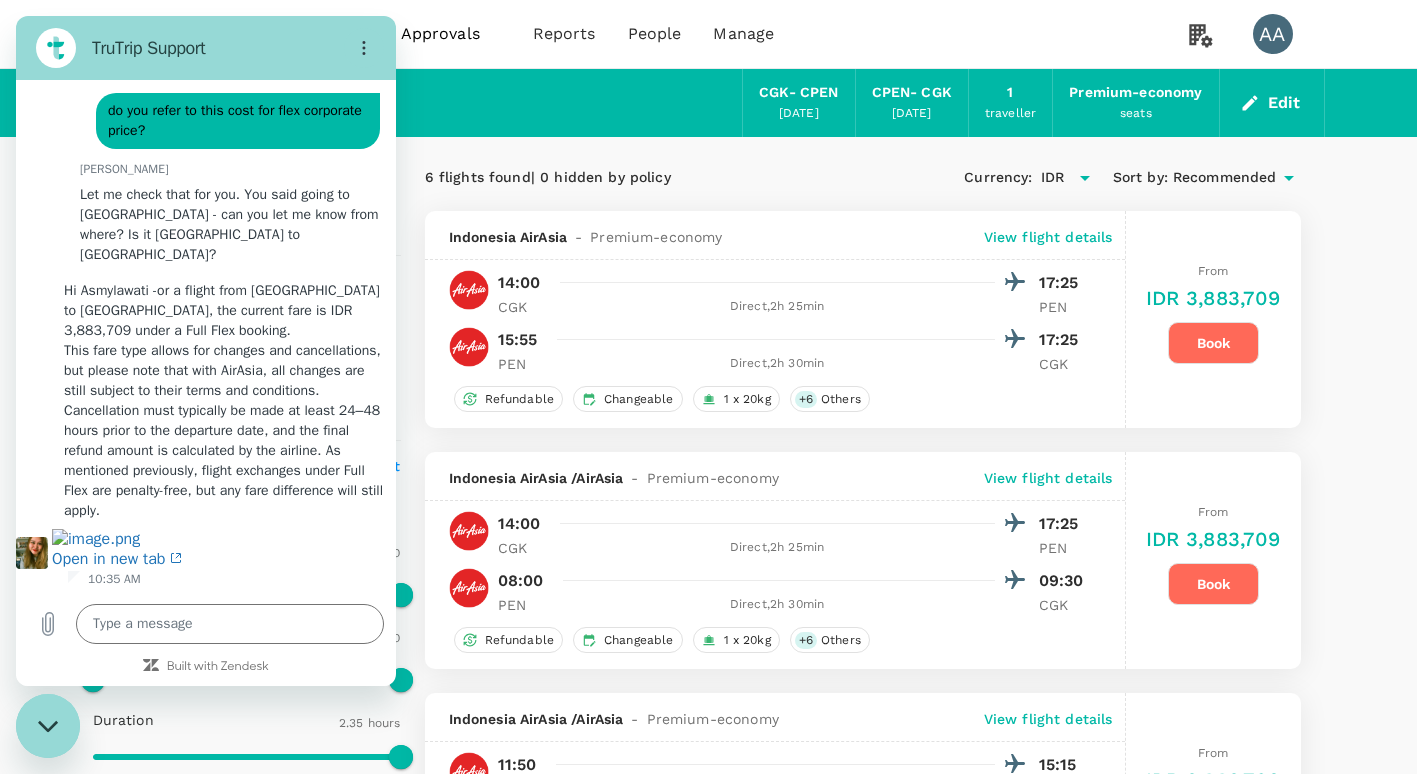 scroll, scrollTop: 1829, scrollLeft: 0, axis: vertical 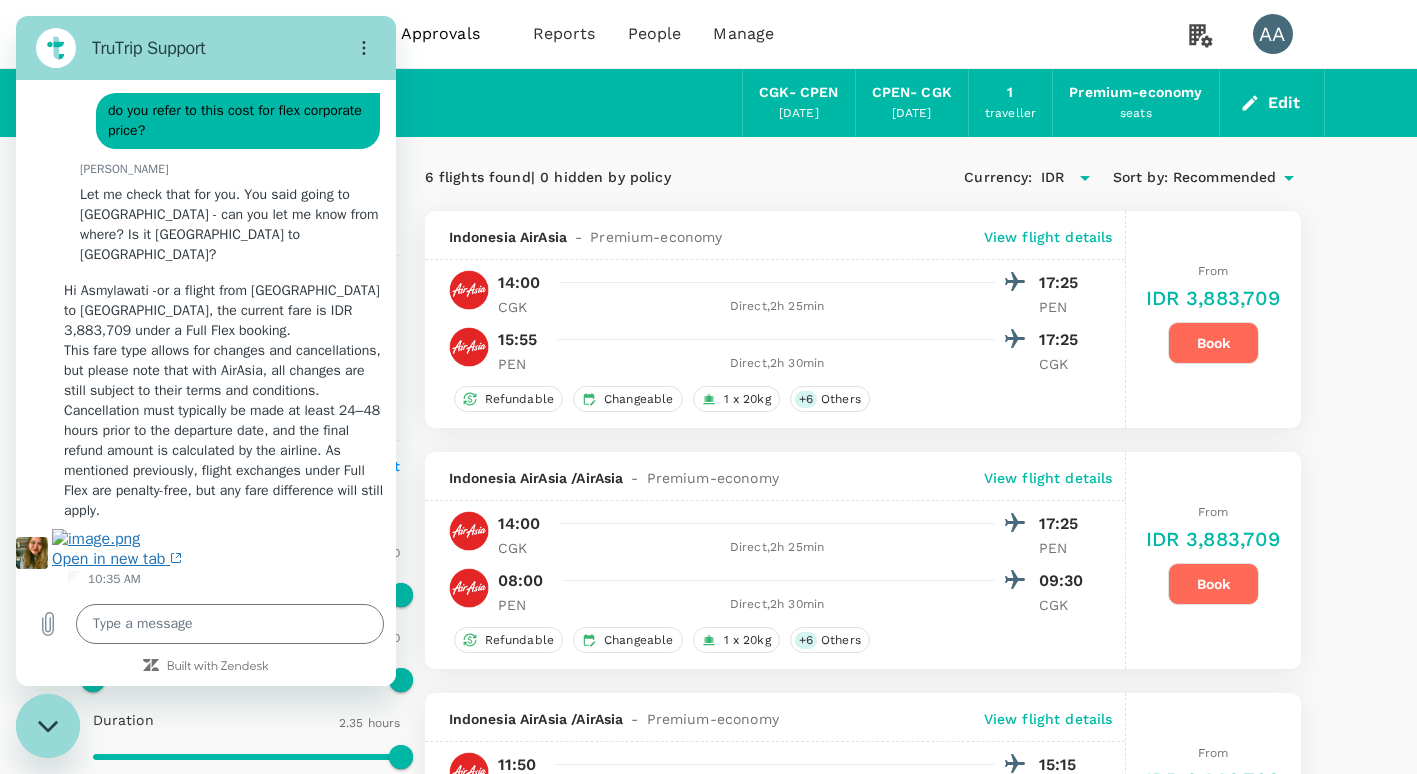 click on "Open in new tab" at bounding box center (117, 549) 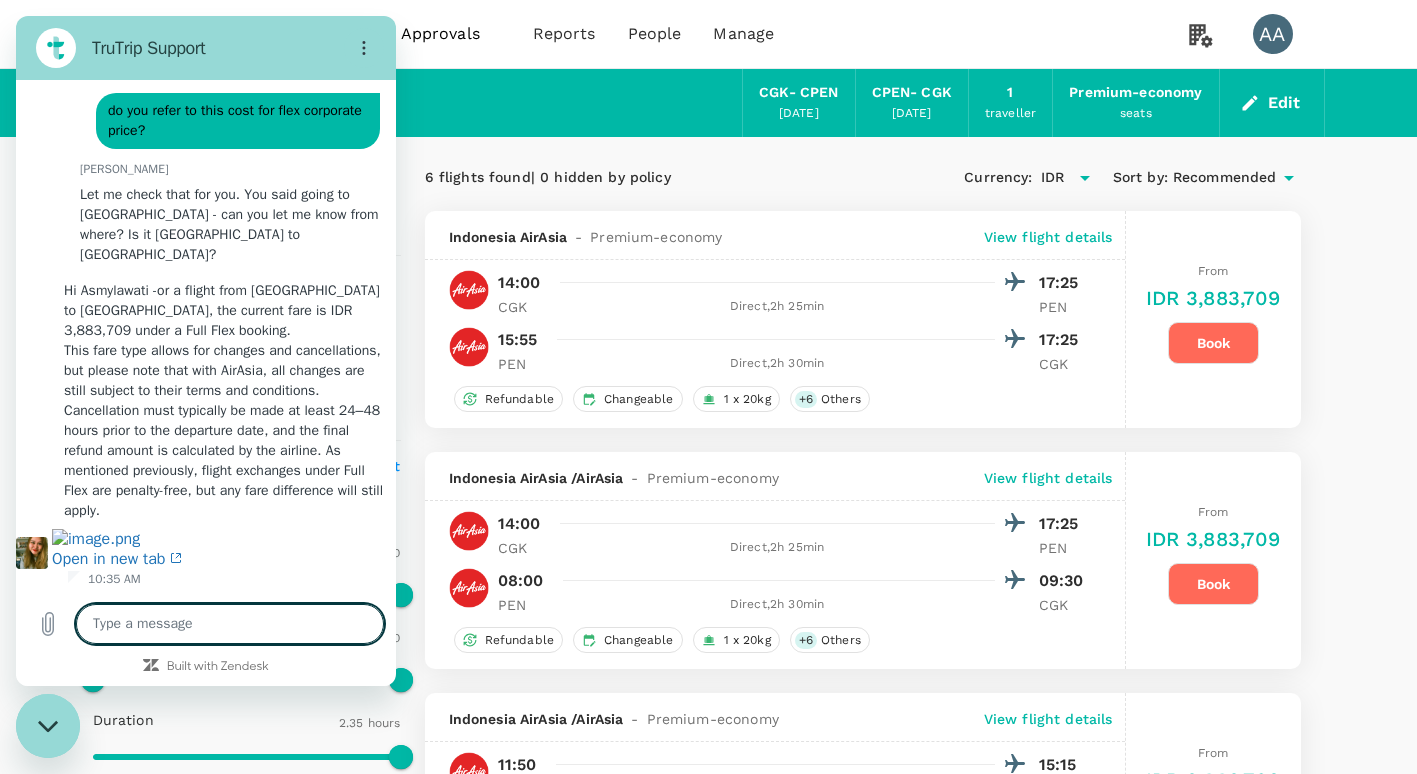 click at bounding box center (230, 624) 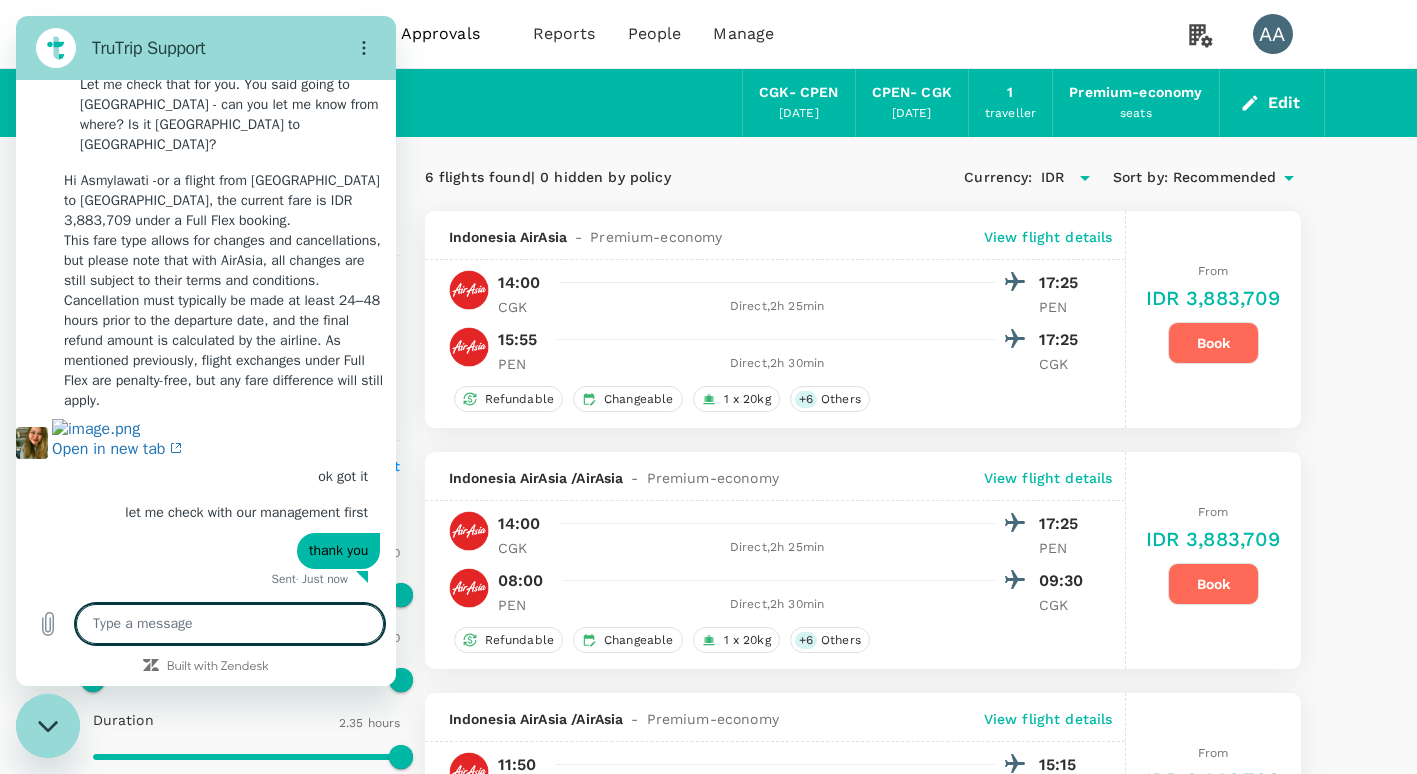 scroll, scrollTop: 1973, scrollLeft: 0, axis: vertical 